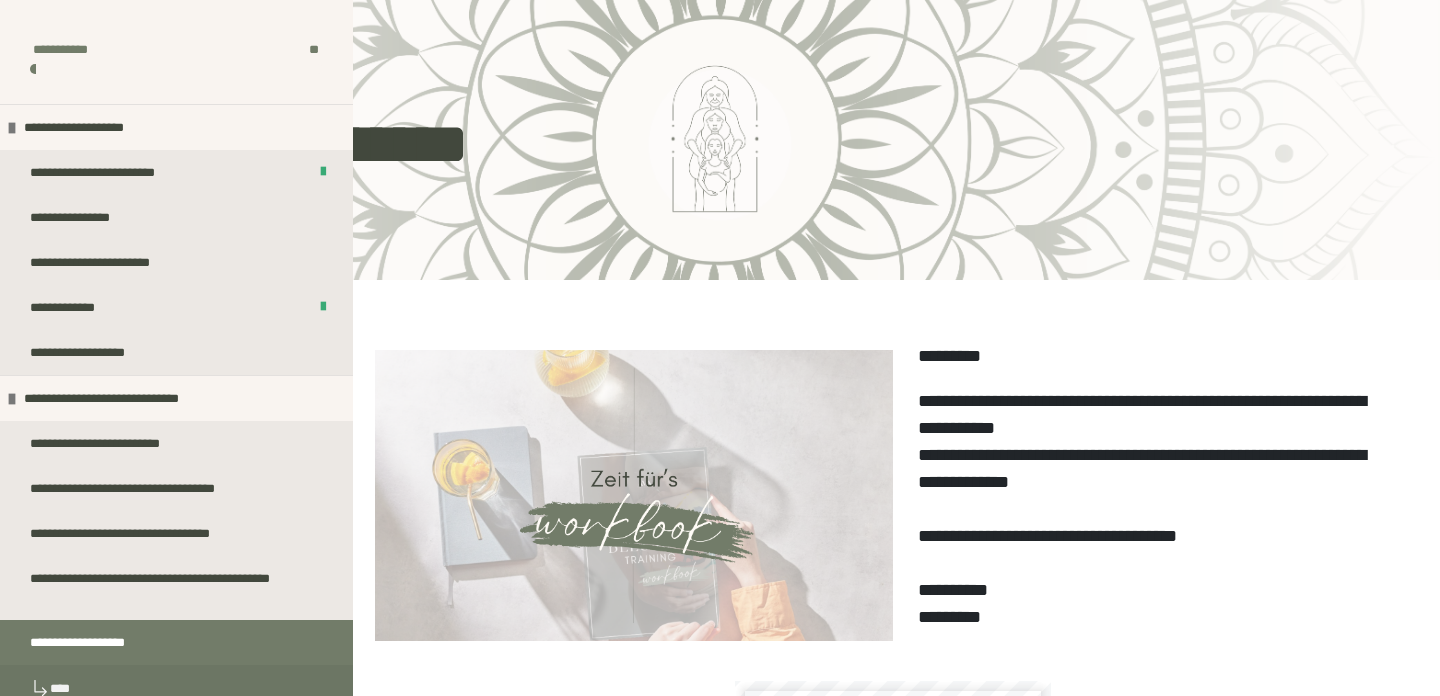 scroll, scrollTop: 624, scrollLeft: 0, axis: vertical 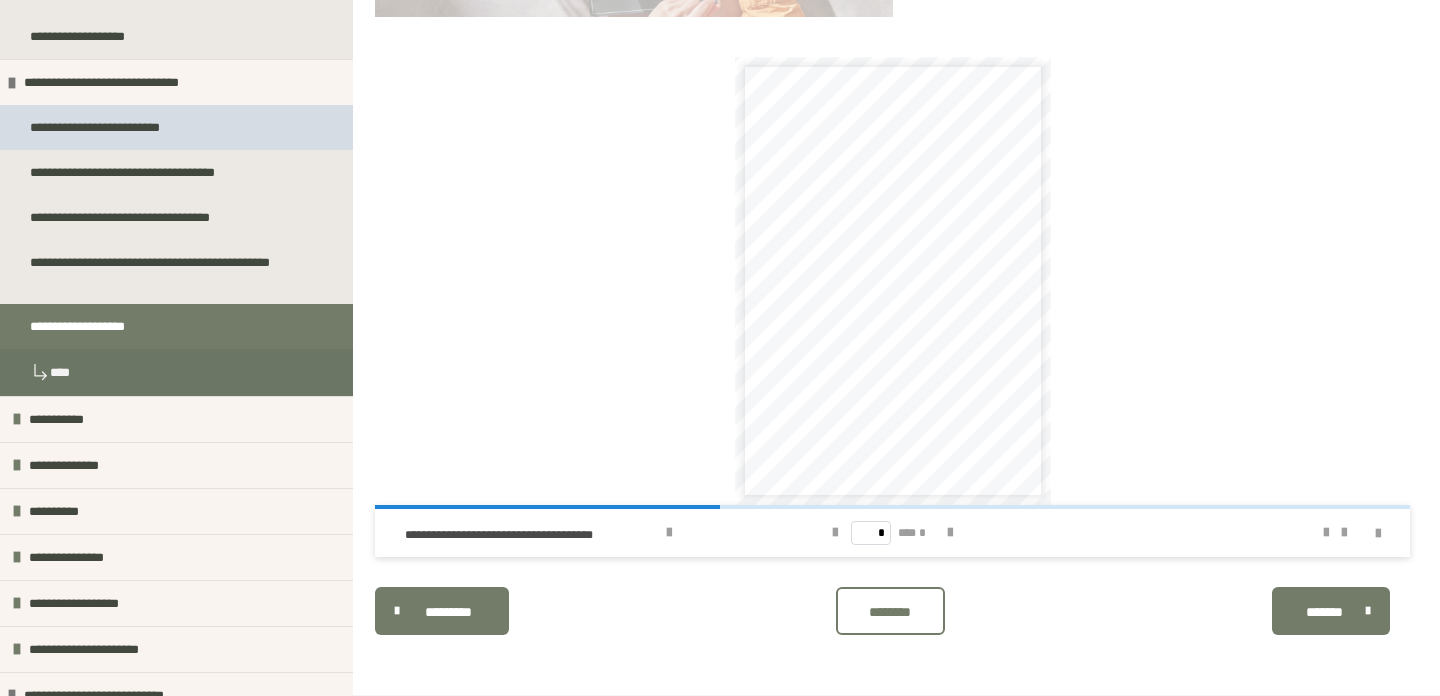 click on "**********" at bounding box center (176, 127) 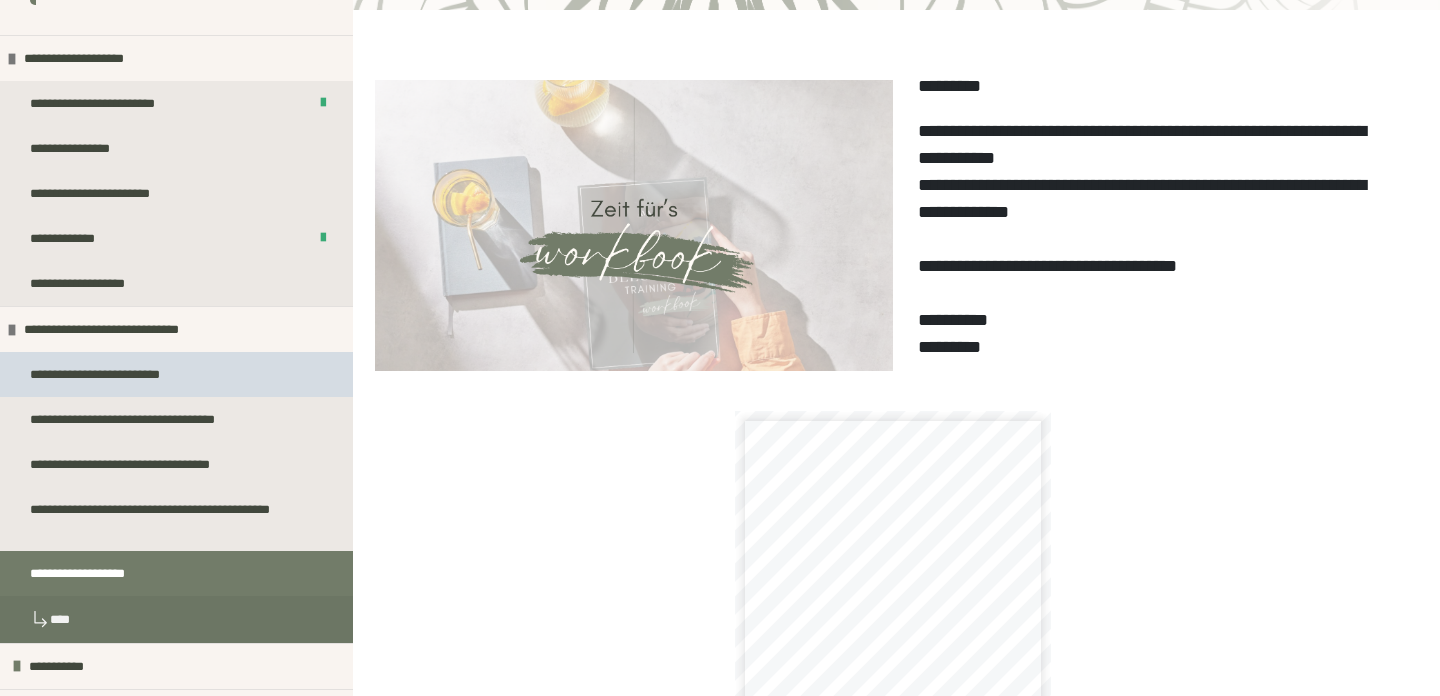 scroll, scrollTop: 63, scrollLeft: 0, axis: vertical 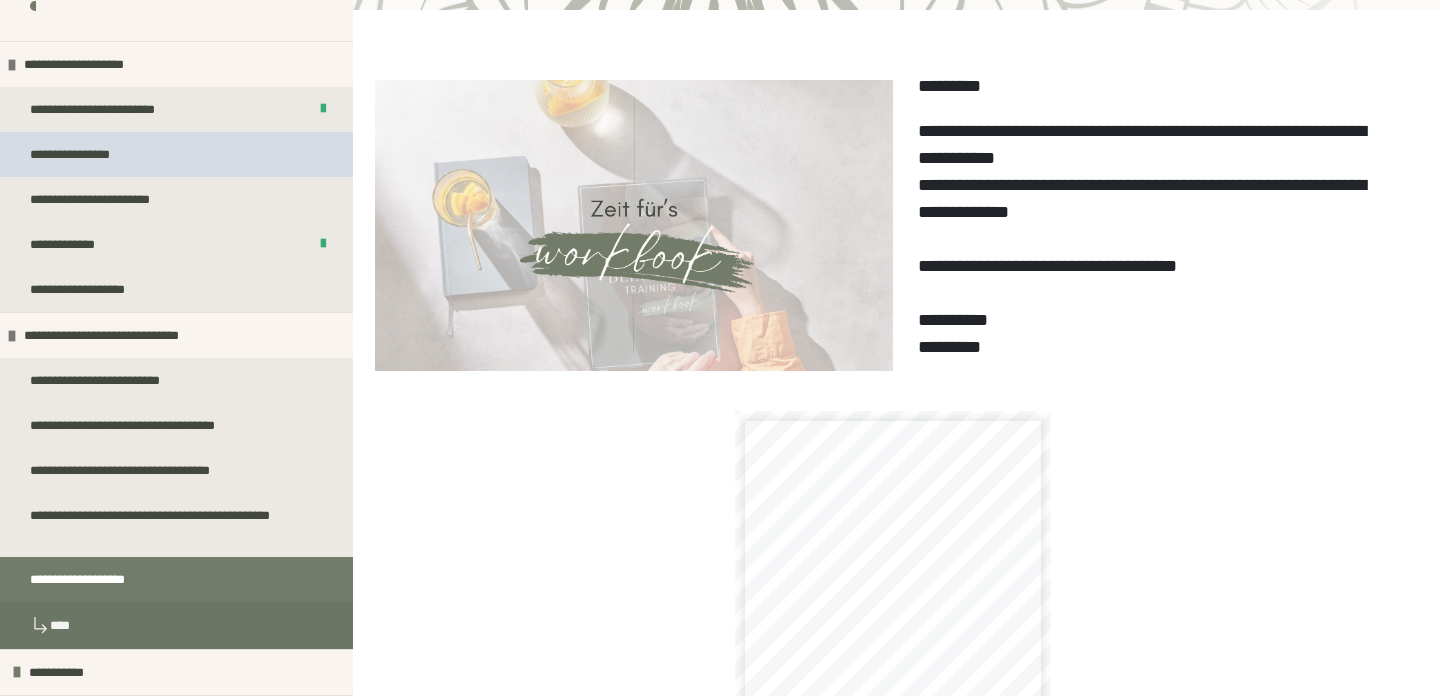 click on "**********" at bounding box center [176, 154] 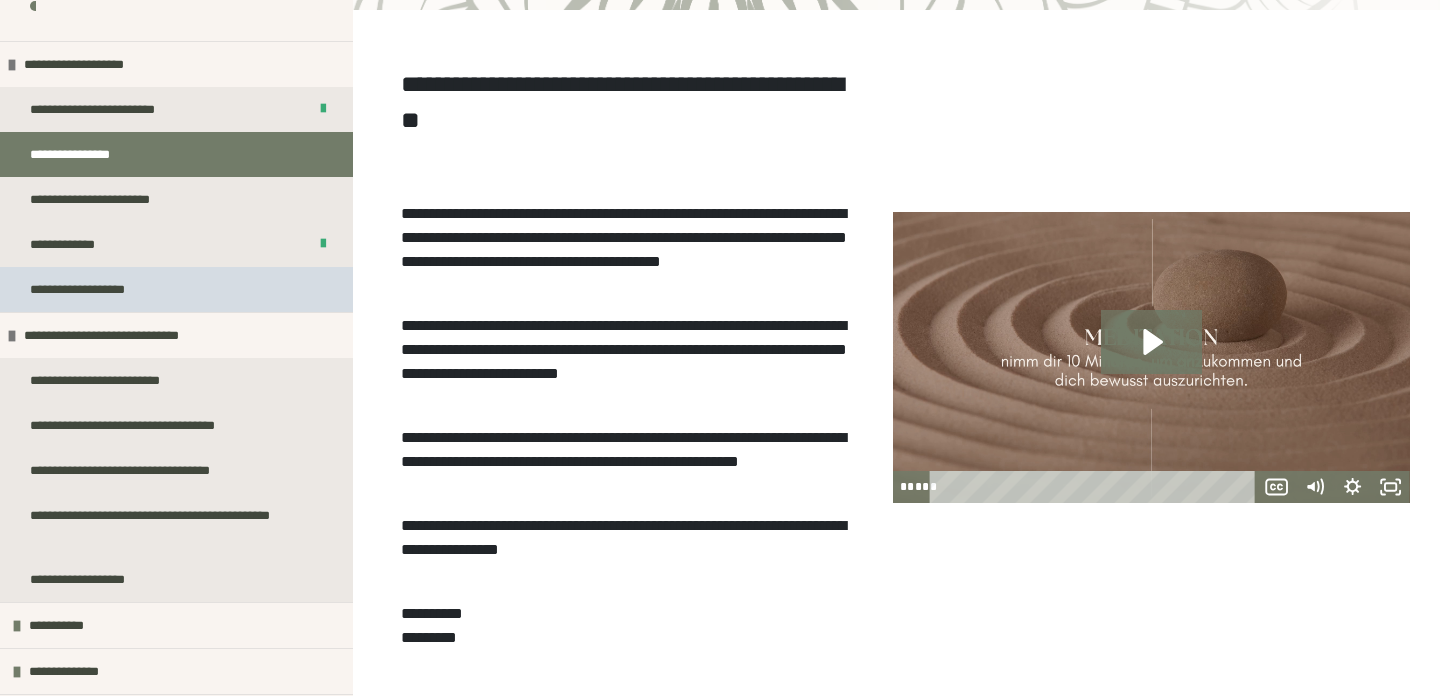 click on "**********" at bounding box center (87, 289) 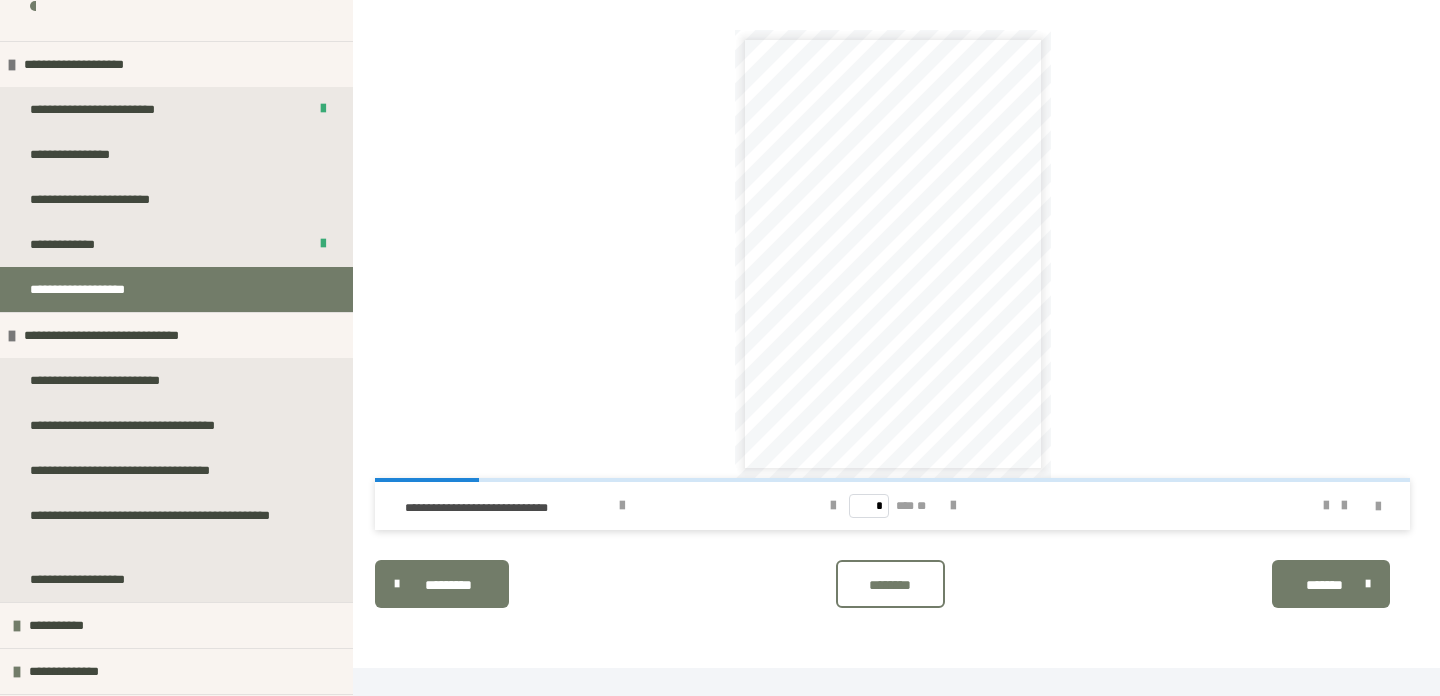 scroll, scrollTop: 678, scrollLeft: 0, axis: vertical 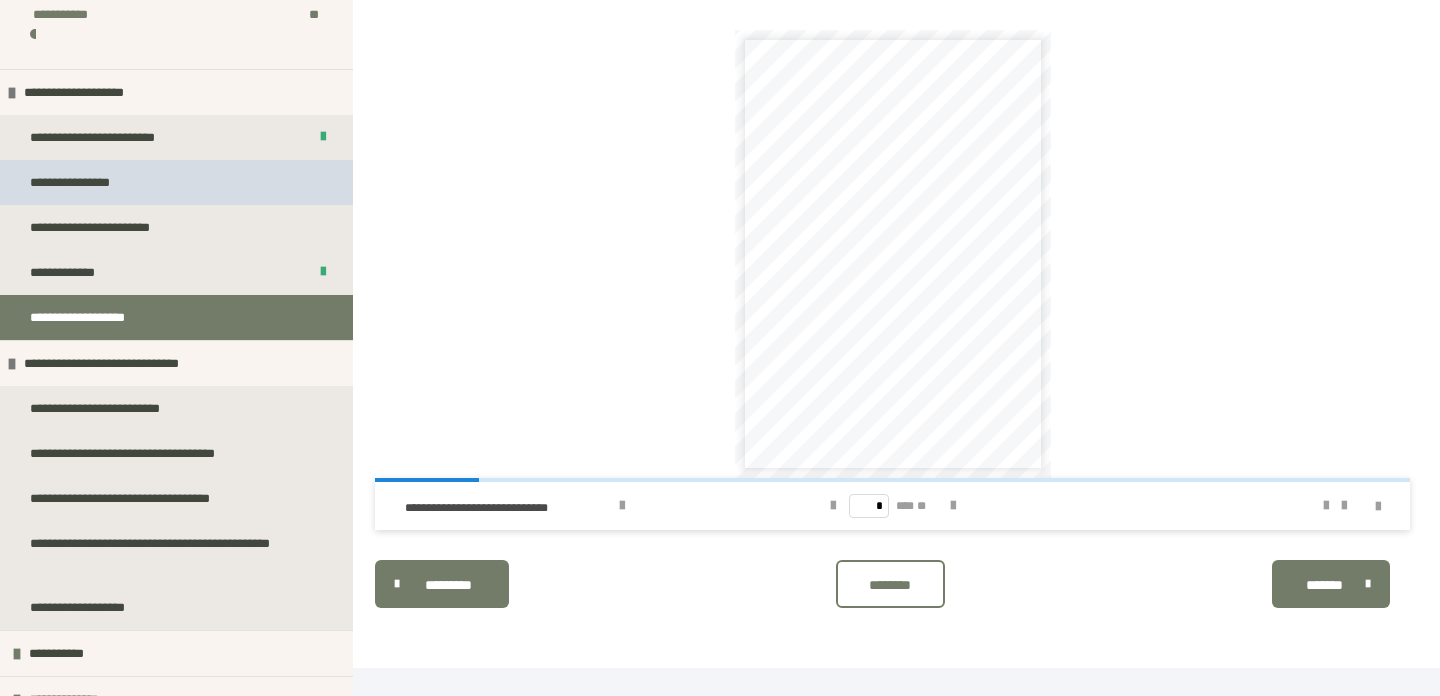 click on "**********" at bounding box center [176, 182] 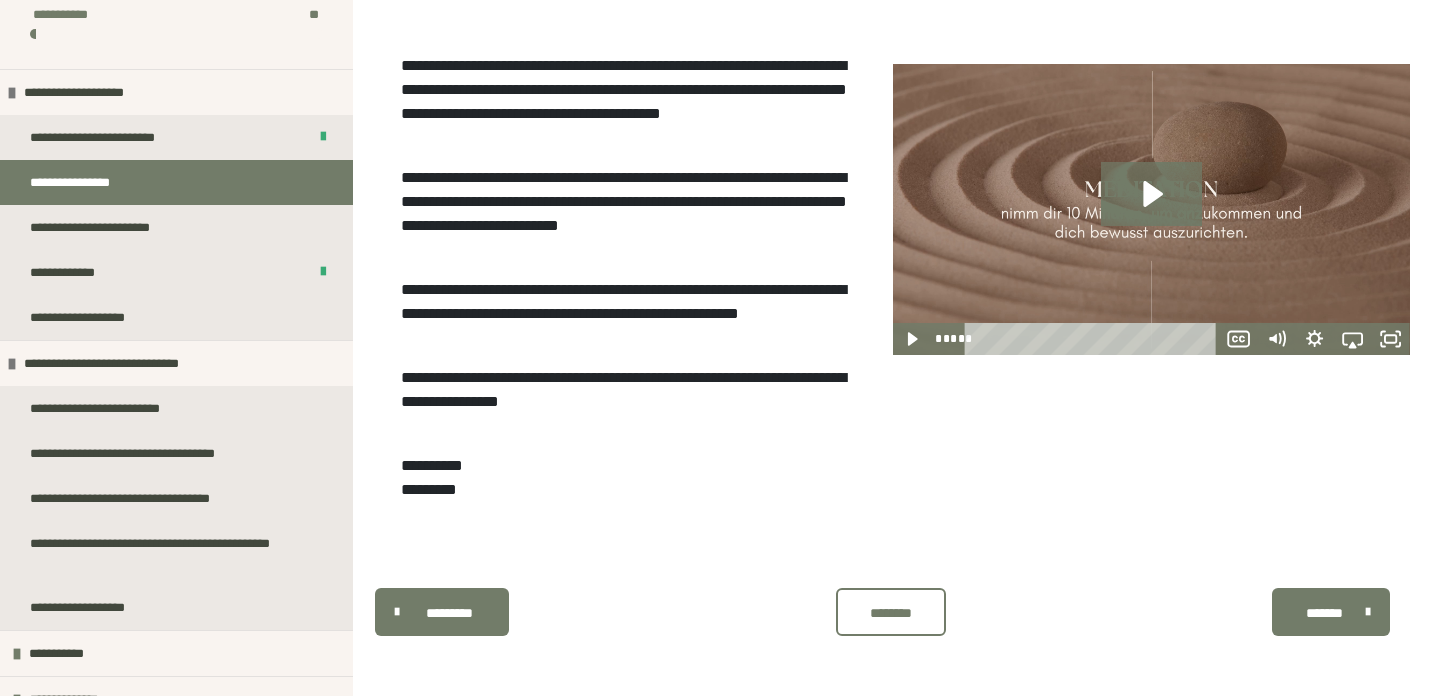 scroll, scrollTop: 418, scrollLeft: 0, axis: vertical 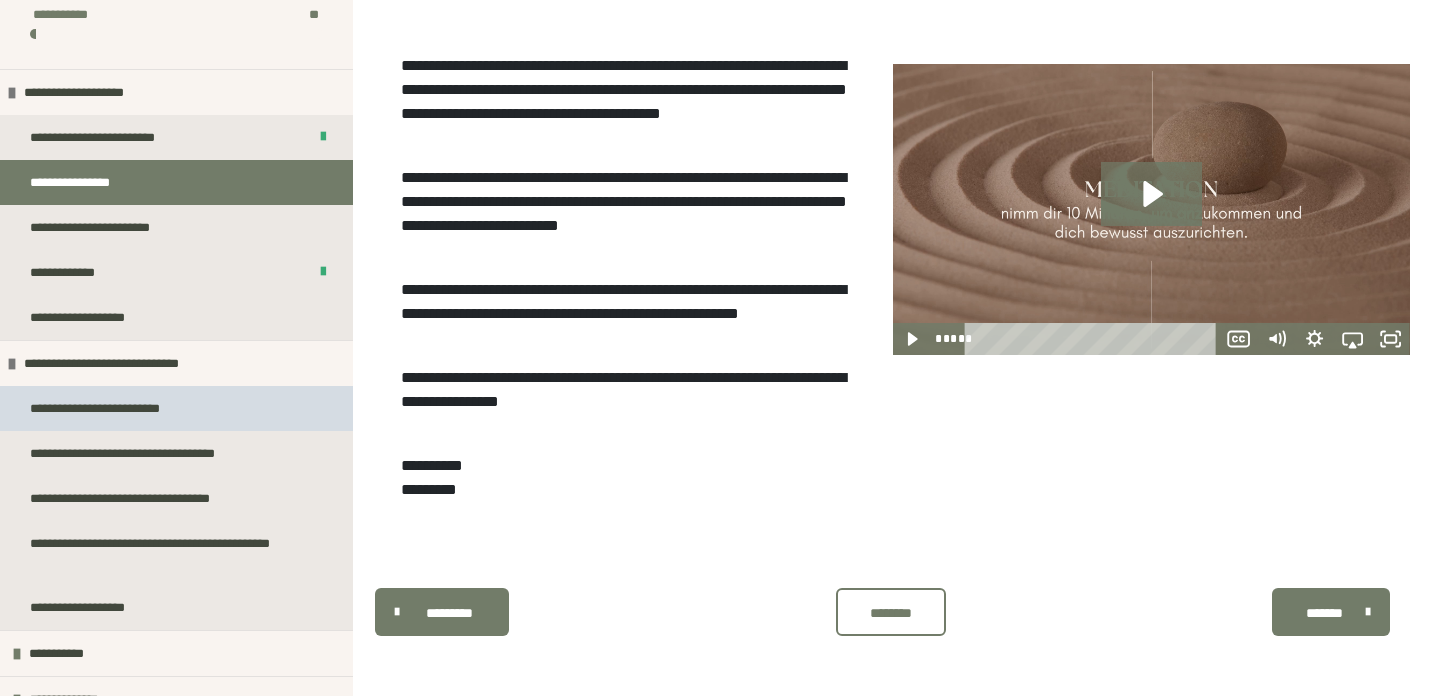 click on "**********" at bounding box center [107, 408] 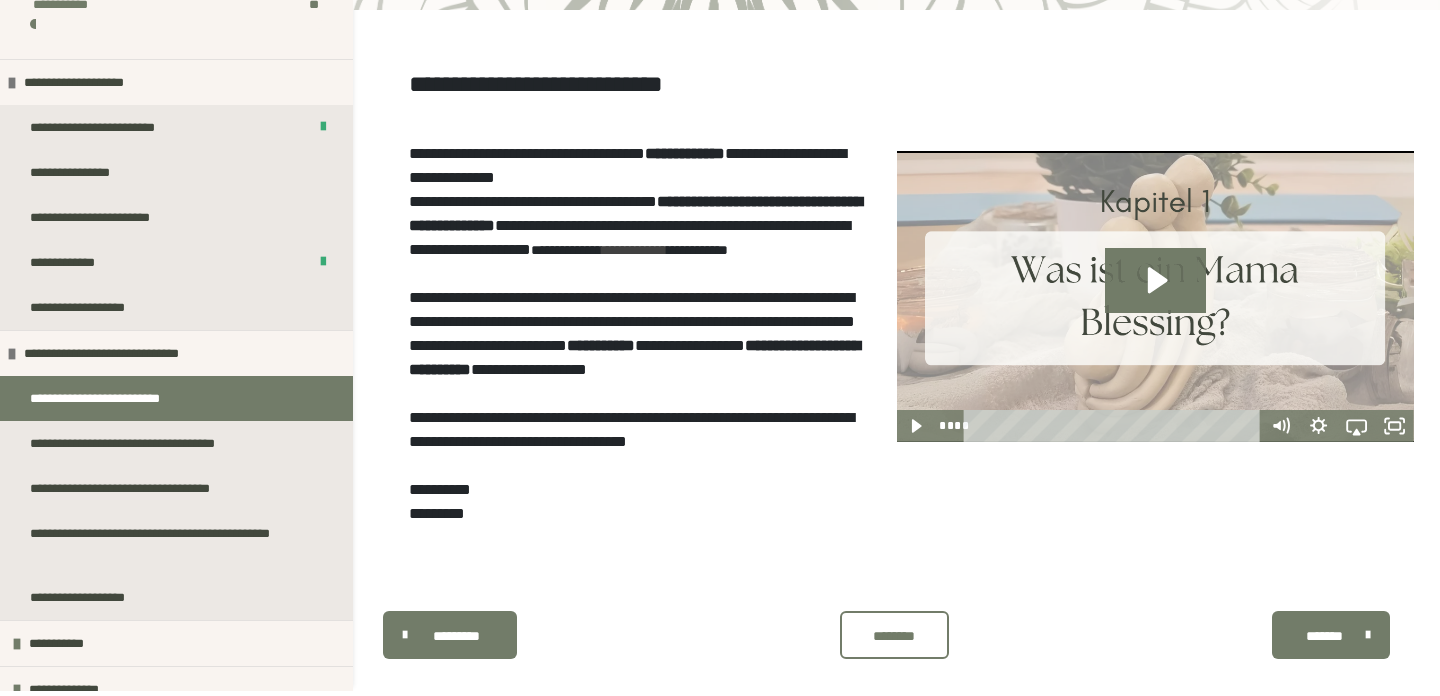 scroll, scrollTop: 231, scrollLeft: 0, axis: vertical 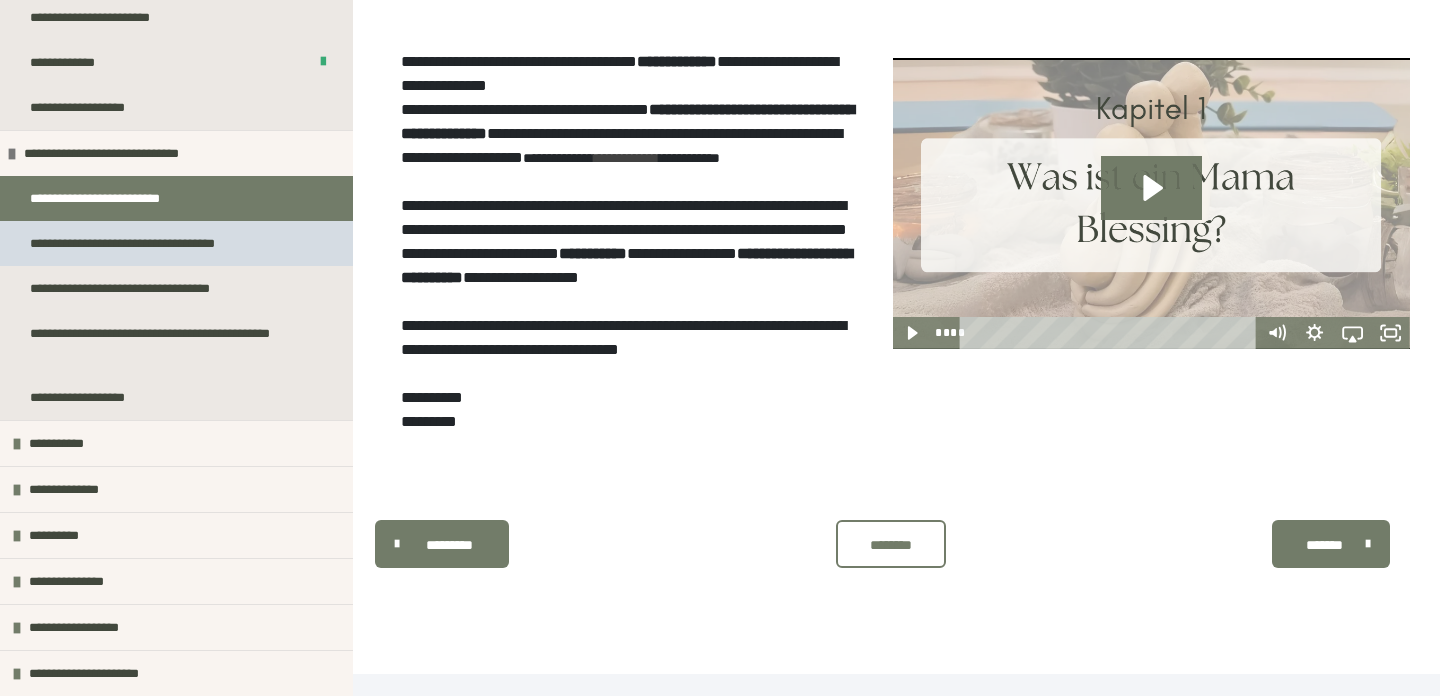 click on "**********" at bounding box center (136, 243) 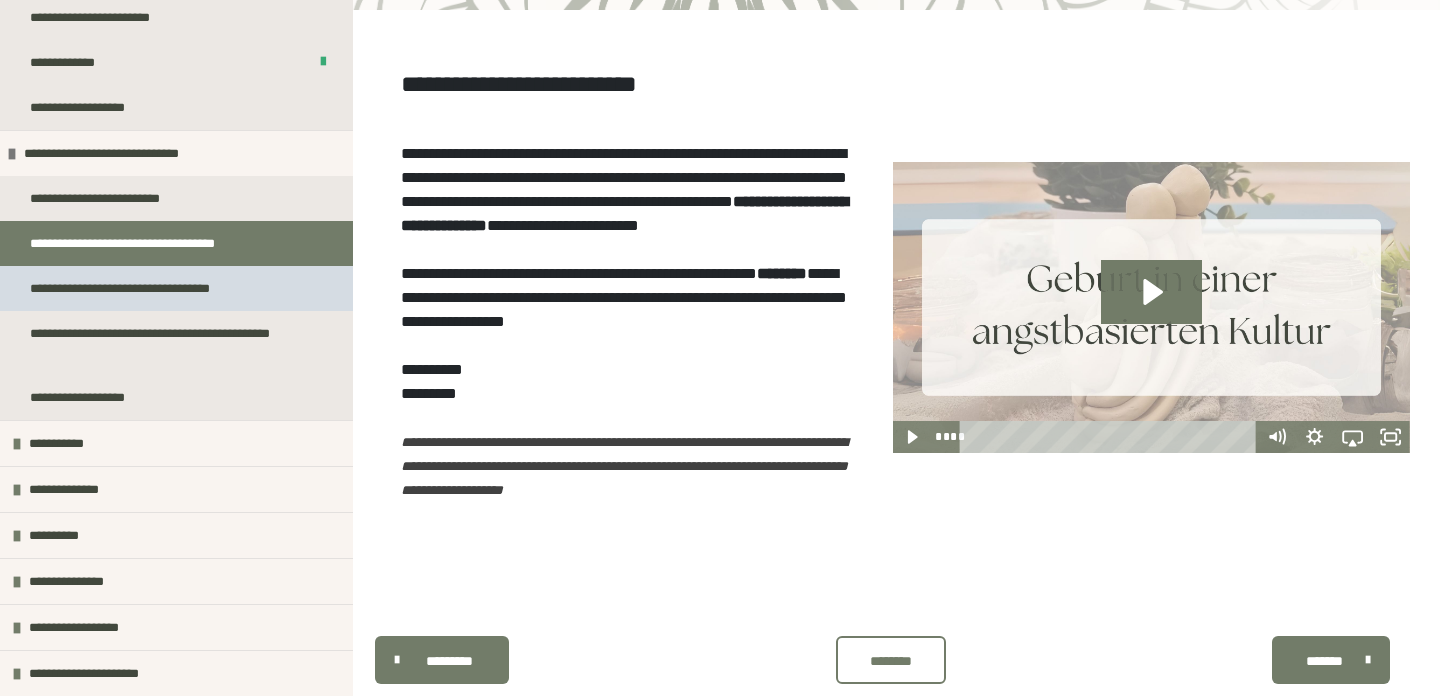 click on "**********" at bounding box center [136, 288] 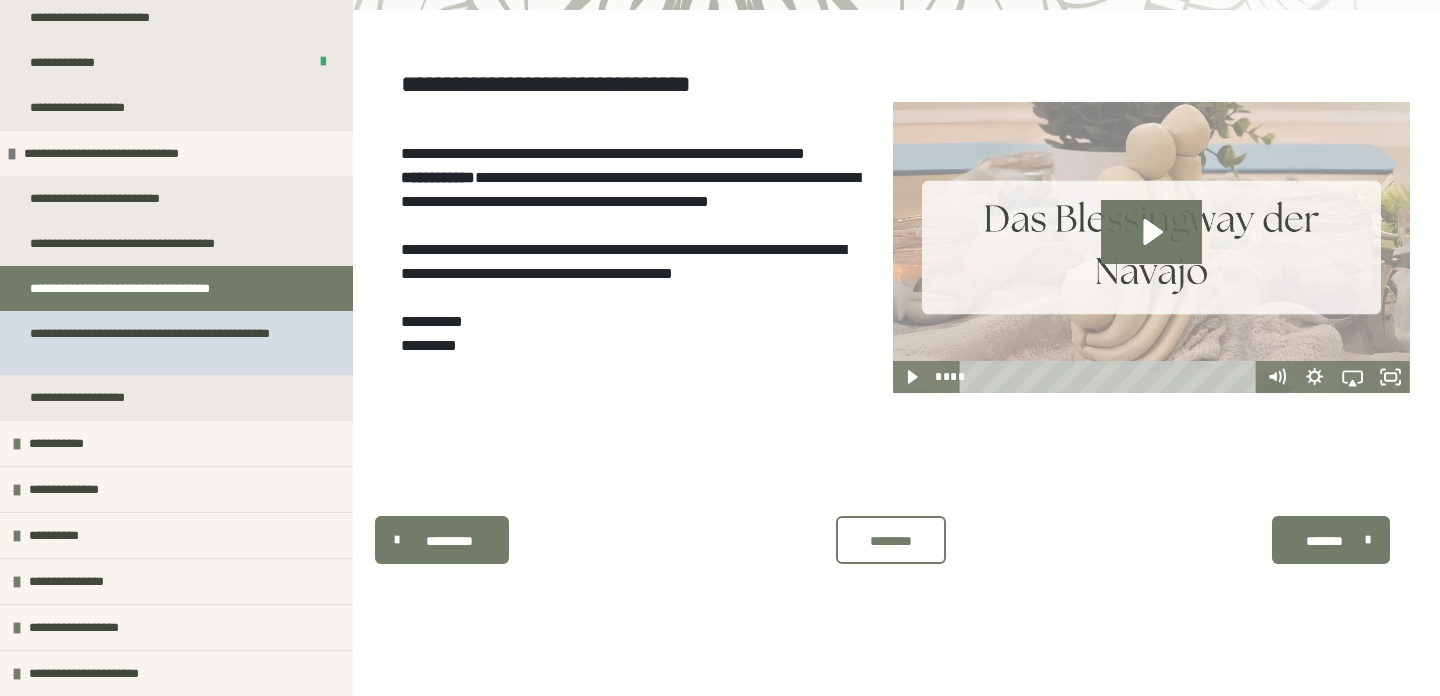 click on "**********" at bounding box center (168, 343) 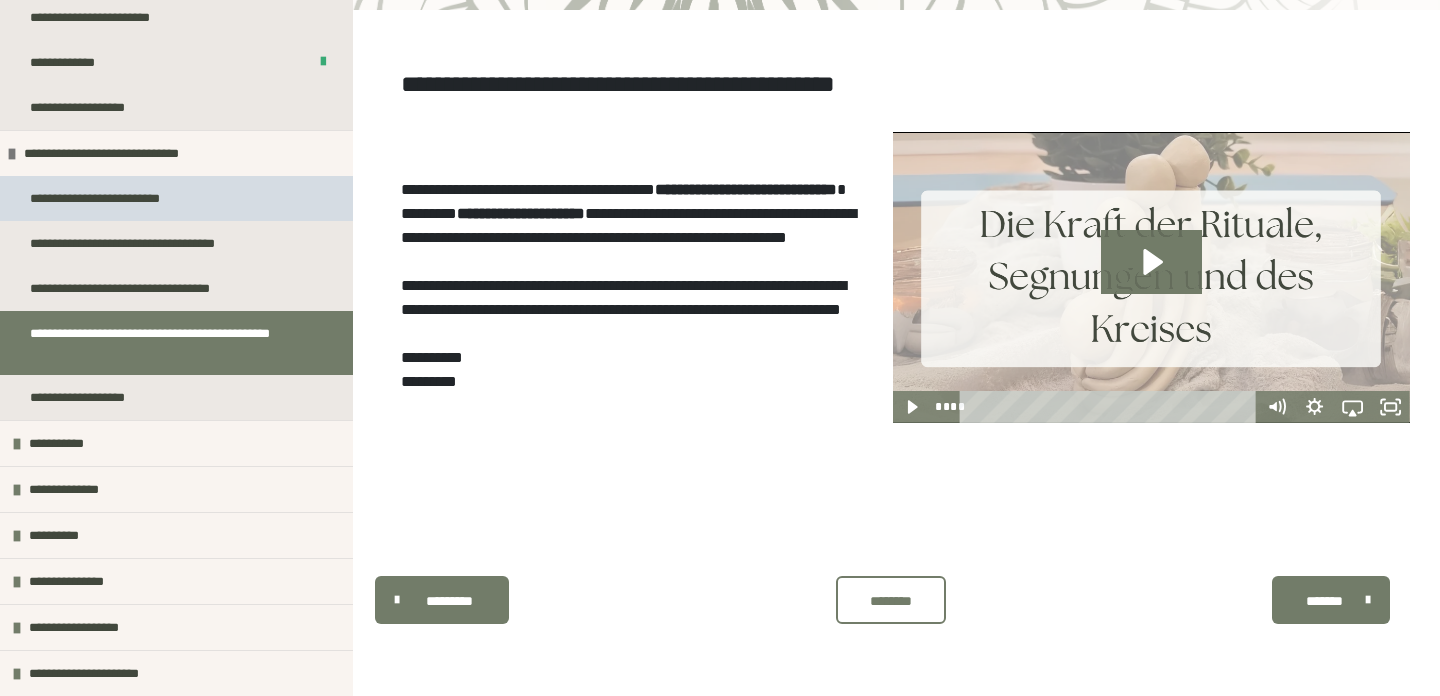 click on "**********" at bounding box center (107, 198) 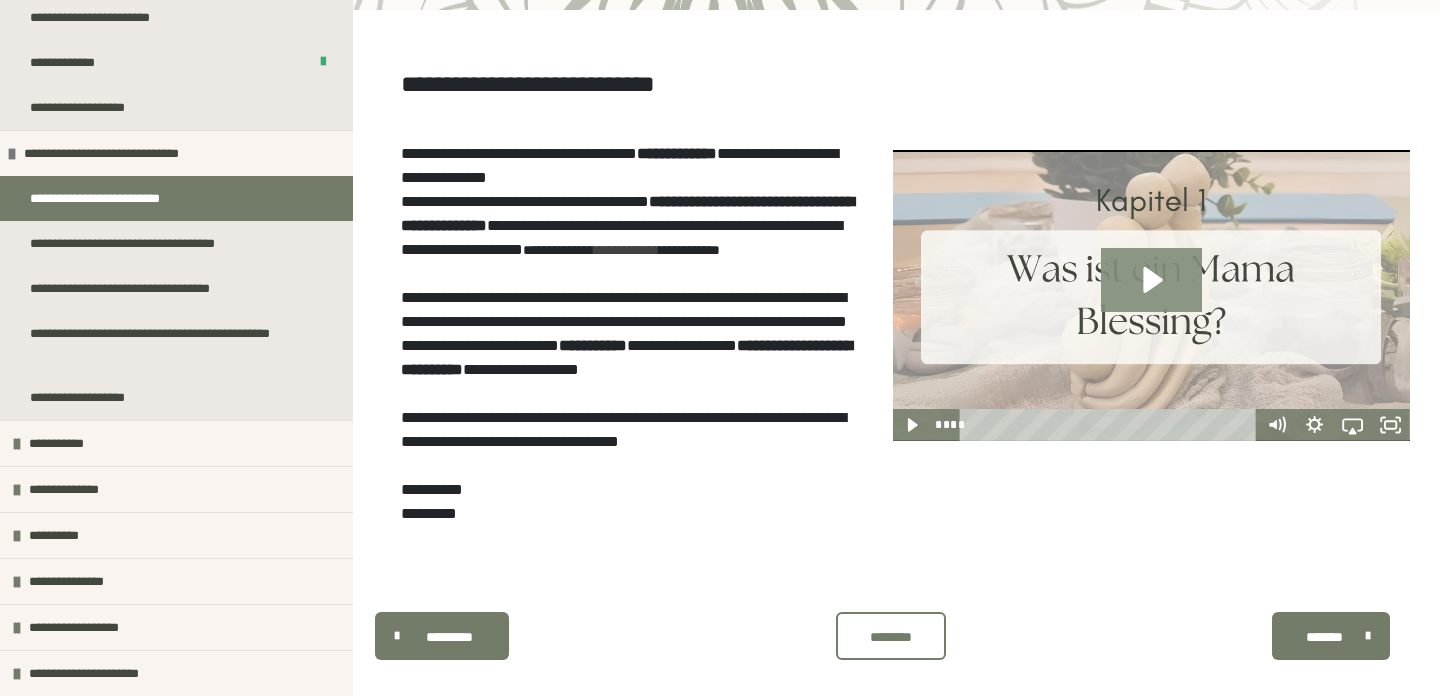 click 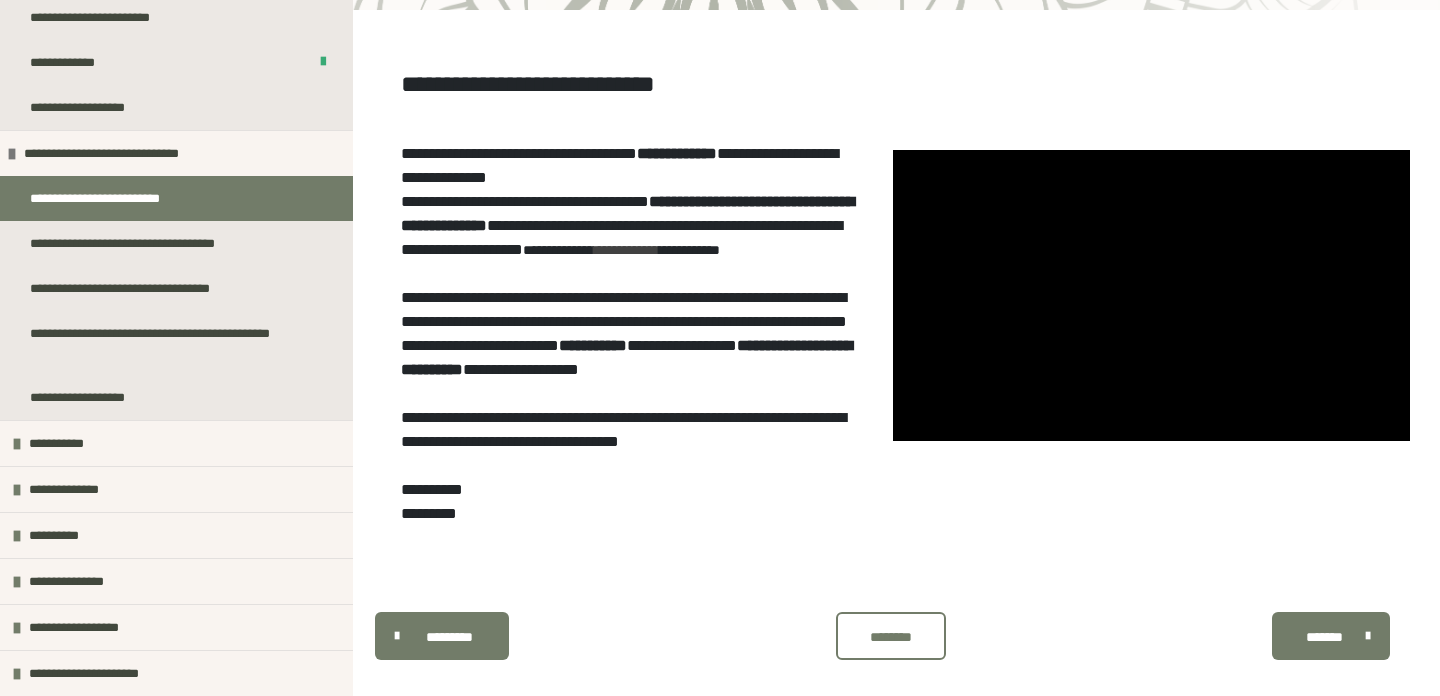 click at bounding box center [1151, 296] 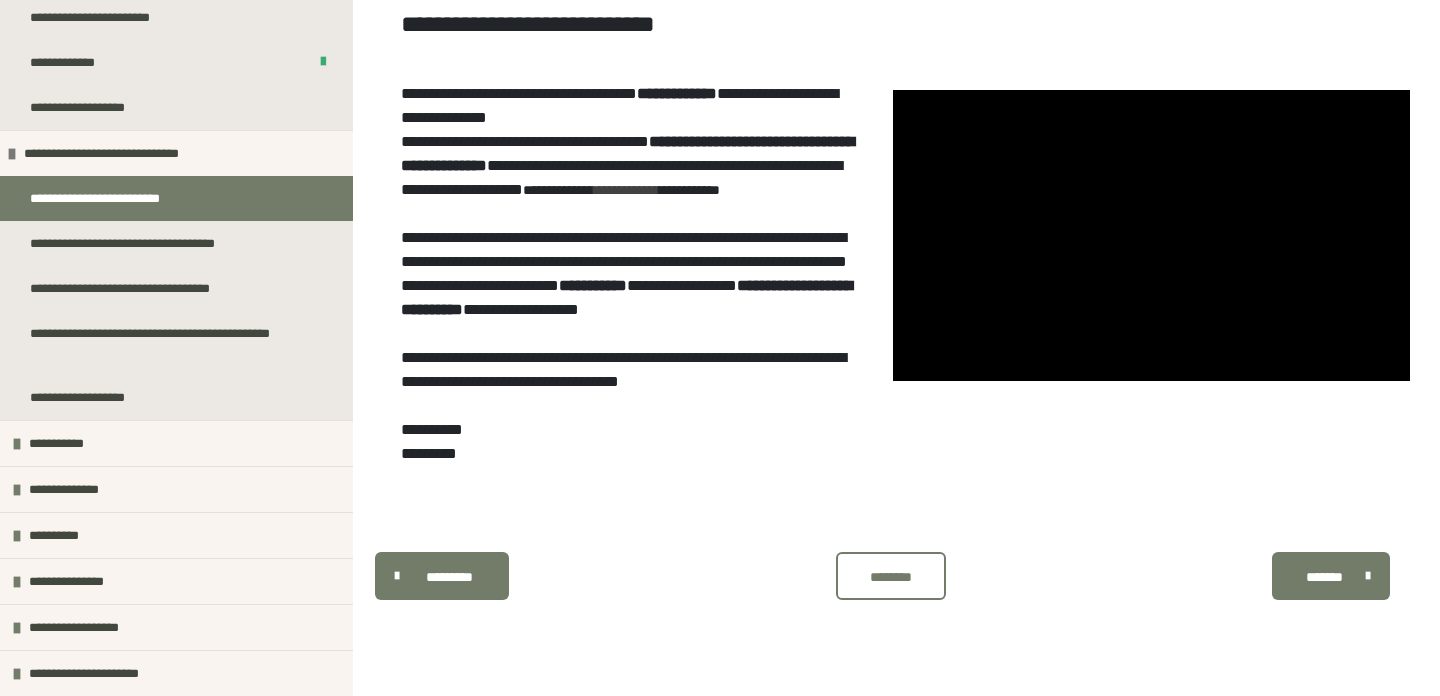 scroll, scrollTop: 332, scrollLeft: 0, axis: vertical 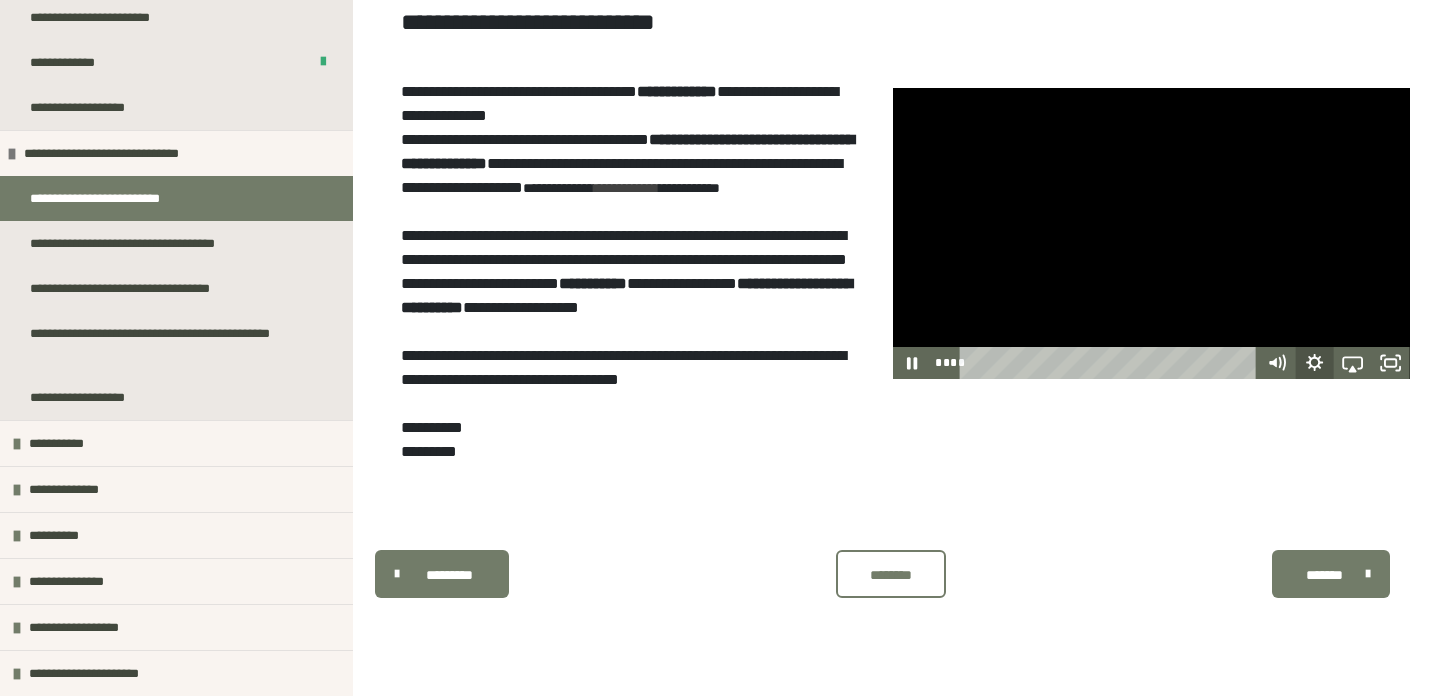 click 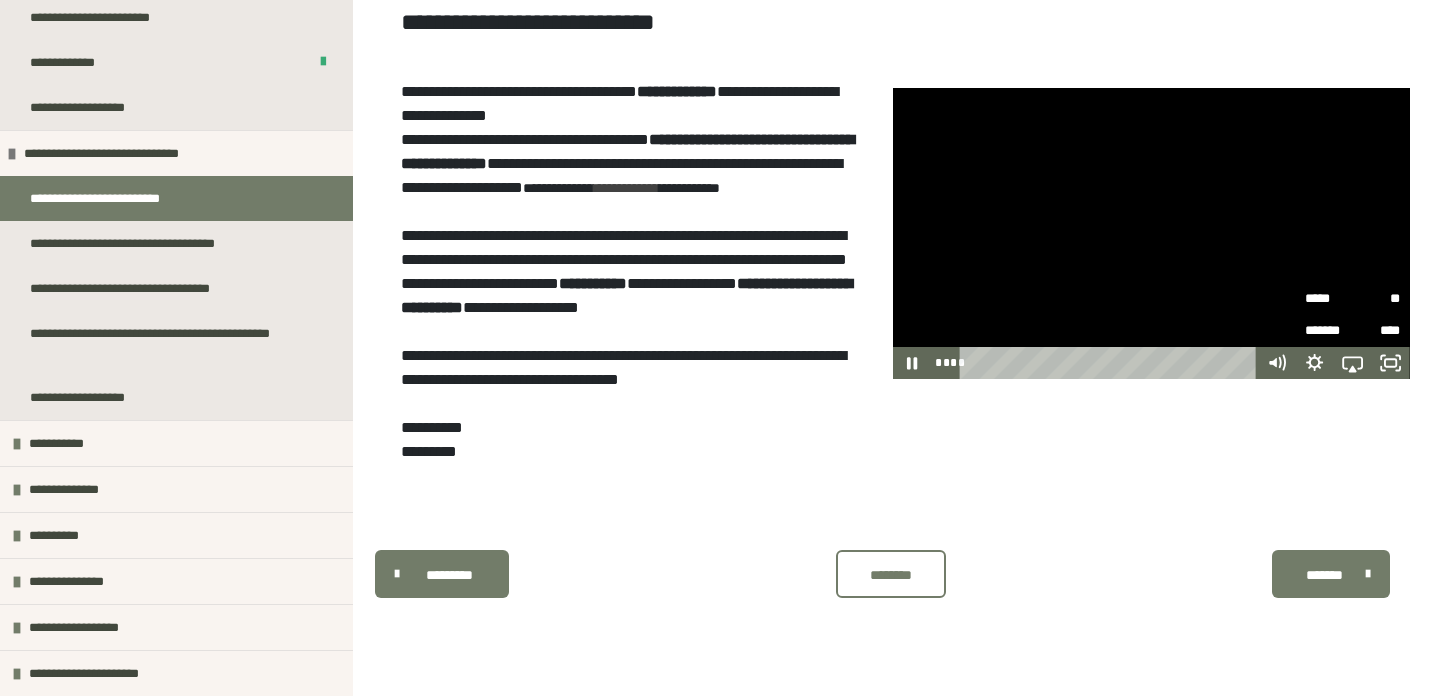 click on "*****" at bounding box center (1329, 299) 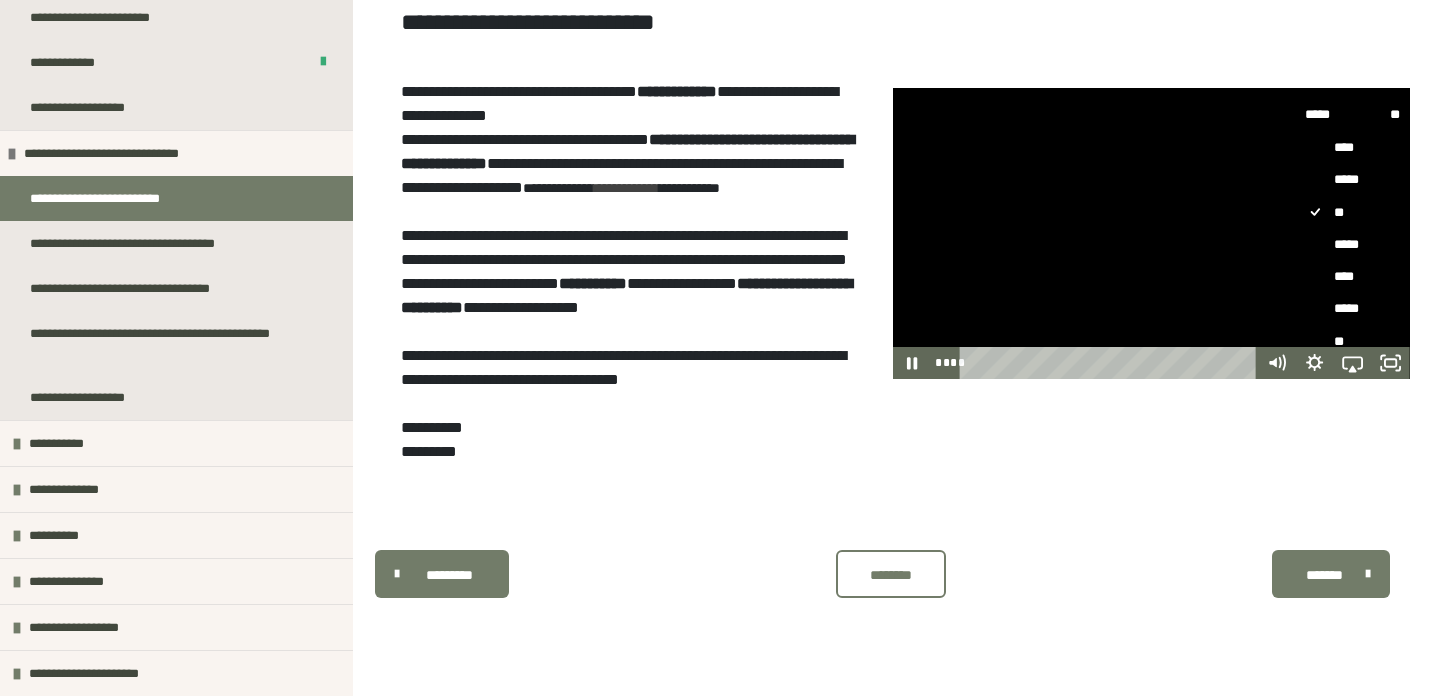 click on "****" at bounding box center (1353, 276) 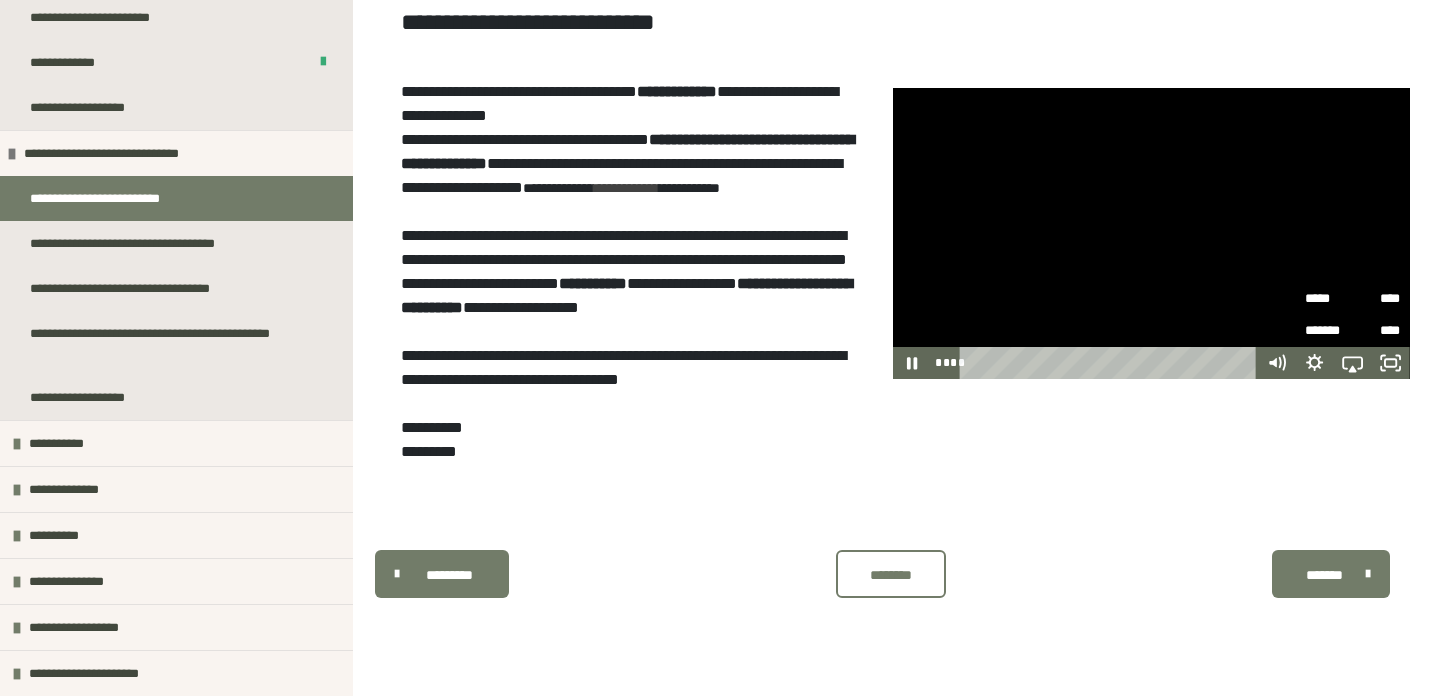 click at bounding box center (1151, 234) 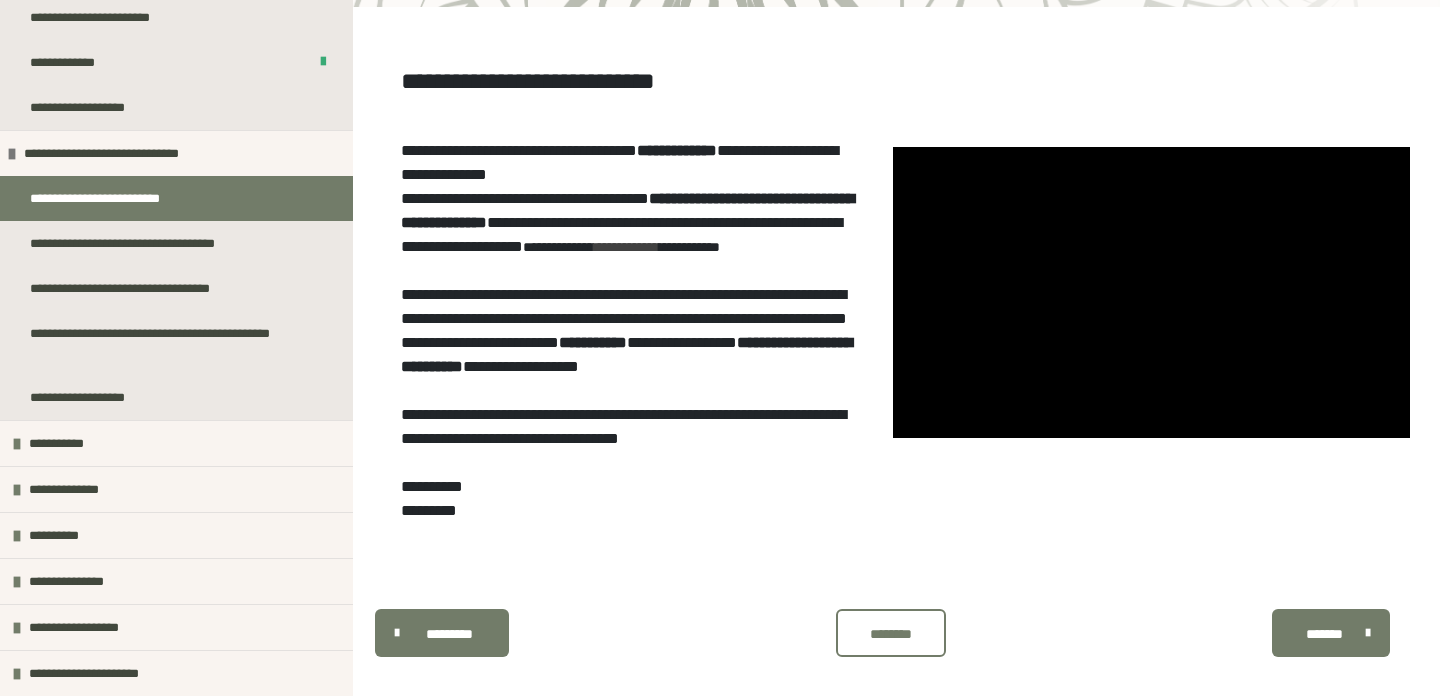 scroll, scrollTop: 269, scrollLeft: 0, axis: vertical 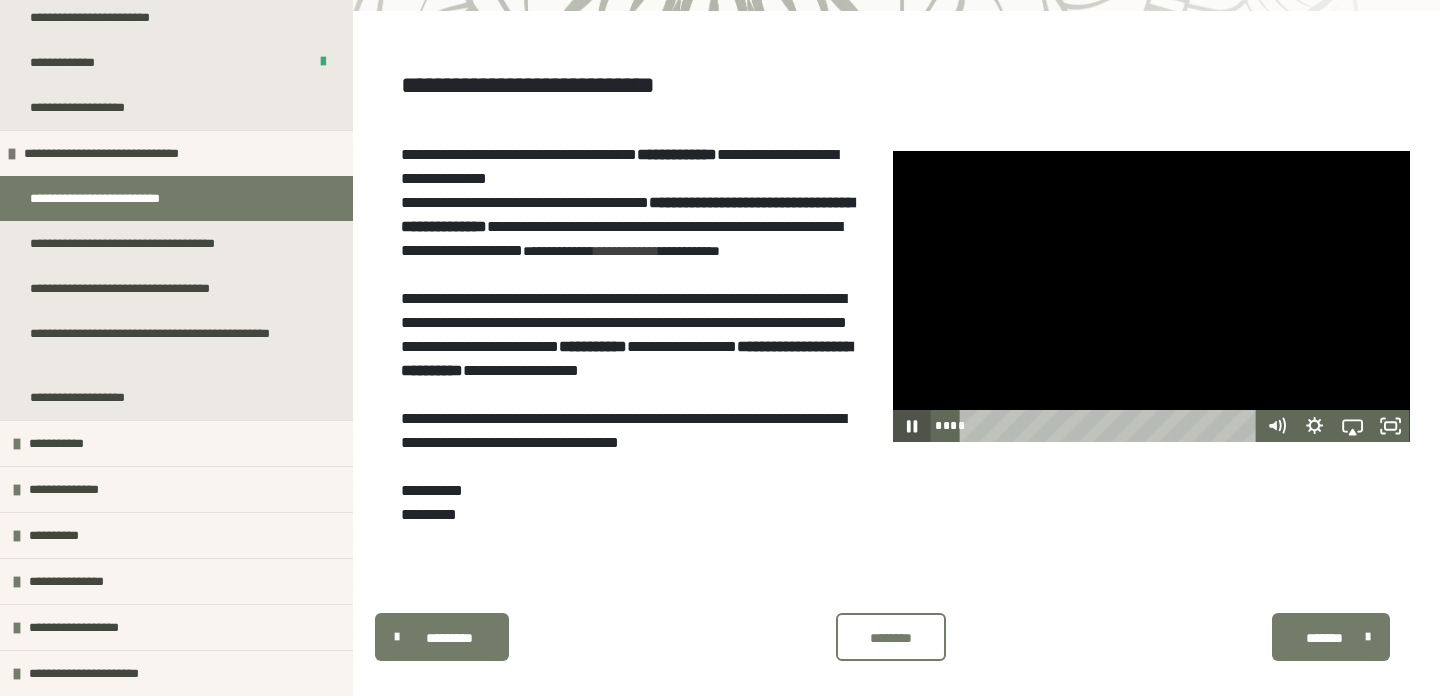 click 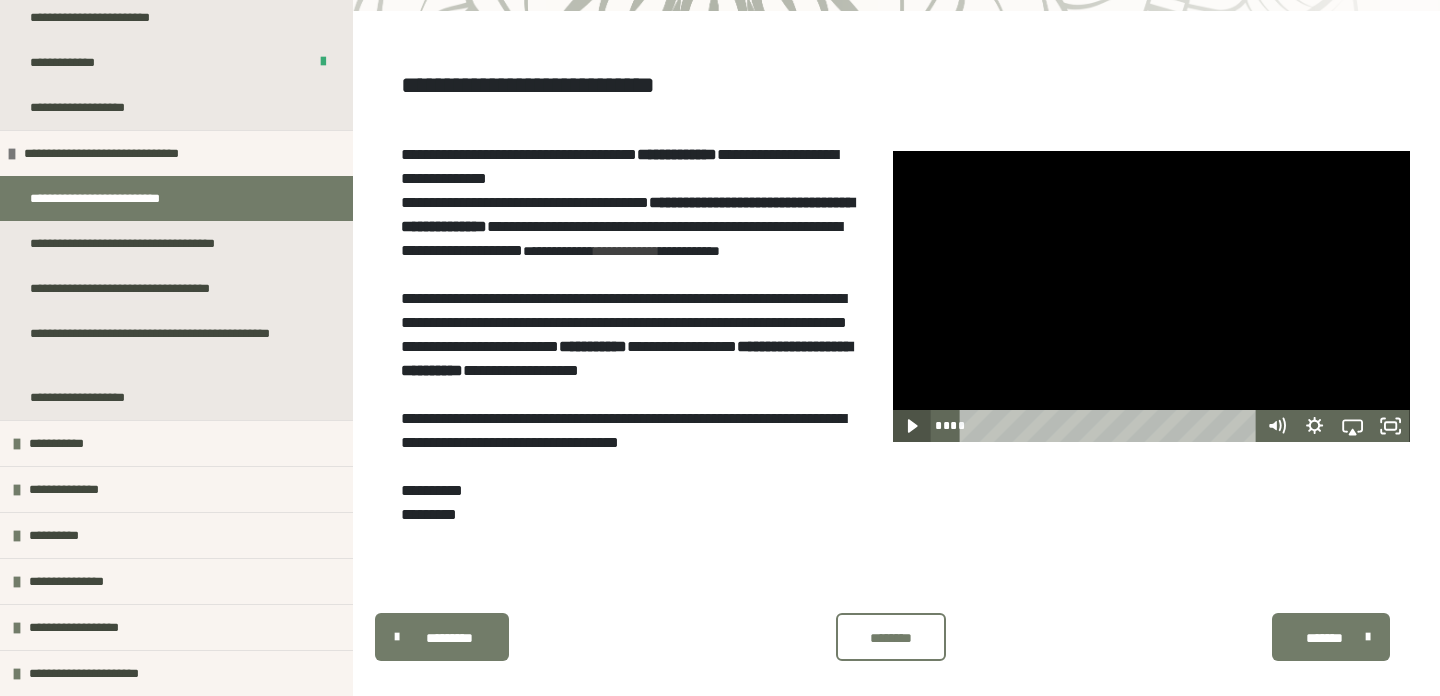 click 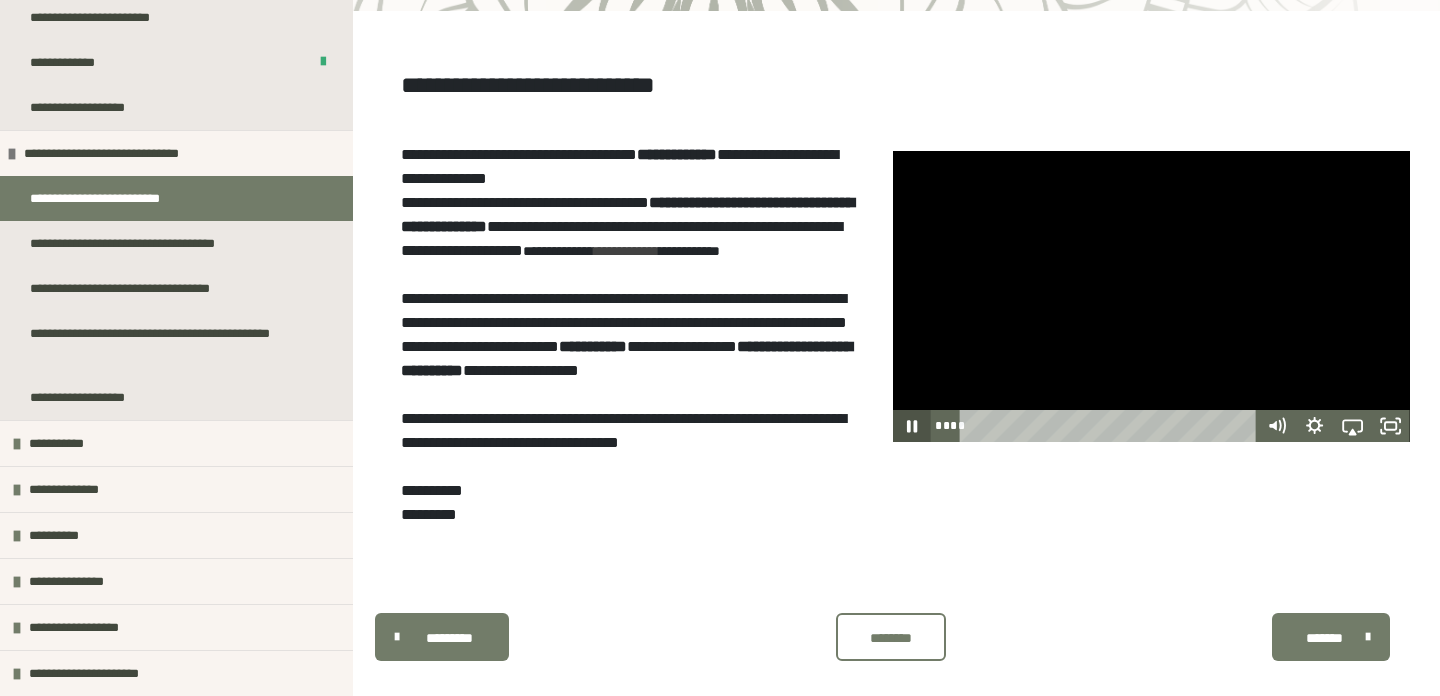 click 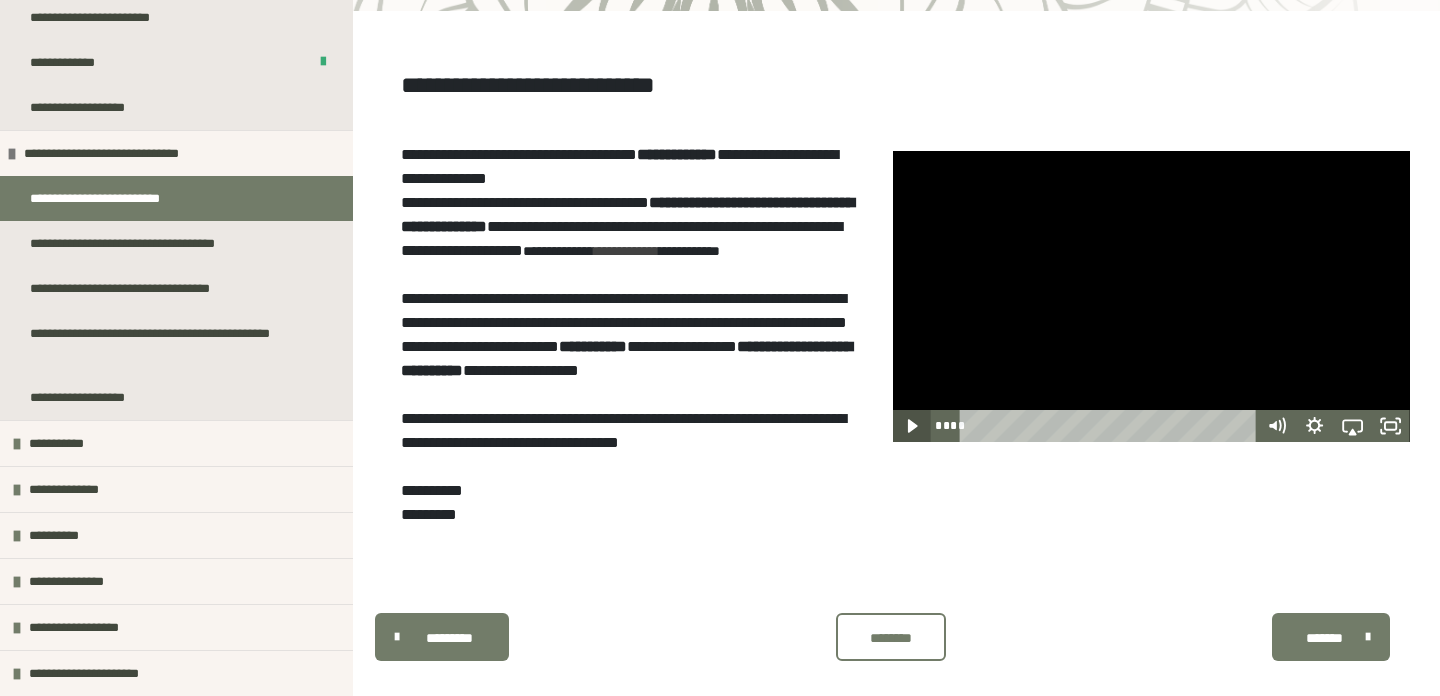 click 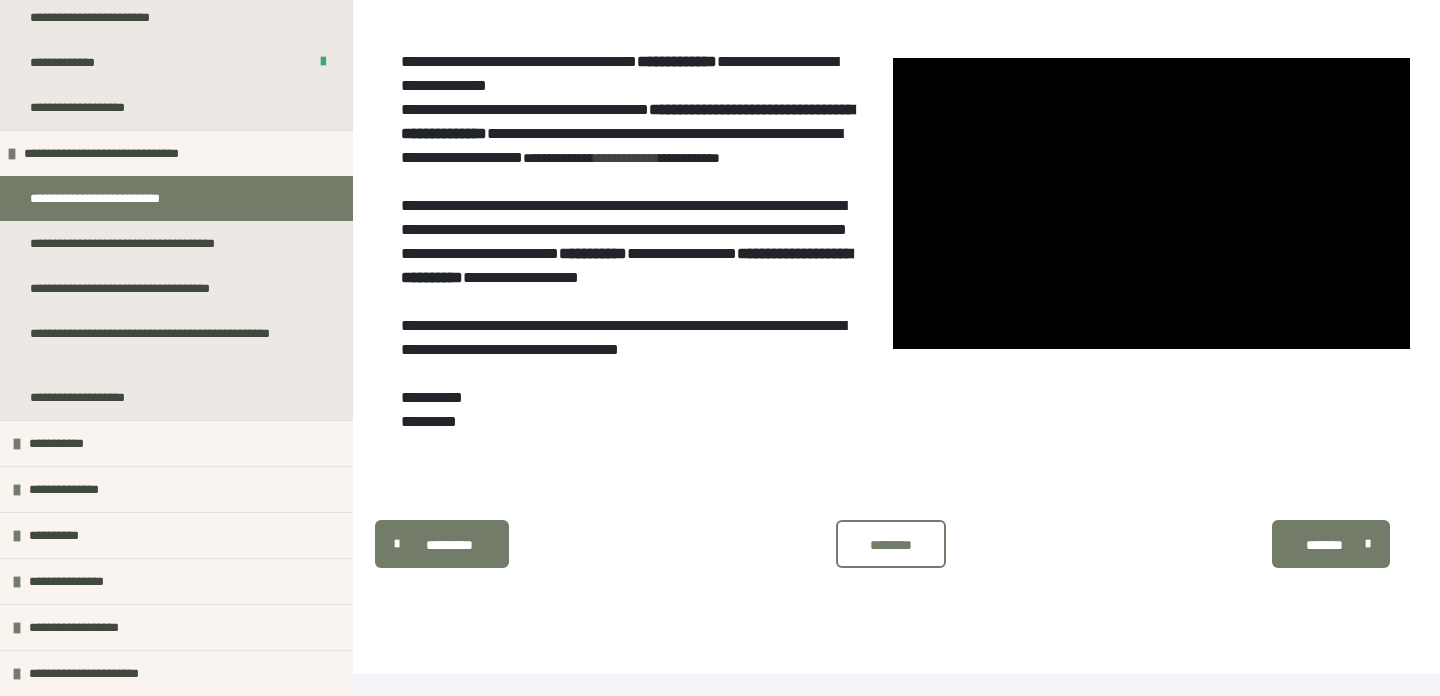 scroll, scrollTop: 362, scrollLeft: 0, axis: vertical 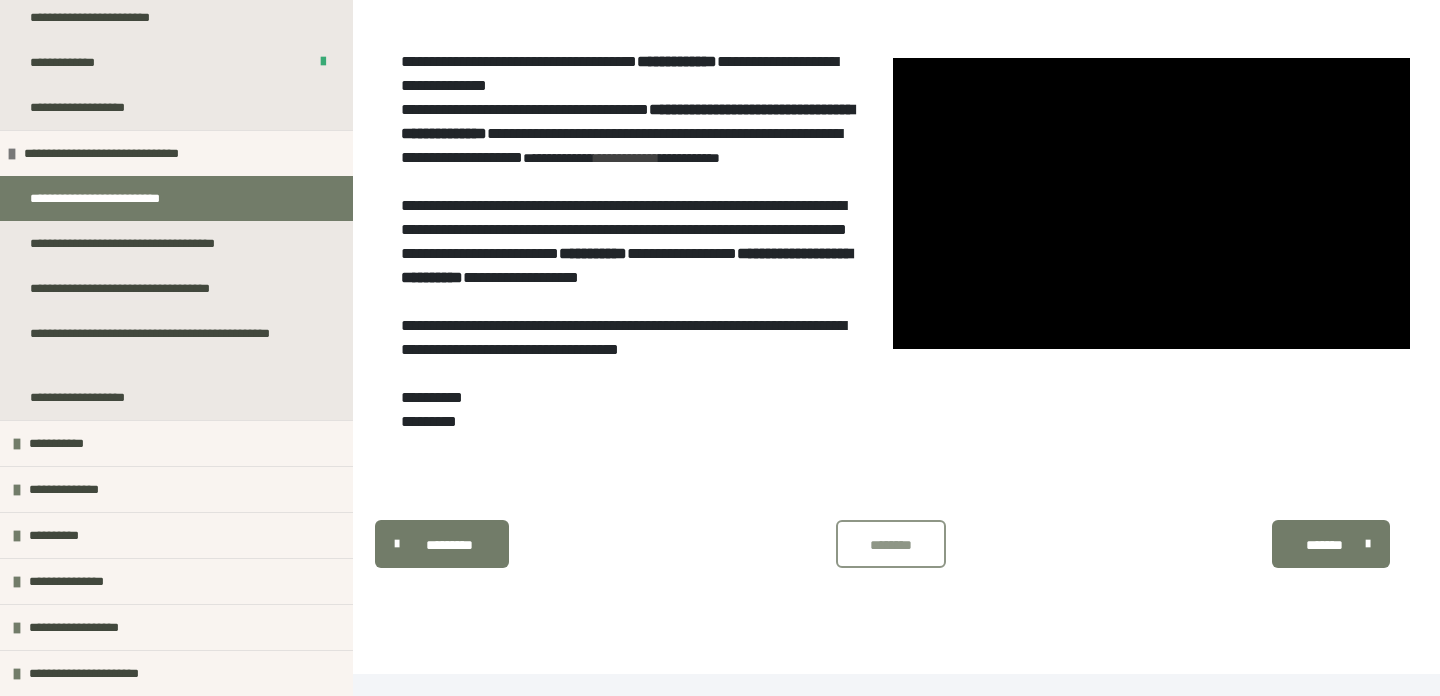 click on "********" at bounding box center [891, 544] 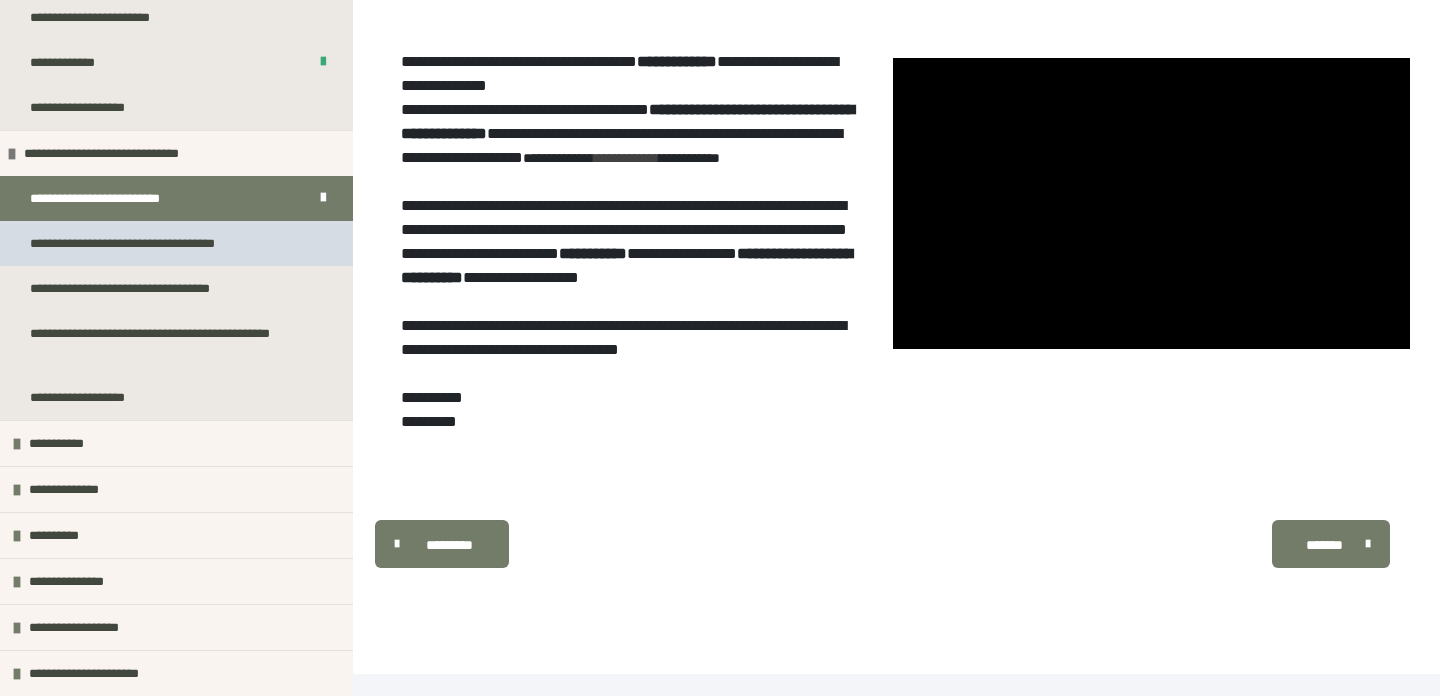 click on "**********" at bounding box center [136, 243] 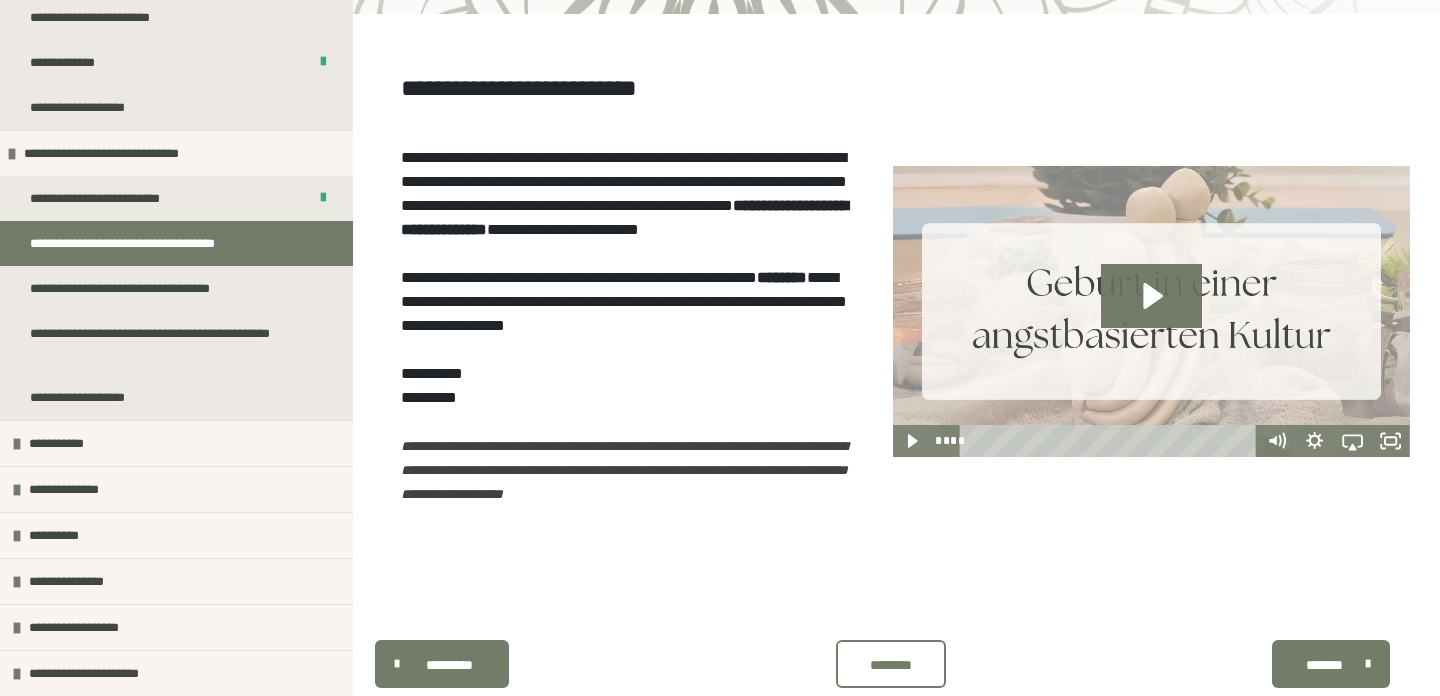 scroll, scrollTop: 204, scrollLeft: 0, axis: vertical 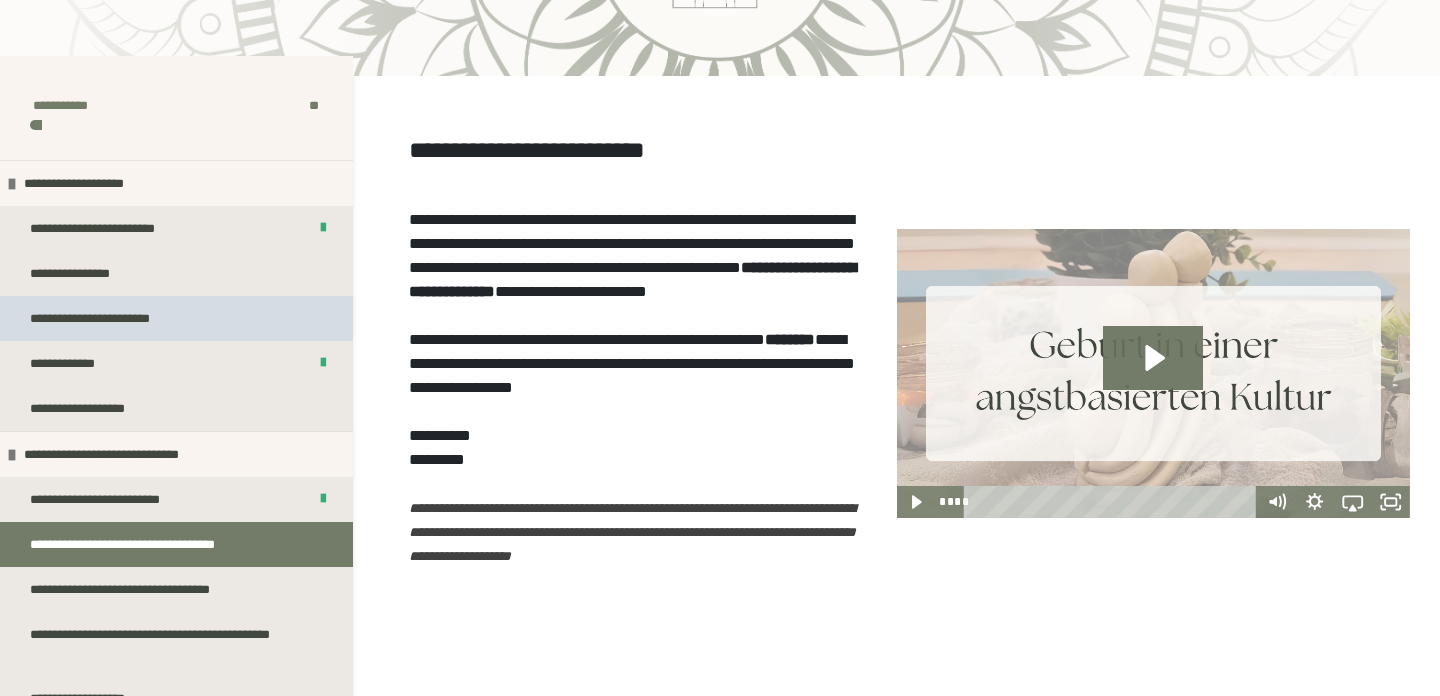 click on "**********" at bounding box center (176, 318) 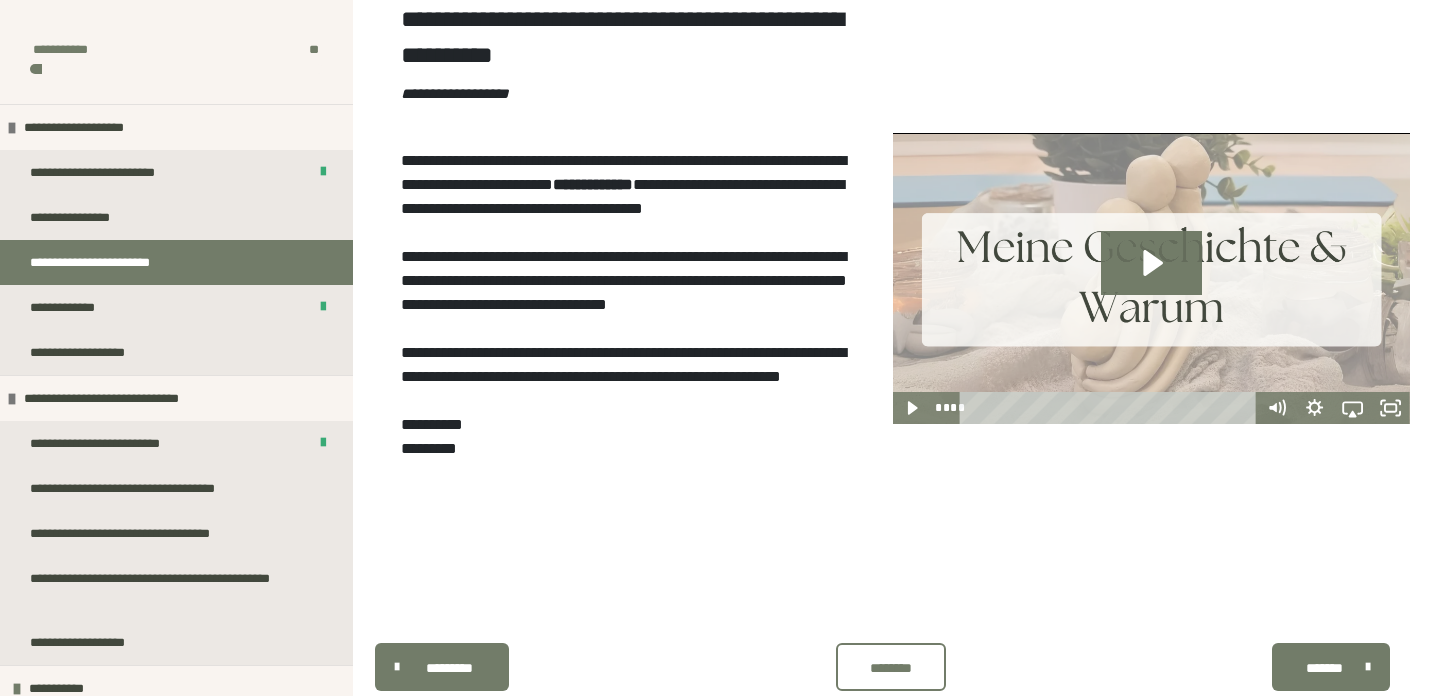 scroll, scrollTop: 333, scrollLeft: 0, axis: vertical 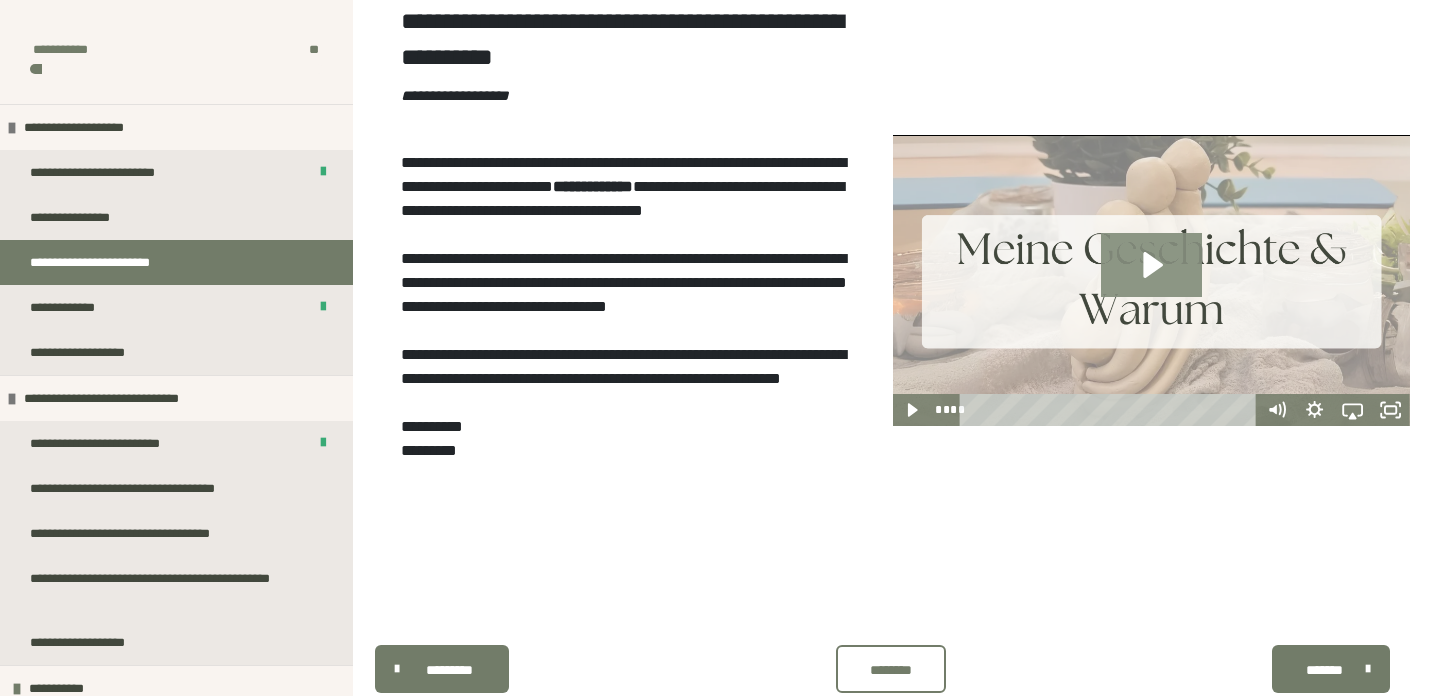 click 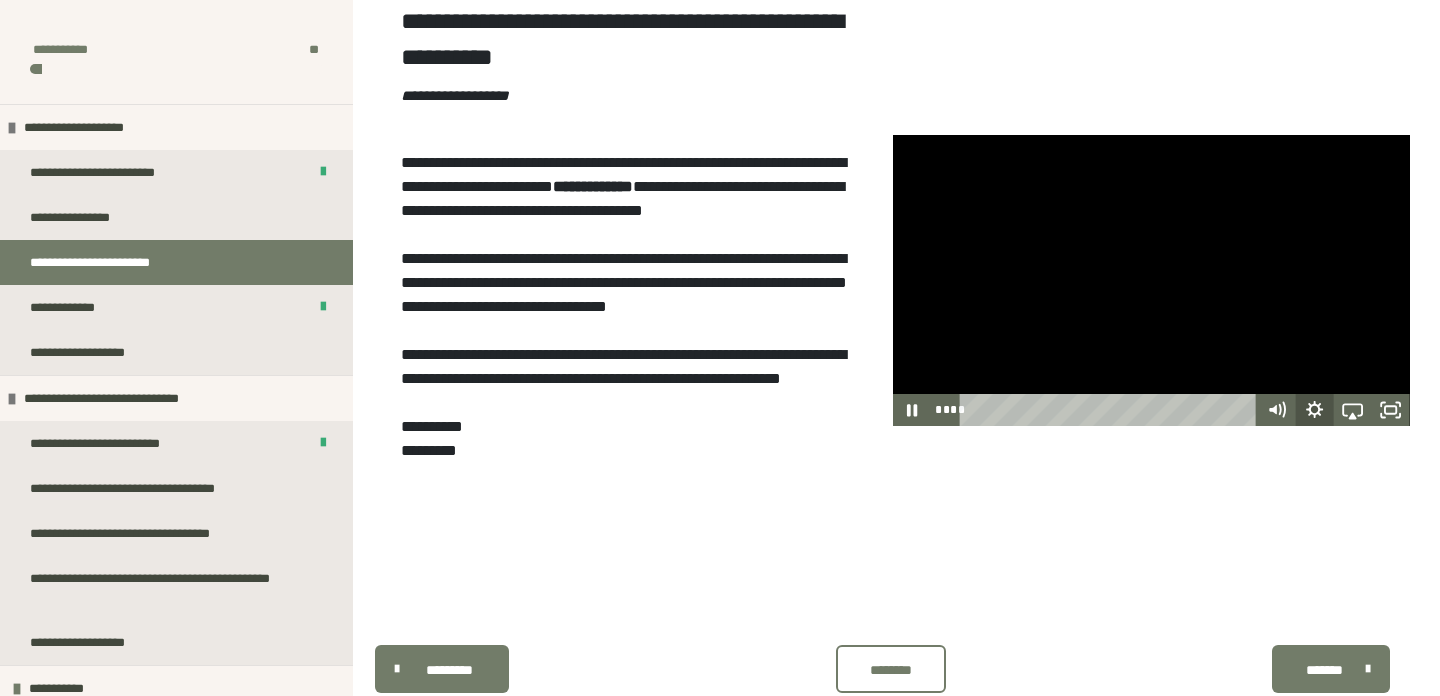 click 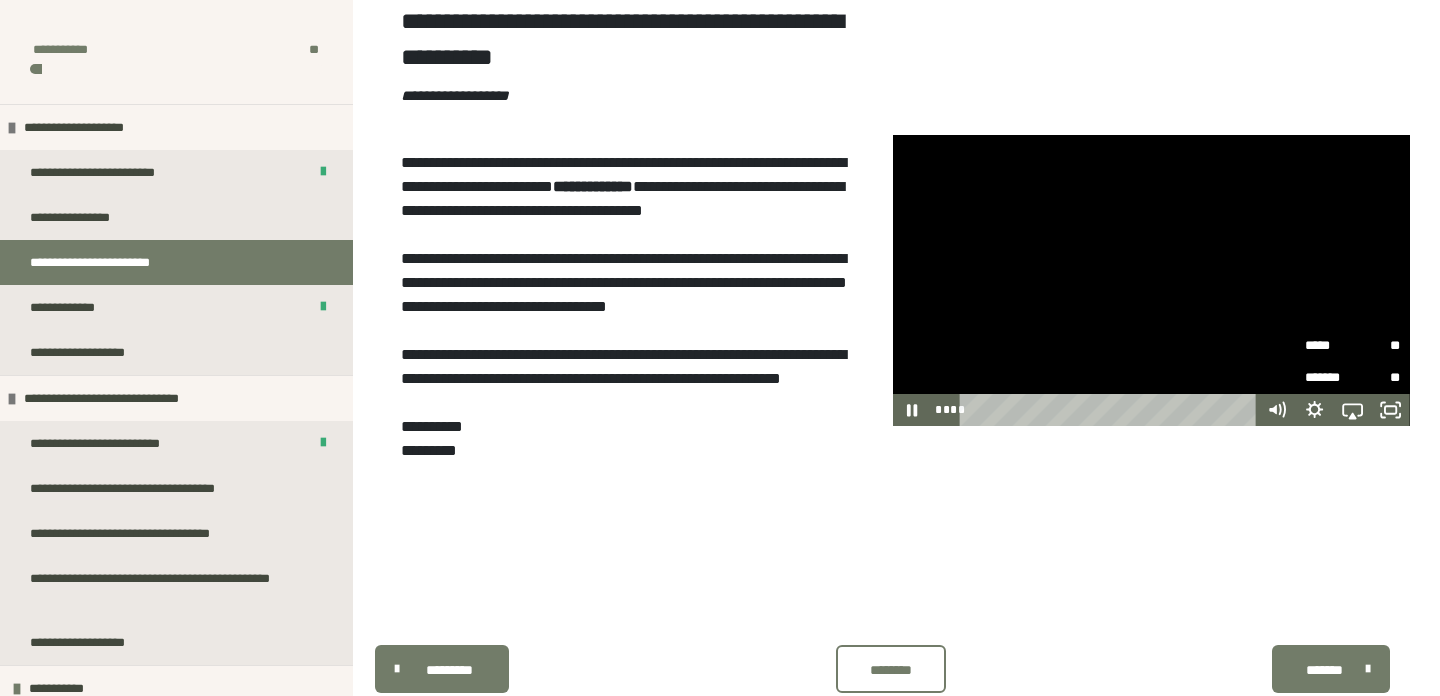click on "**" at bounding box center [1377, 345] 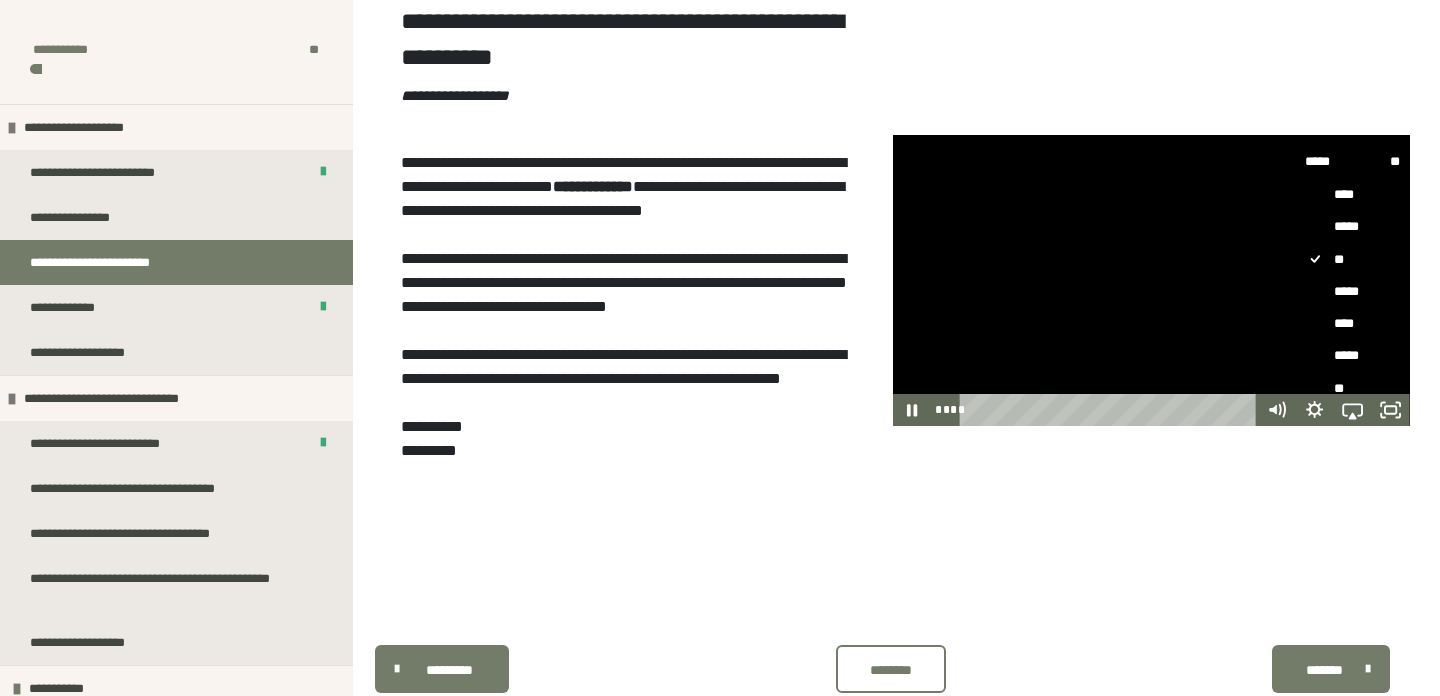 click on "****" at bounding box center [1353, 323] 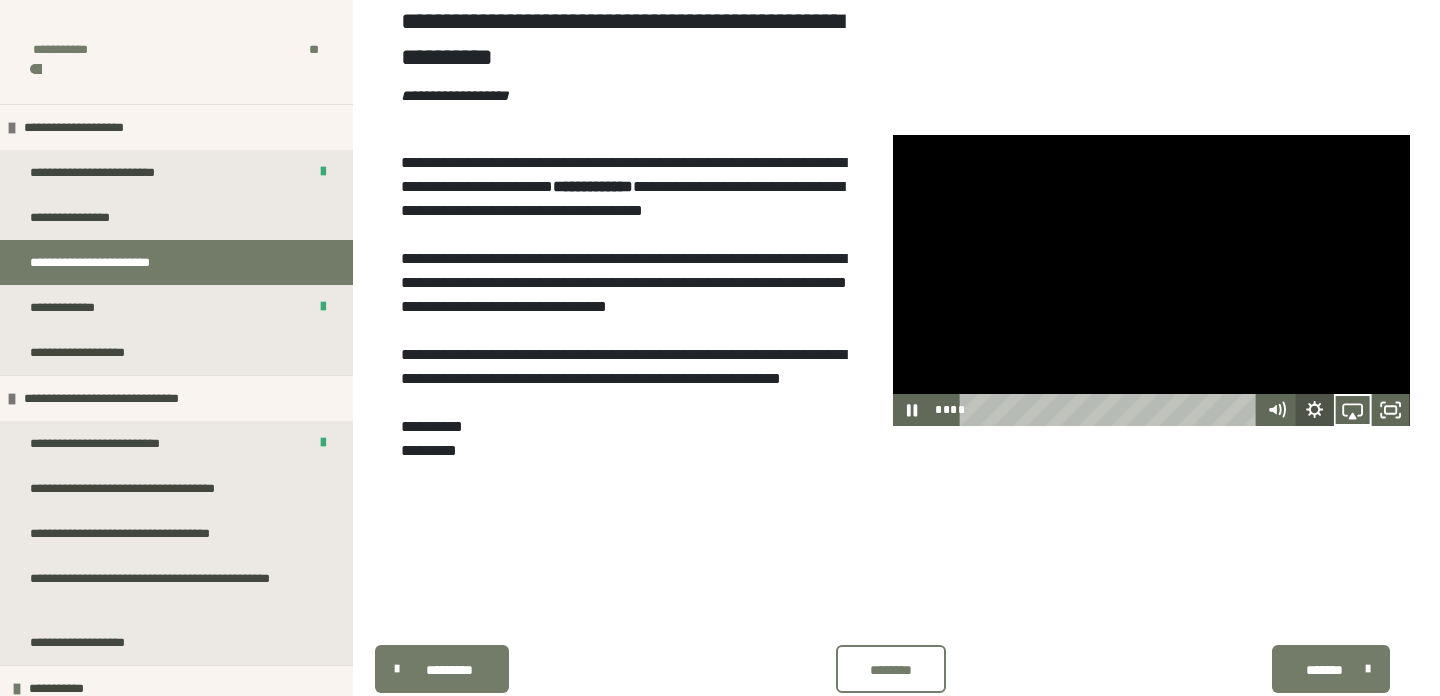 click 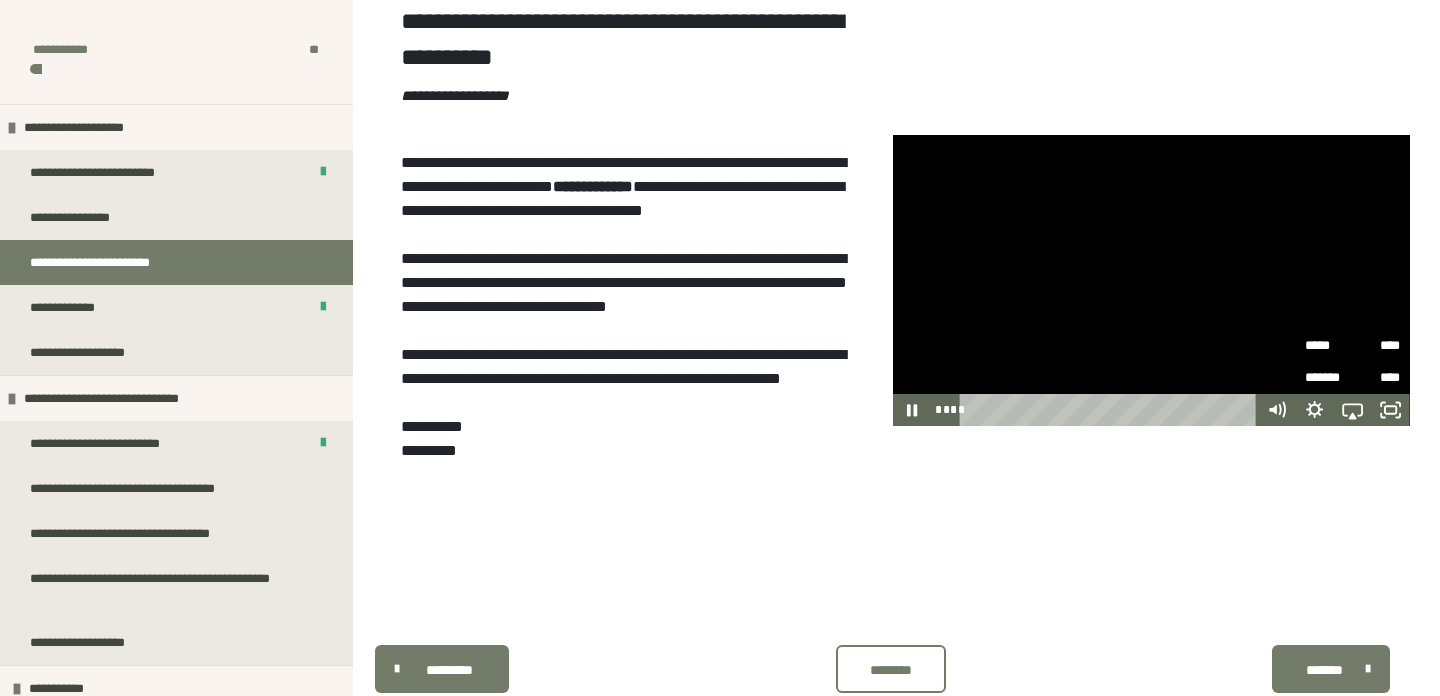 click on "*****" at bounding box center (1329, 346) 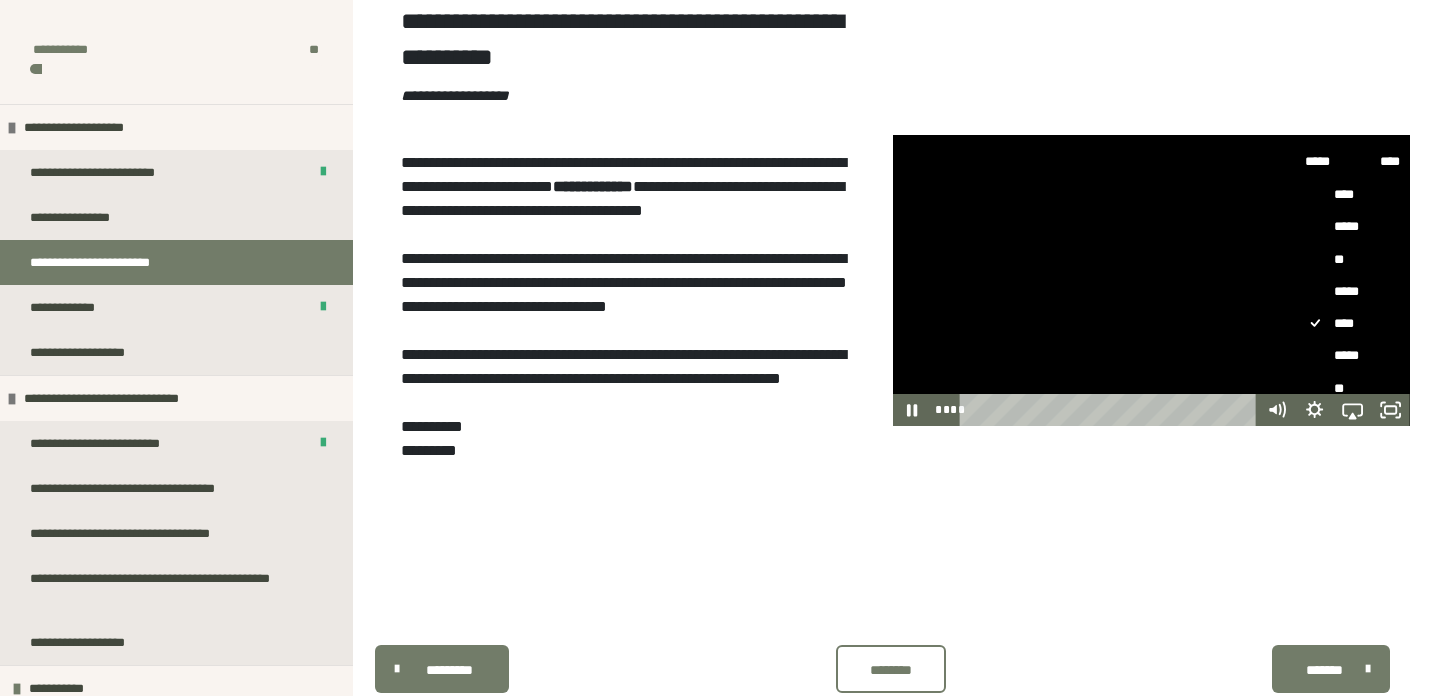 click on "*****" at bounding box center [1353, 355] 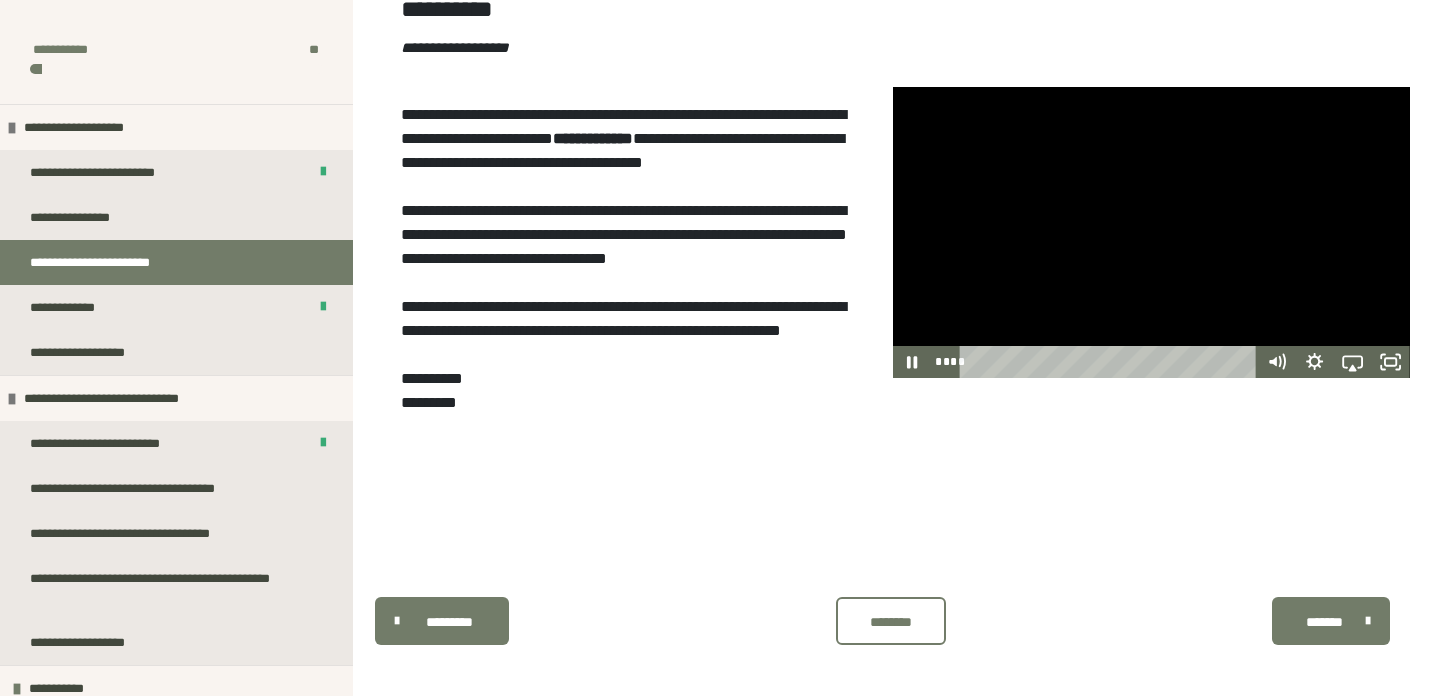 scroll, scrollTop: 382, scrollLeft: 0, axis: vertical 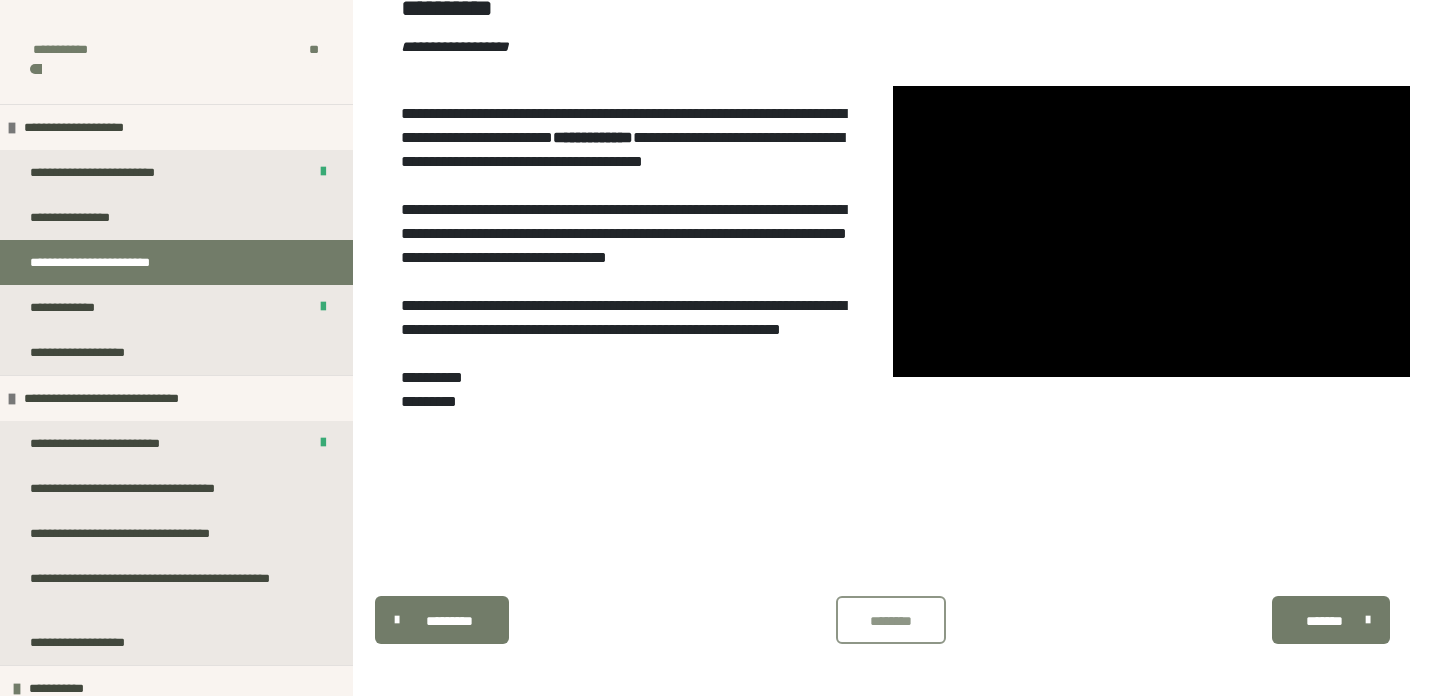 click on "********" at bounding box center (891, 620) 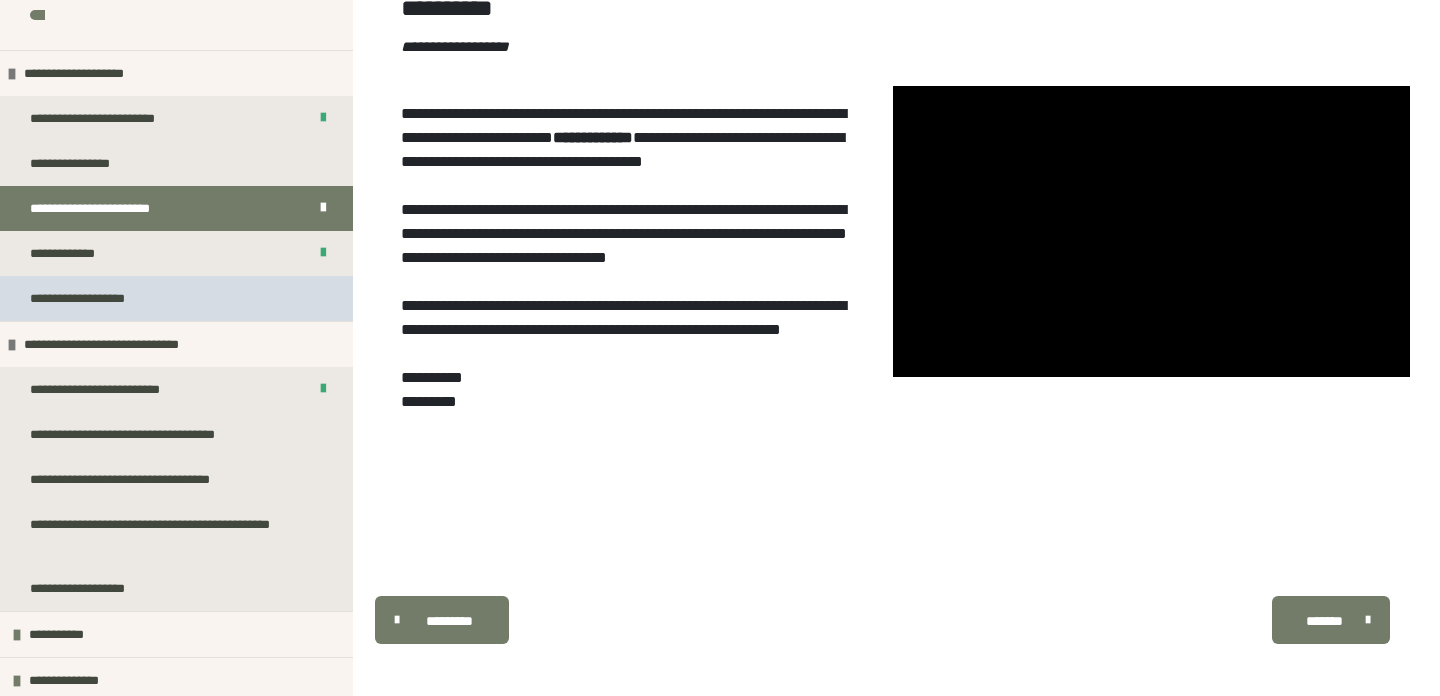 scroll, scrollTop: 60, scrollLeft: 0, axis: vertical 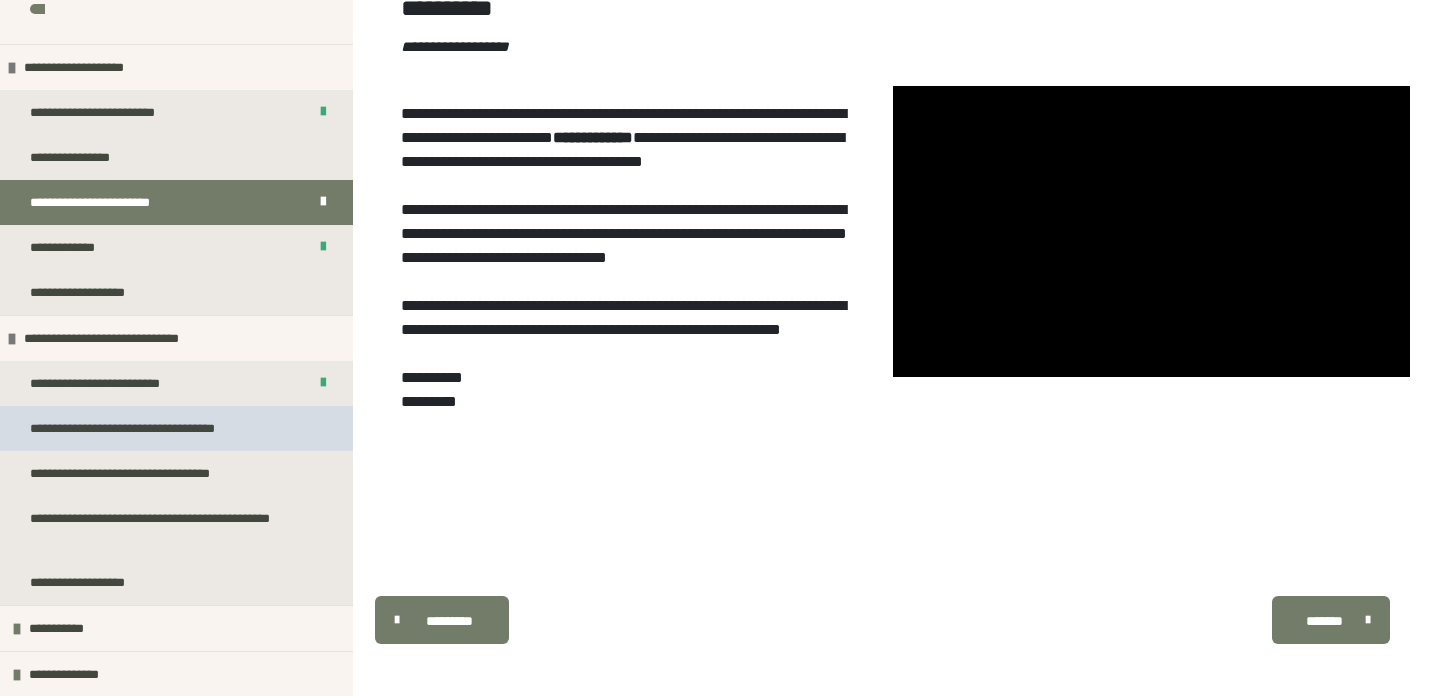 click on "**********" at bounding box center [136, 428] 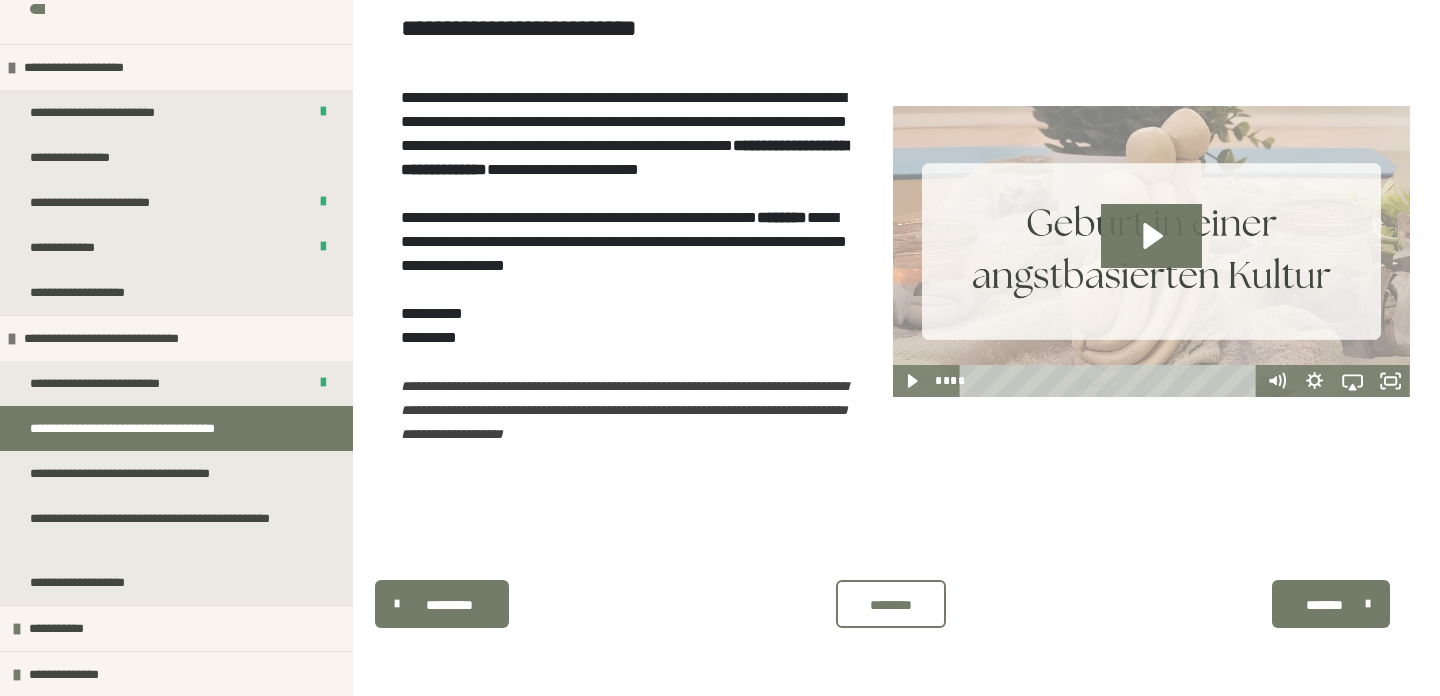 scroll, scrollTop: 326, scrollLeft: 0, axis: vertical 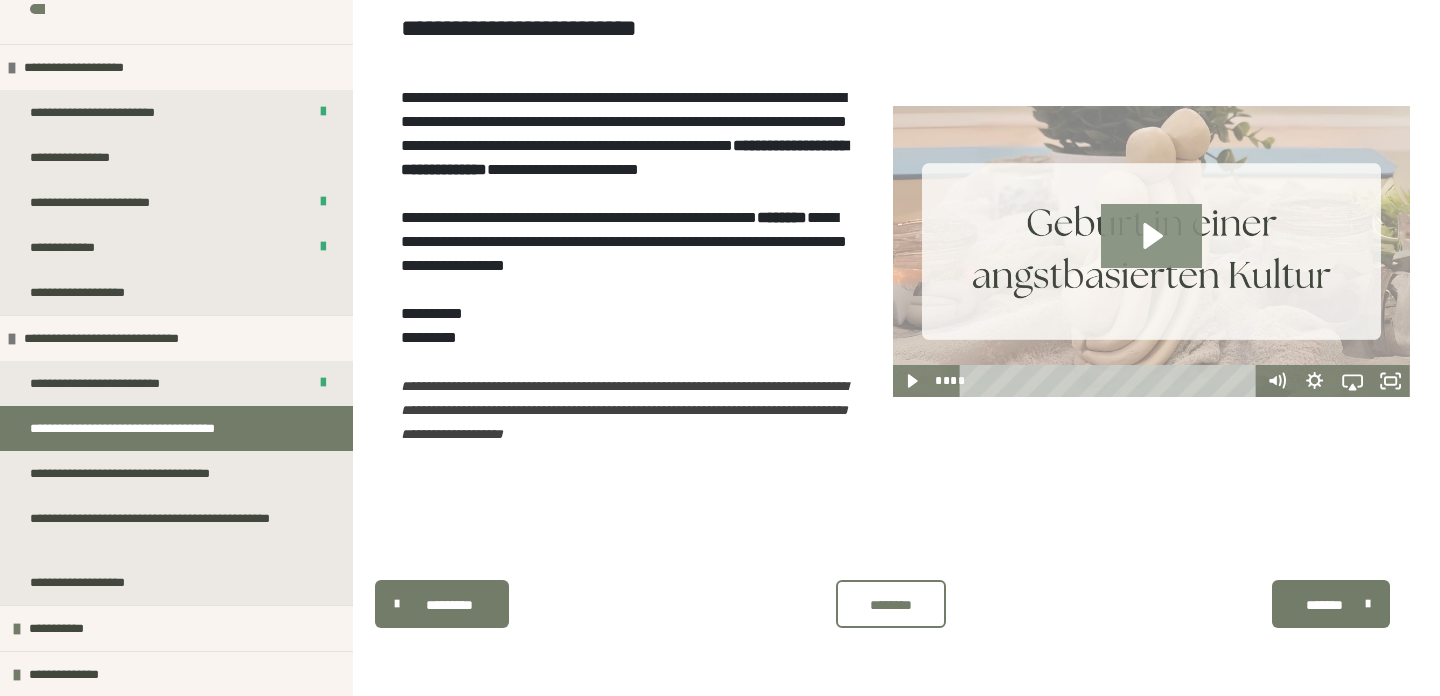 click 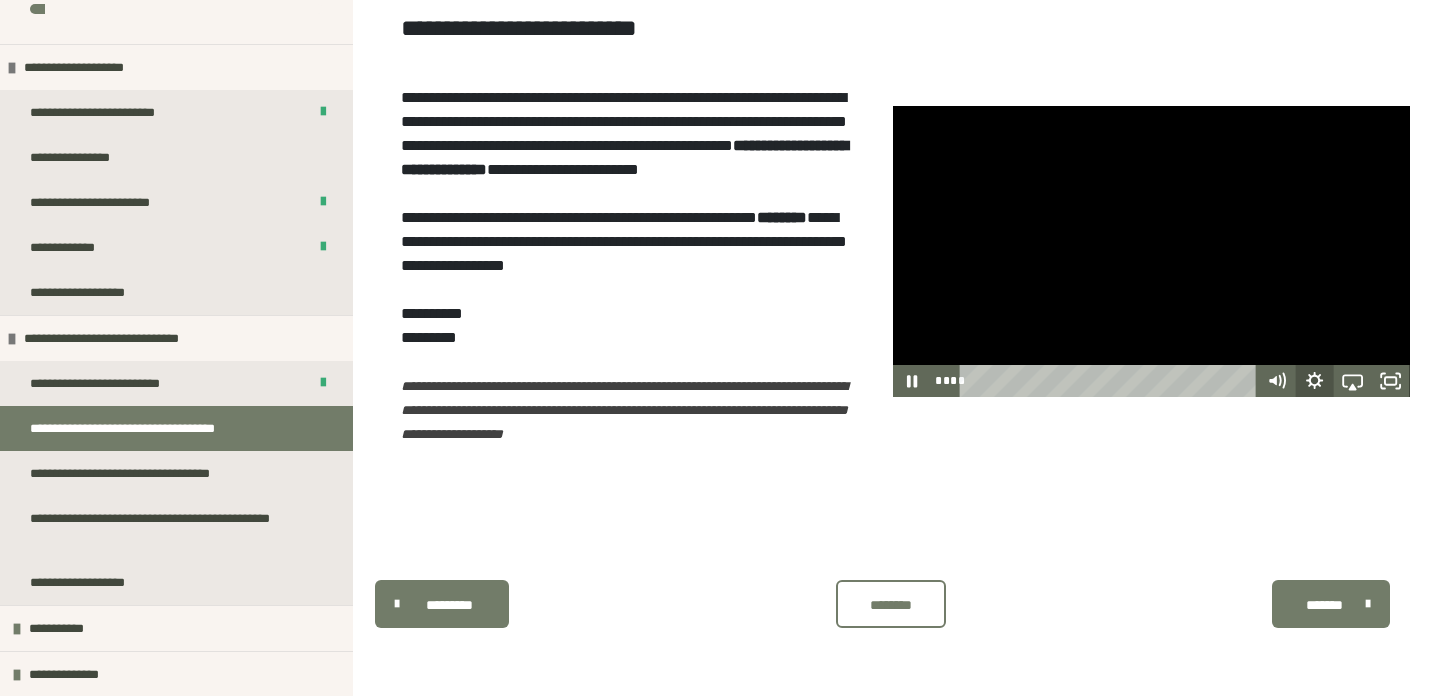 click 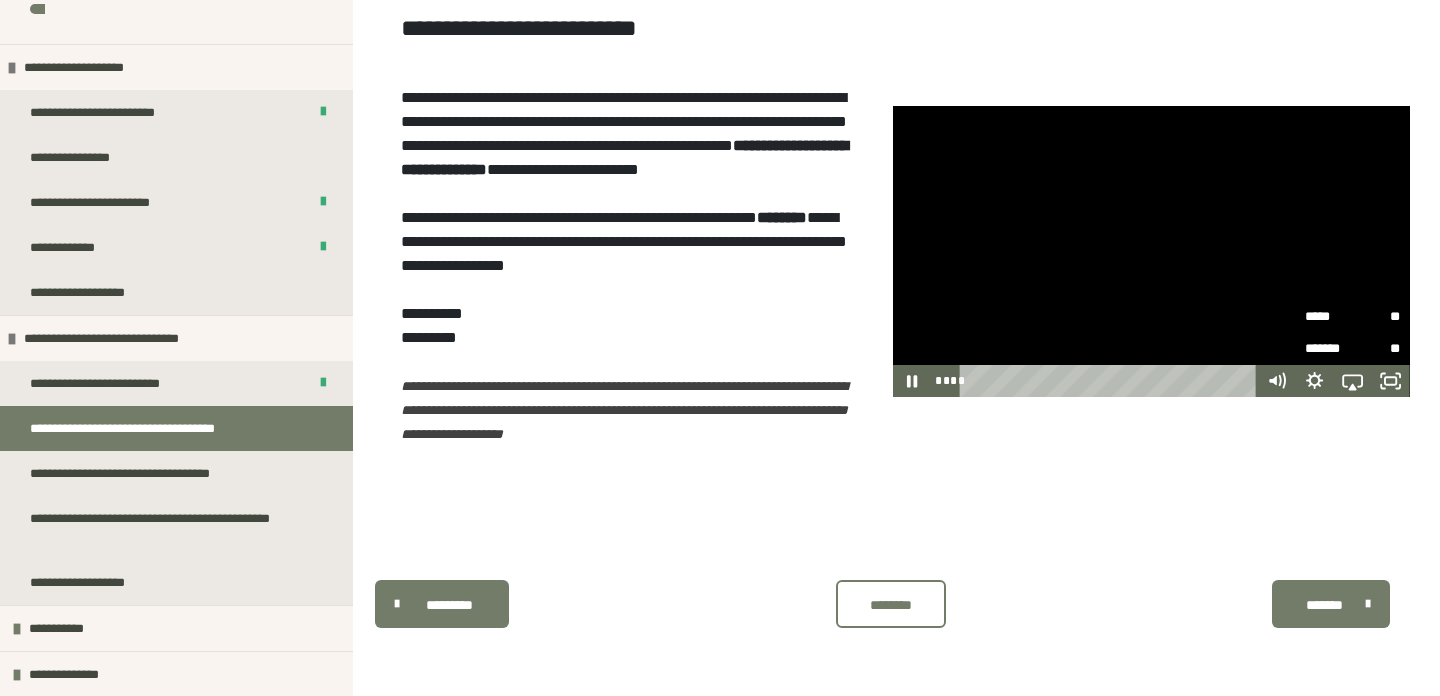 click on "*****" at bounding box center (1329, 317) 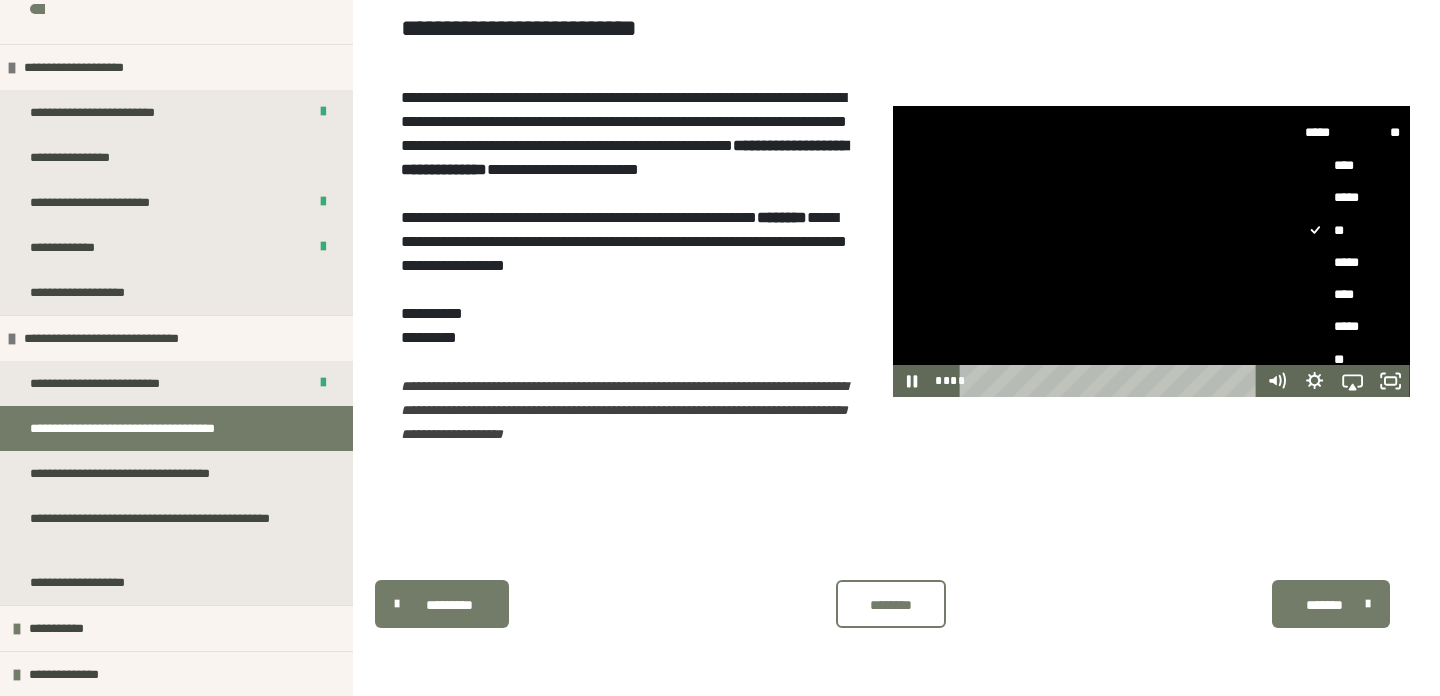 click on "****" at bounding box center [1353, 294] 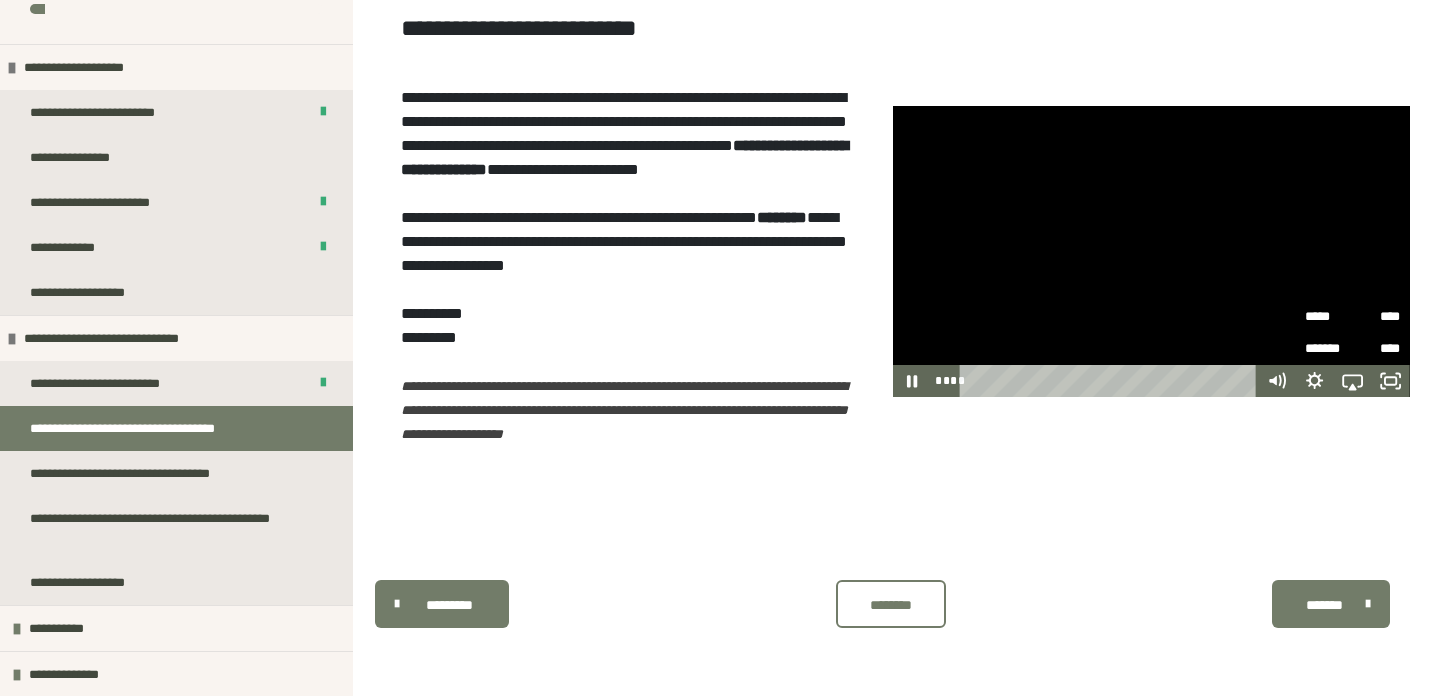 click at bounding box center [1151, 252] 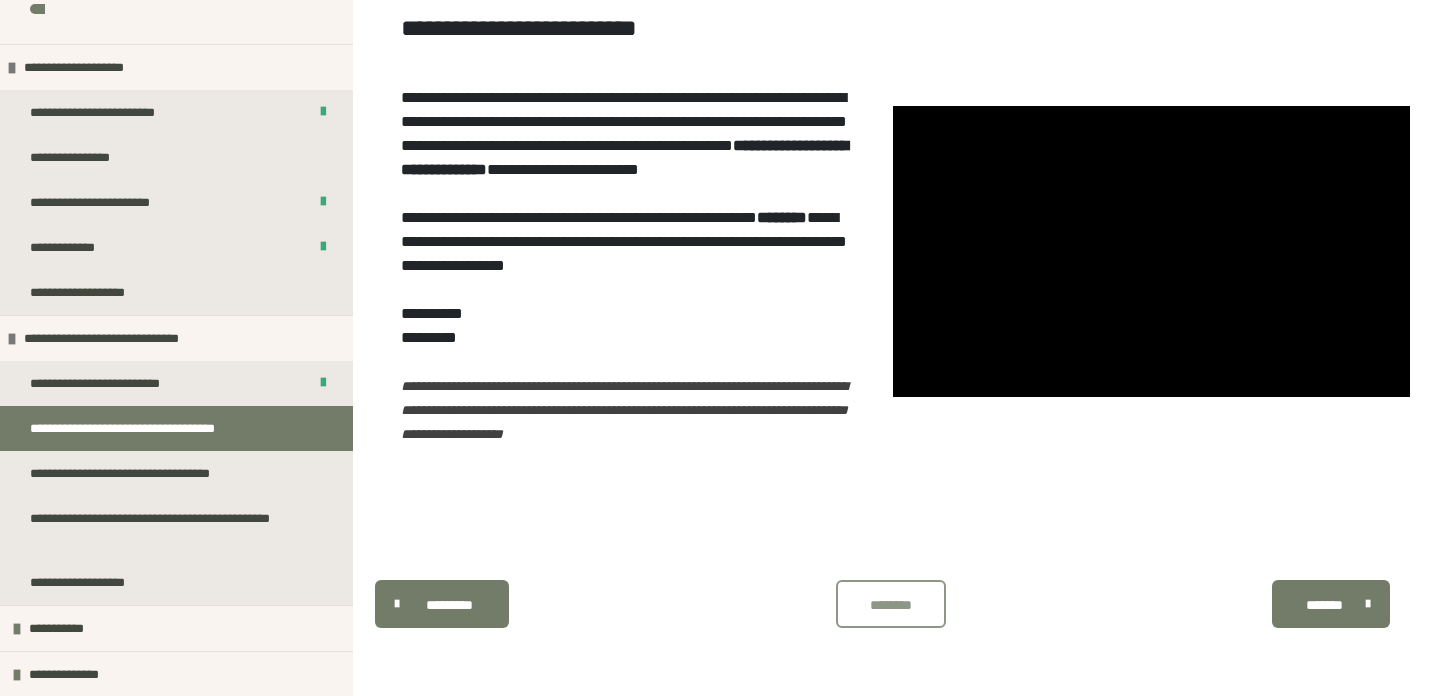 click on "********" at bounding box center (891, 604) 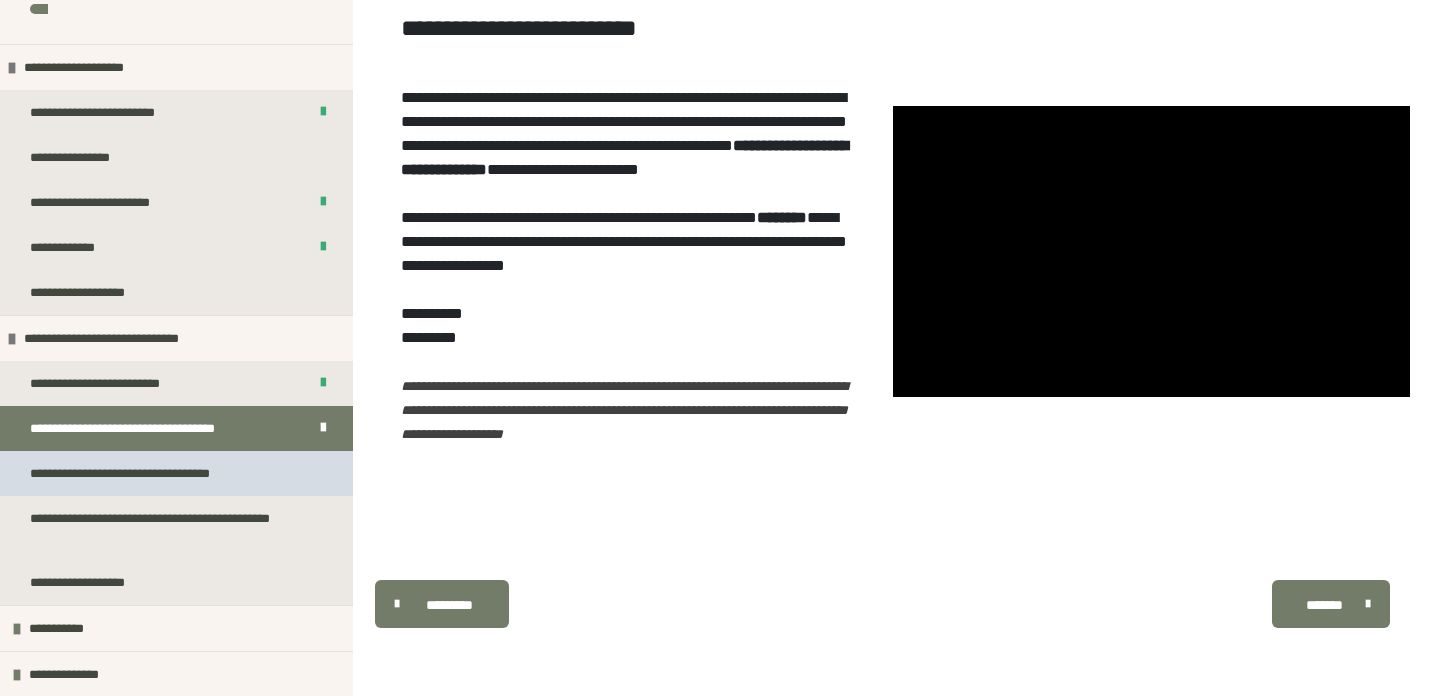 click on "**********" at bounding box center (136, 473) 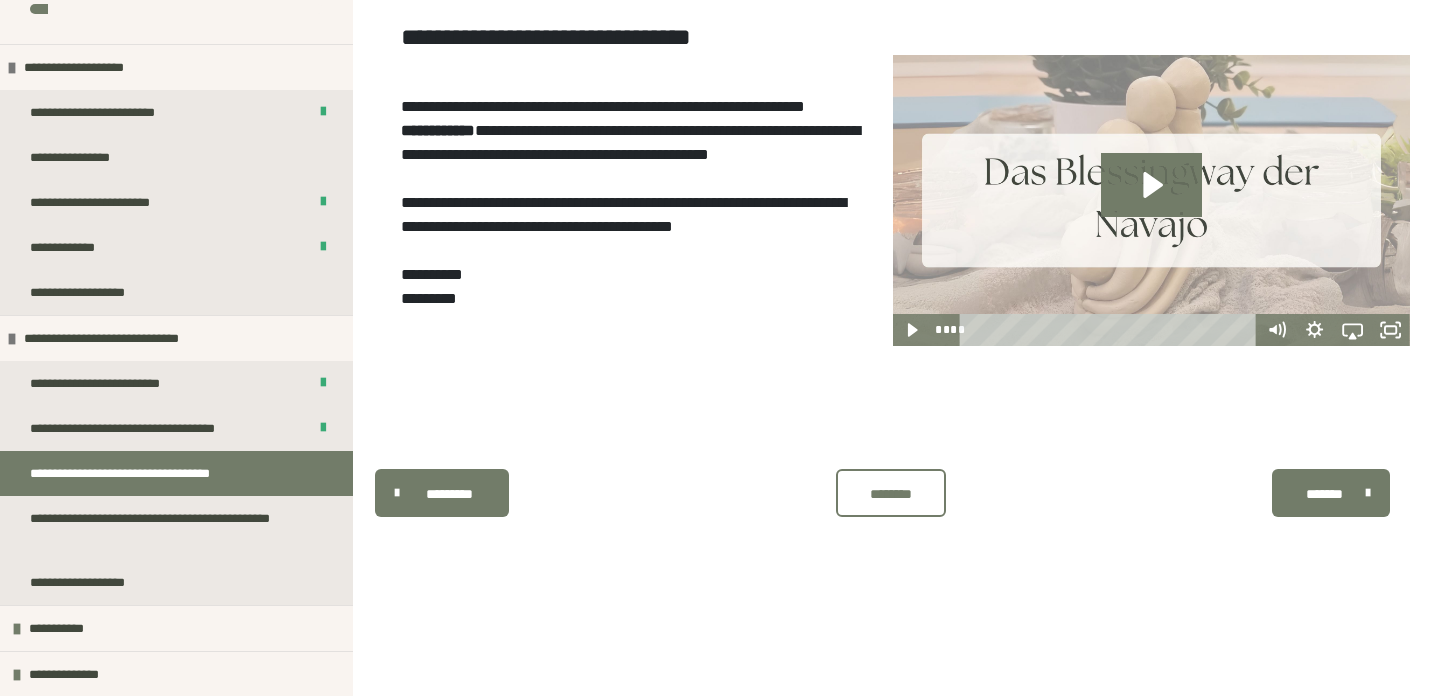 scroll, scrollTop: 315, scrollLeft: 0, axis: vertical 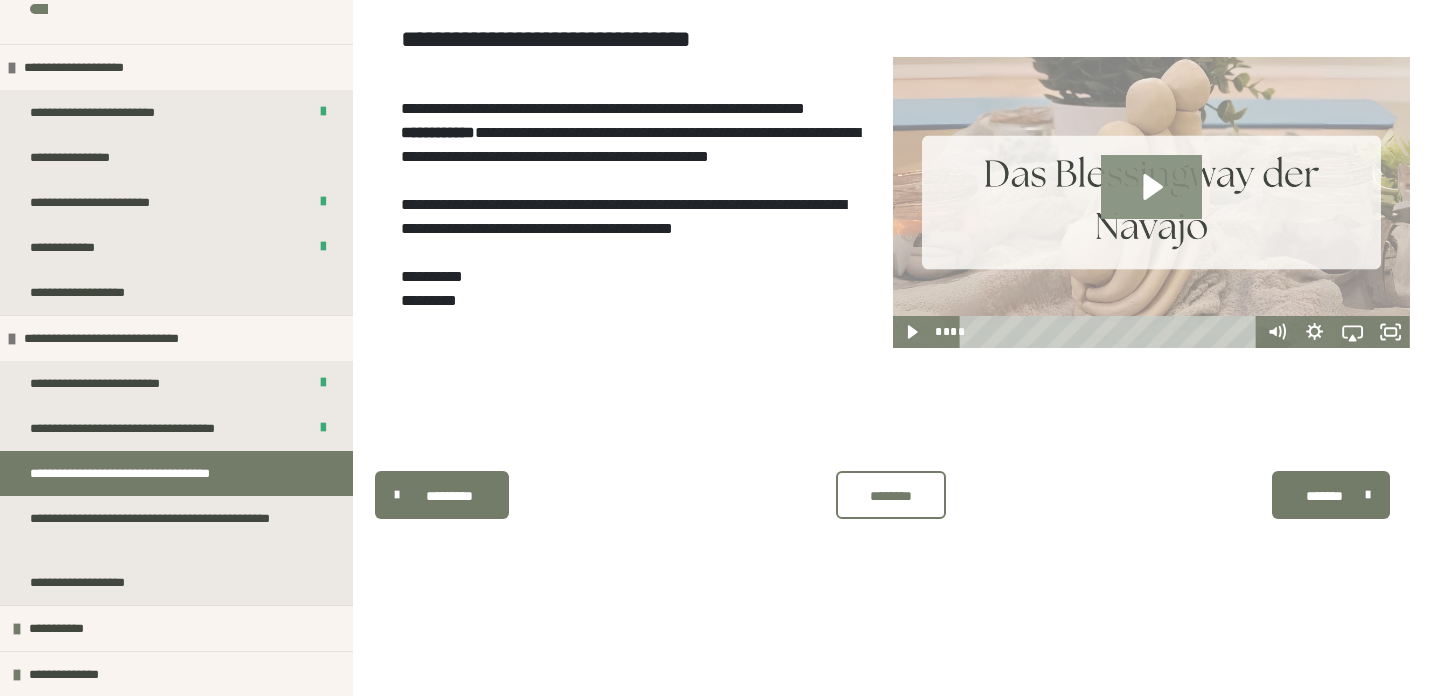click 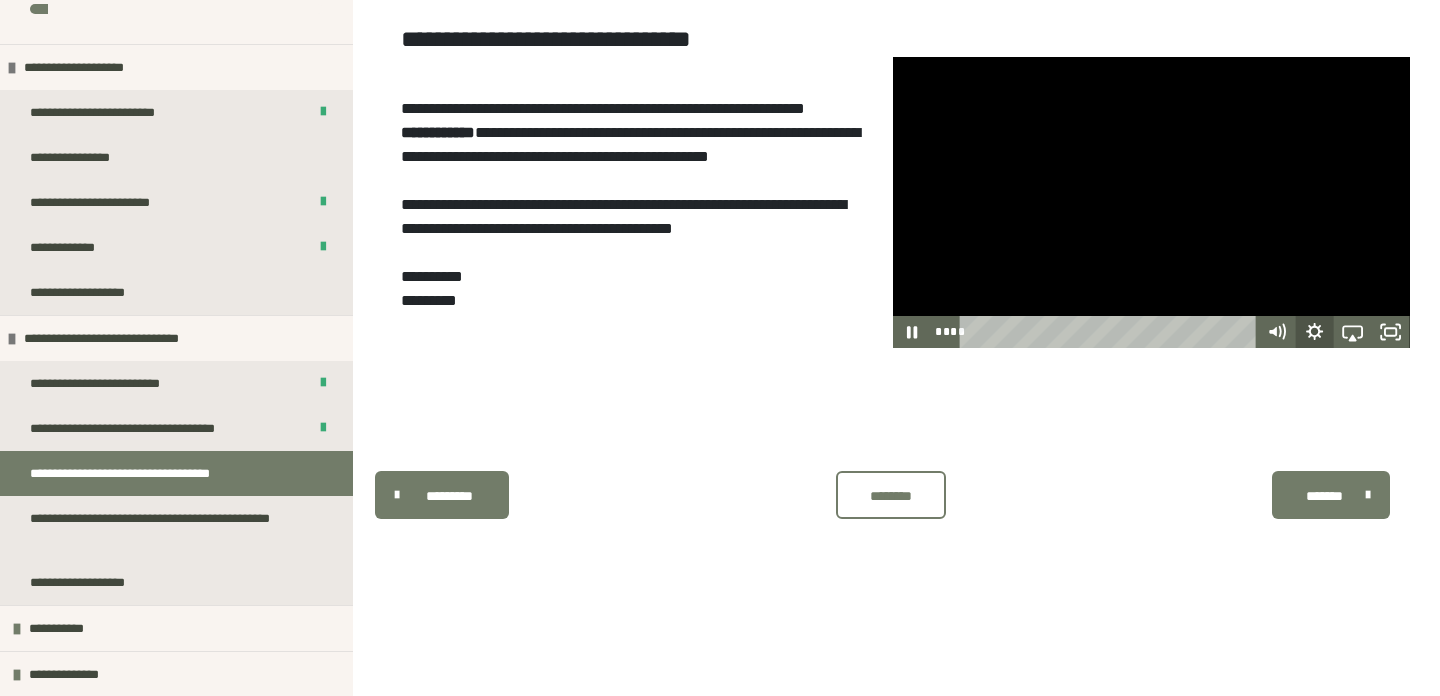 click 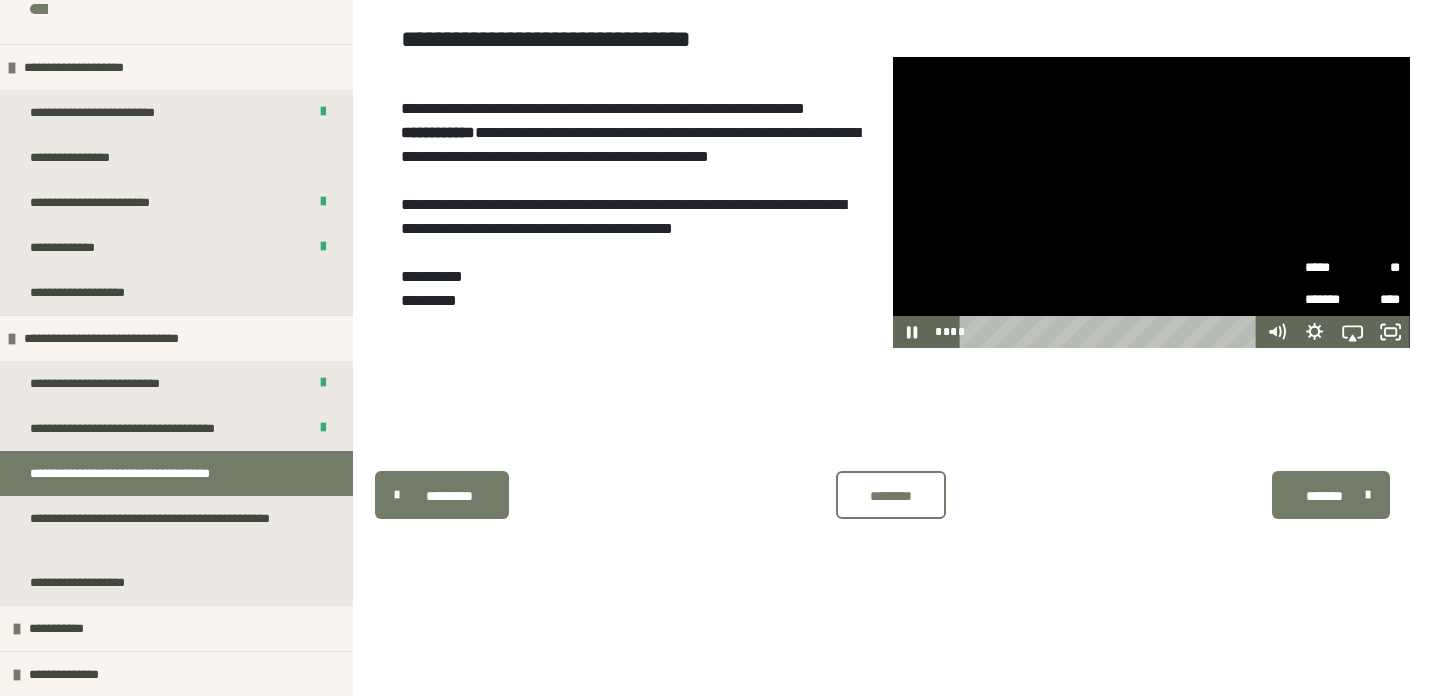 click on "*****" at bounding box center (1329, 267) 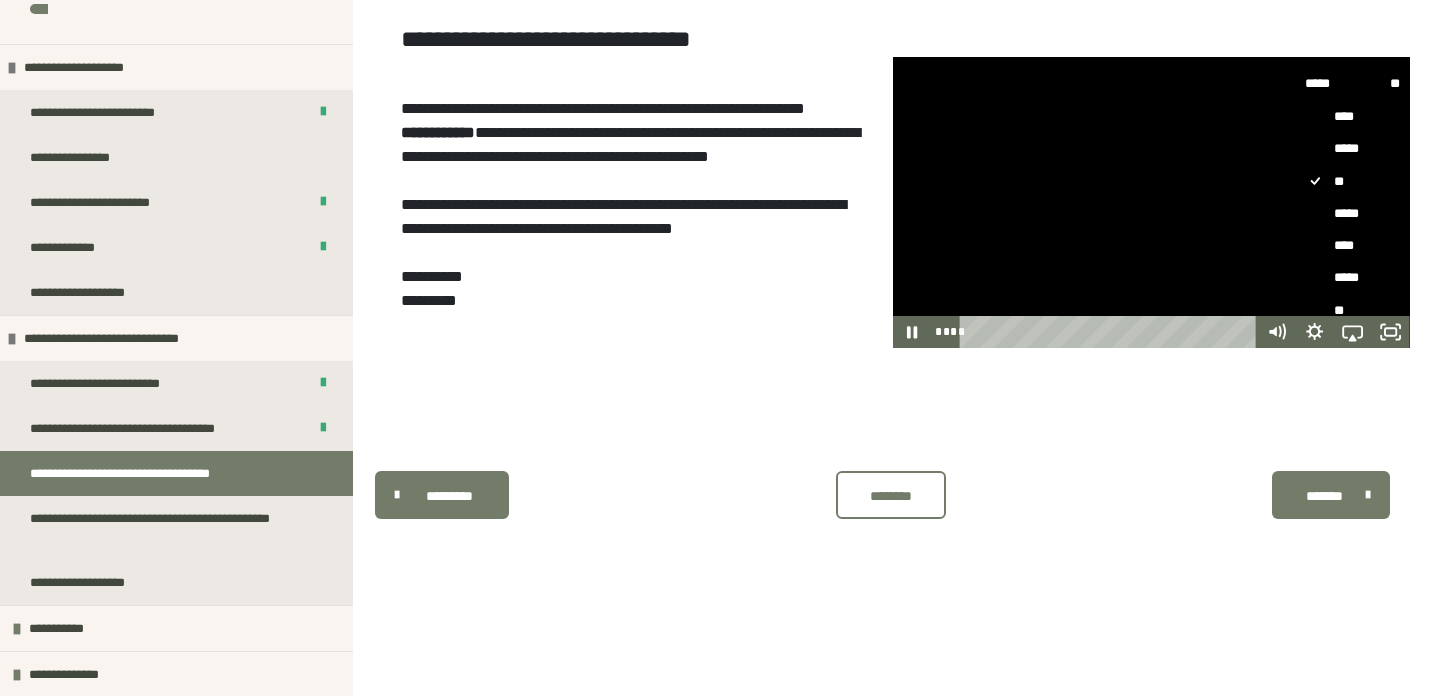 click on "****" at bounding box center [1353, 245] 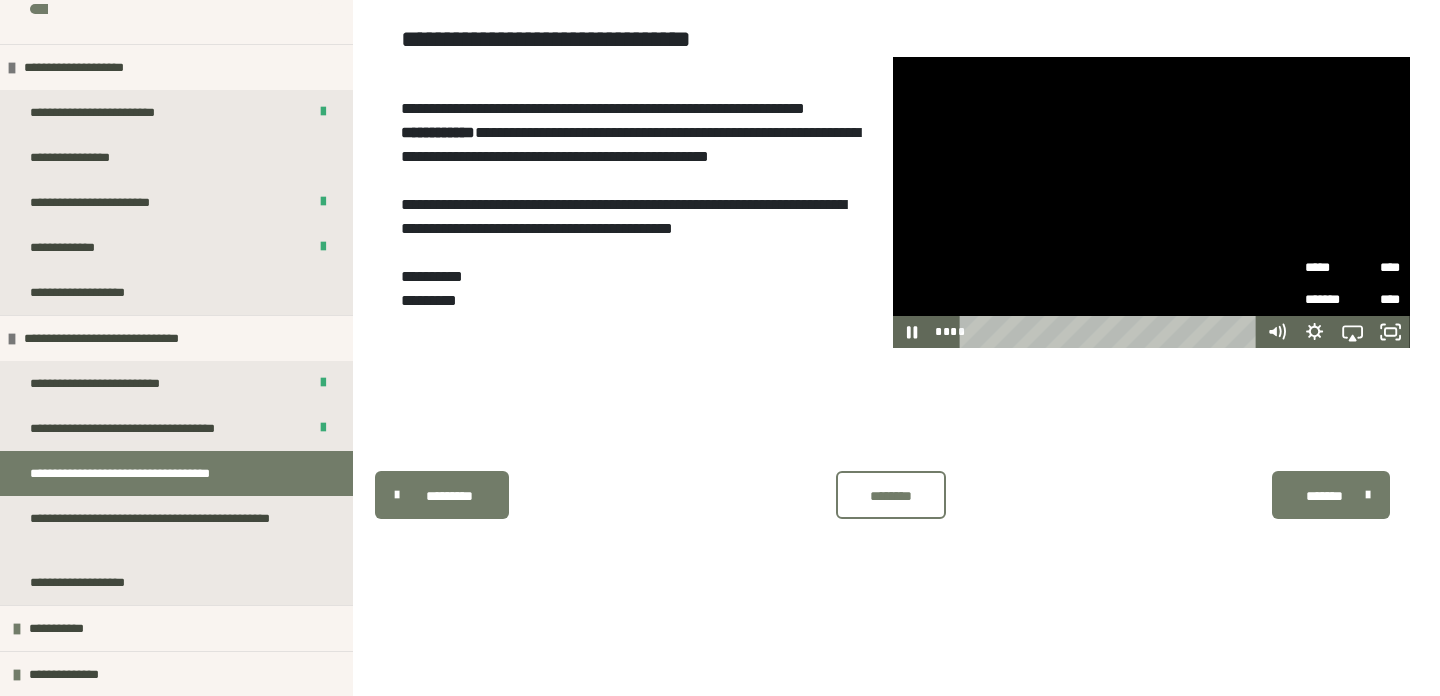 click at bounding box center (892, 426) 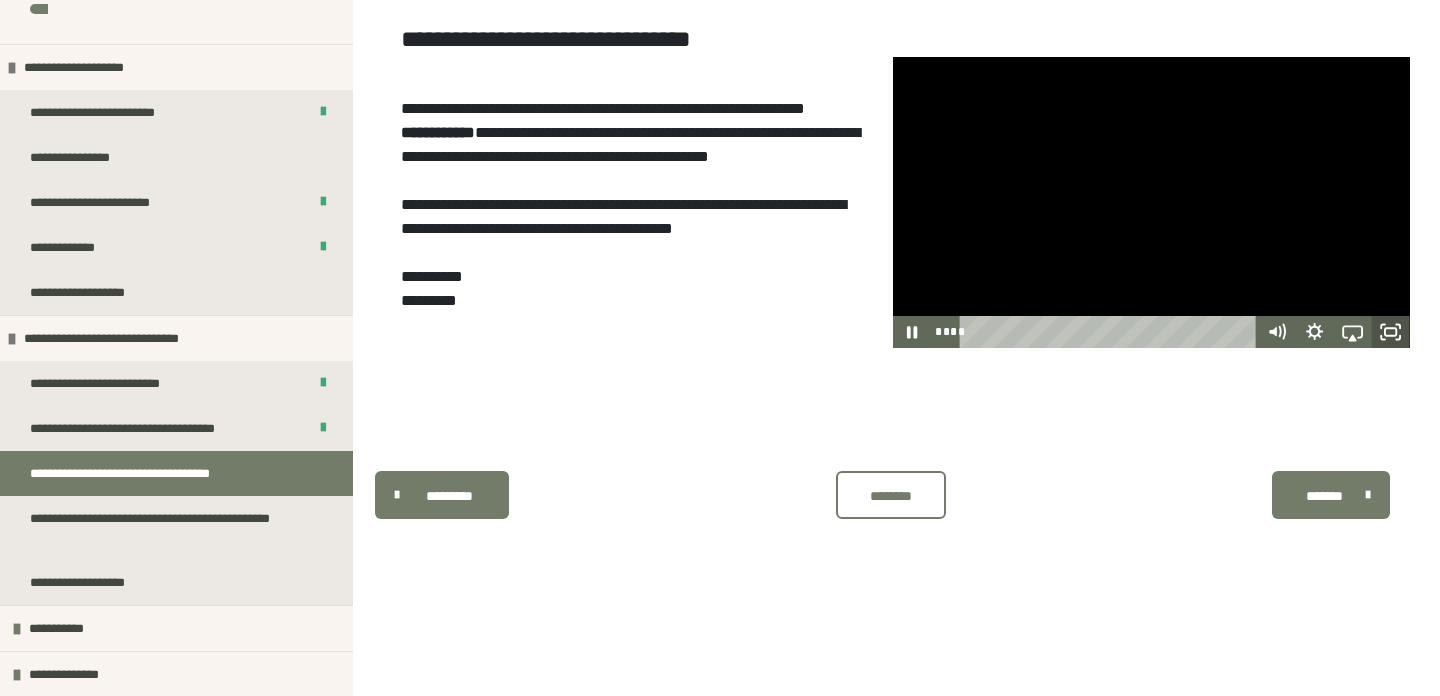click 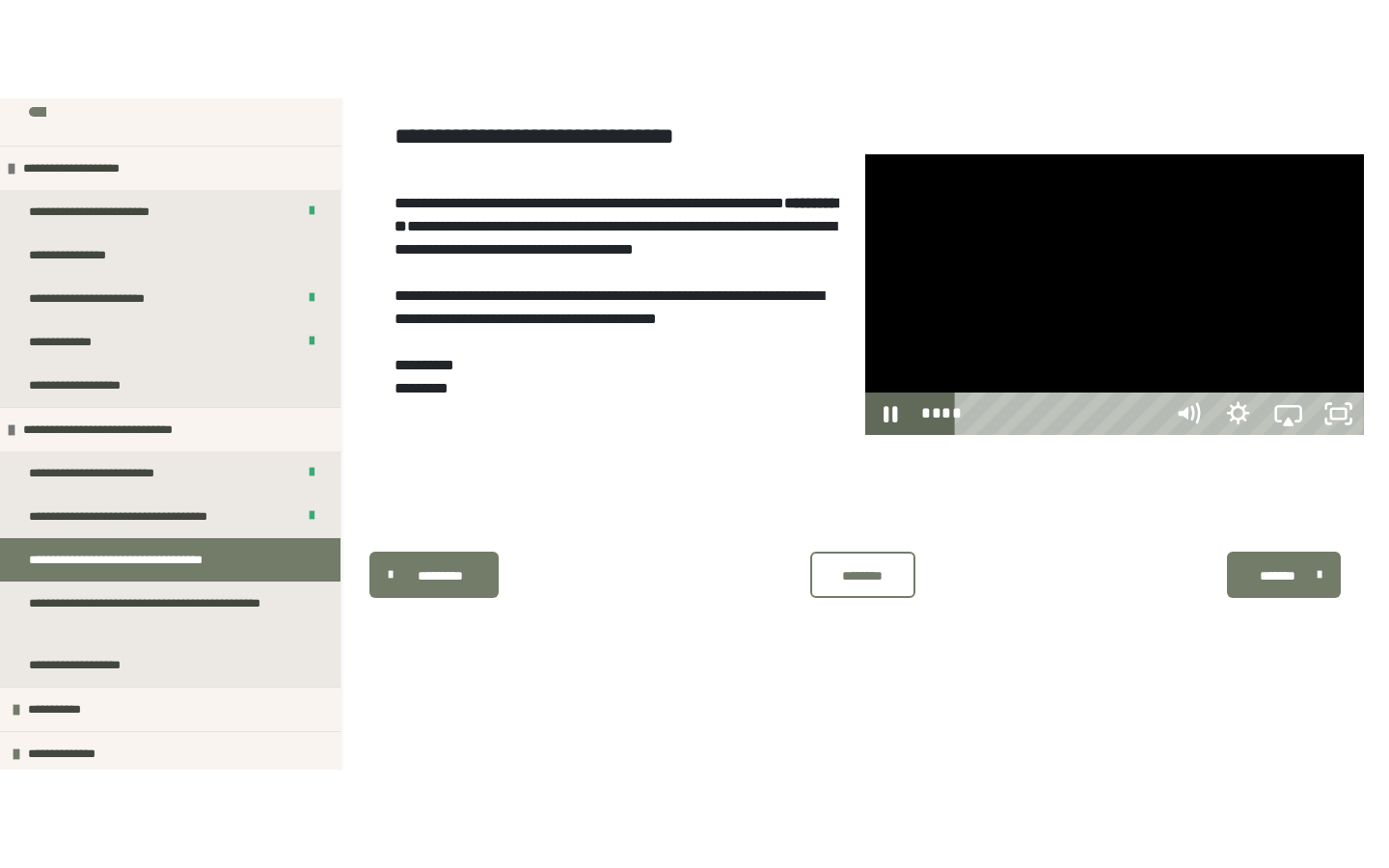 scroll, scrollTop: 0, scrollLeft: 0, axis: both 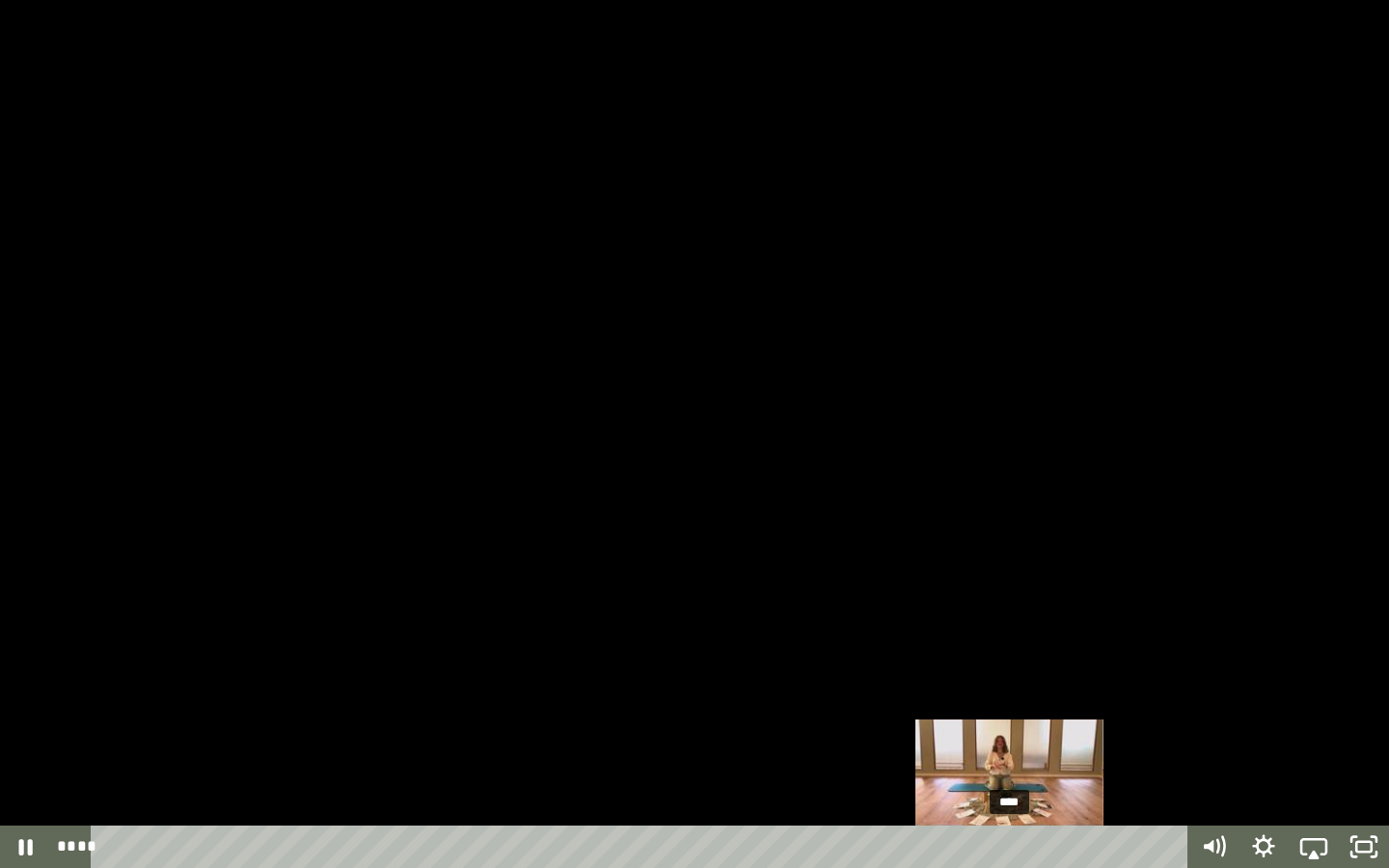 click on "****" at bounding box center [642, 847] 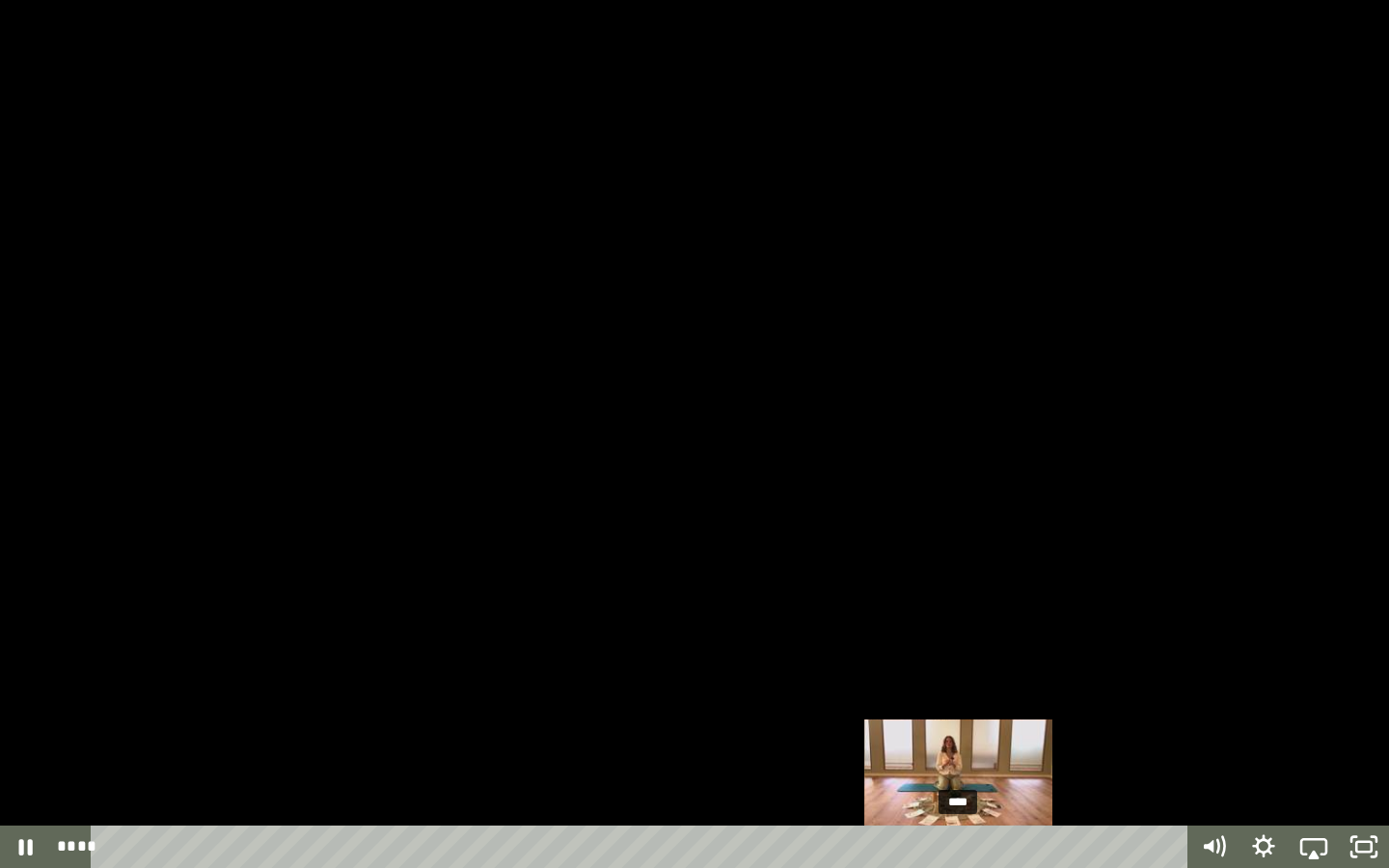 click on "****" at bounding box center (642, 847) 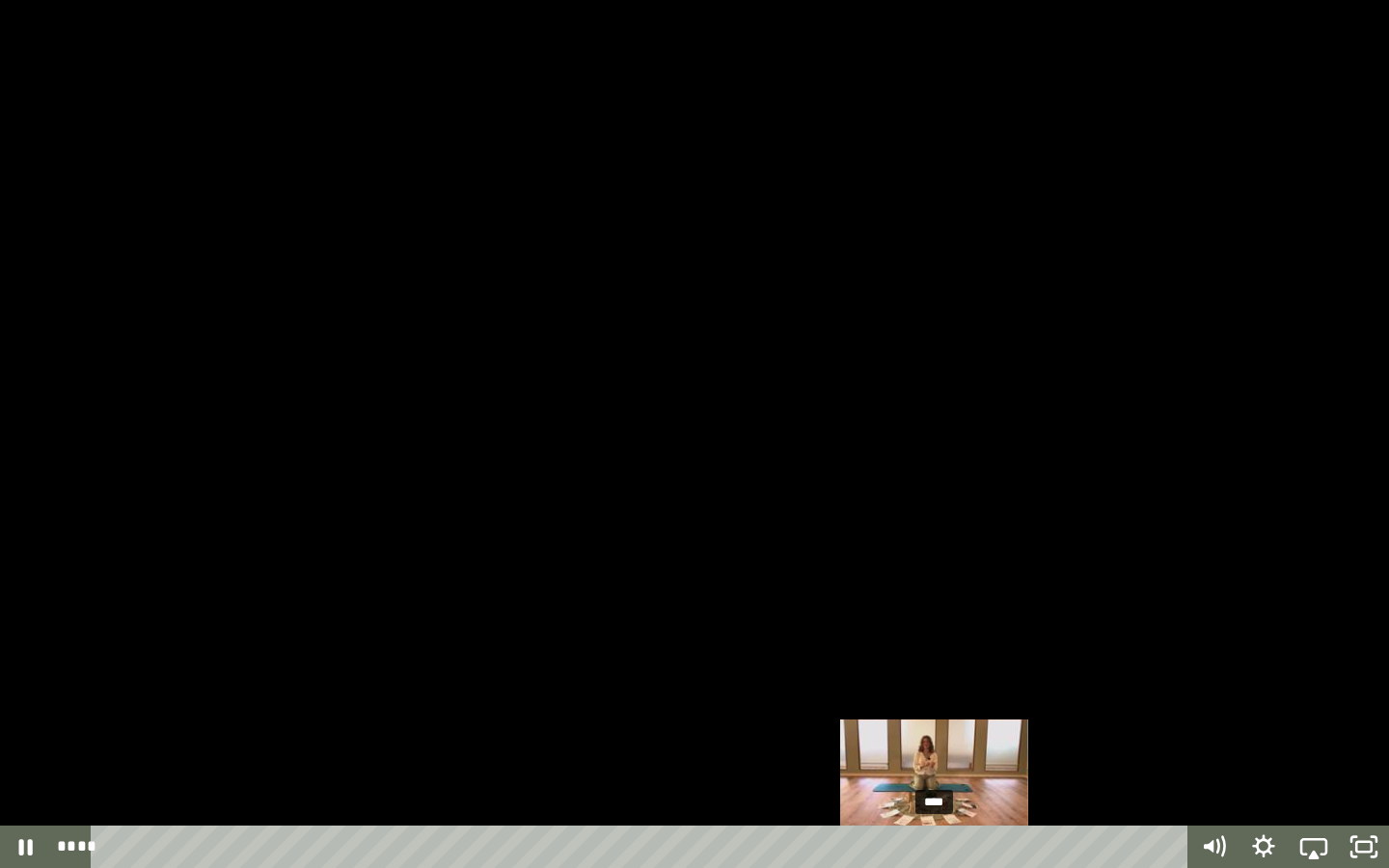 click on "****" at bounding box center [642, 847] 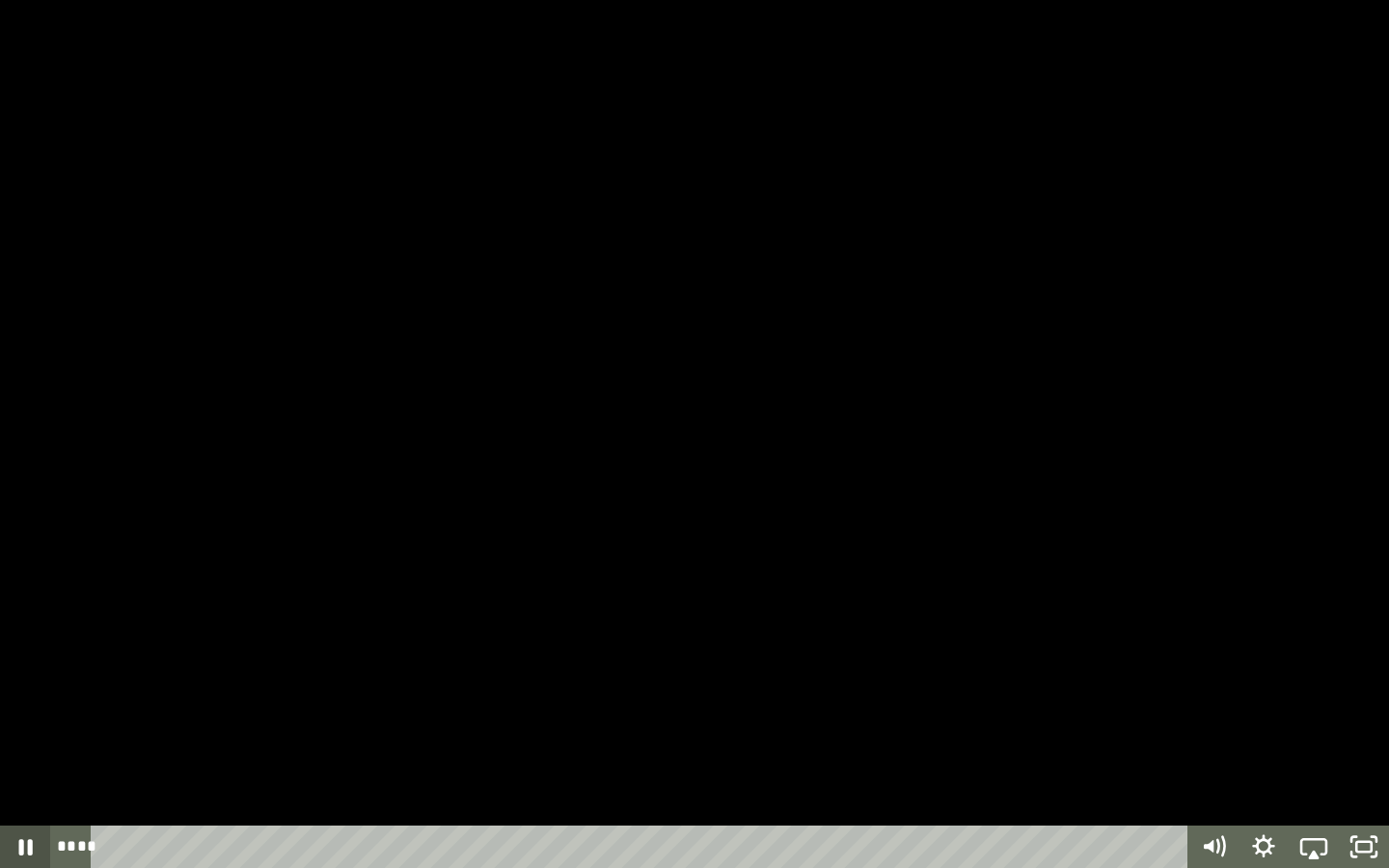 click 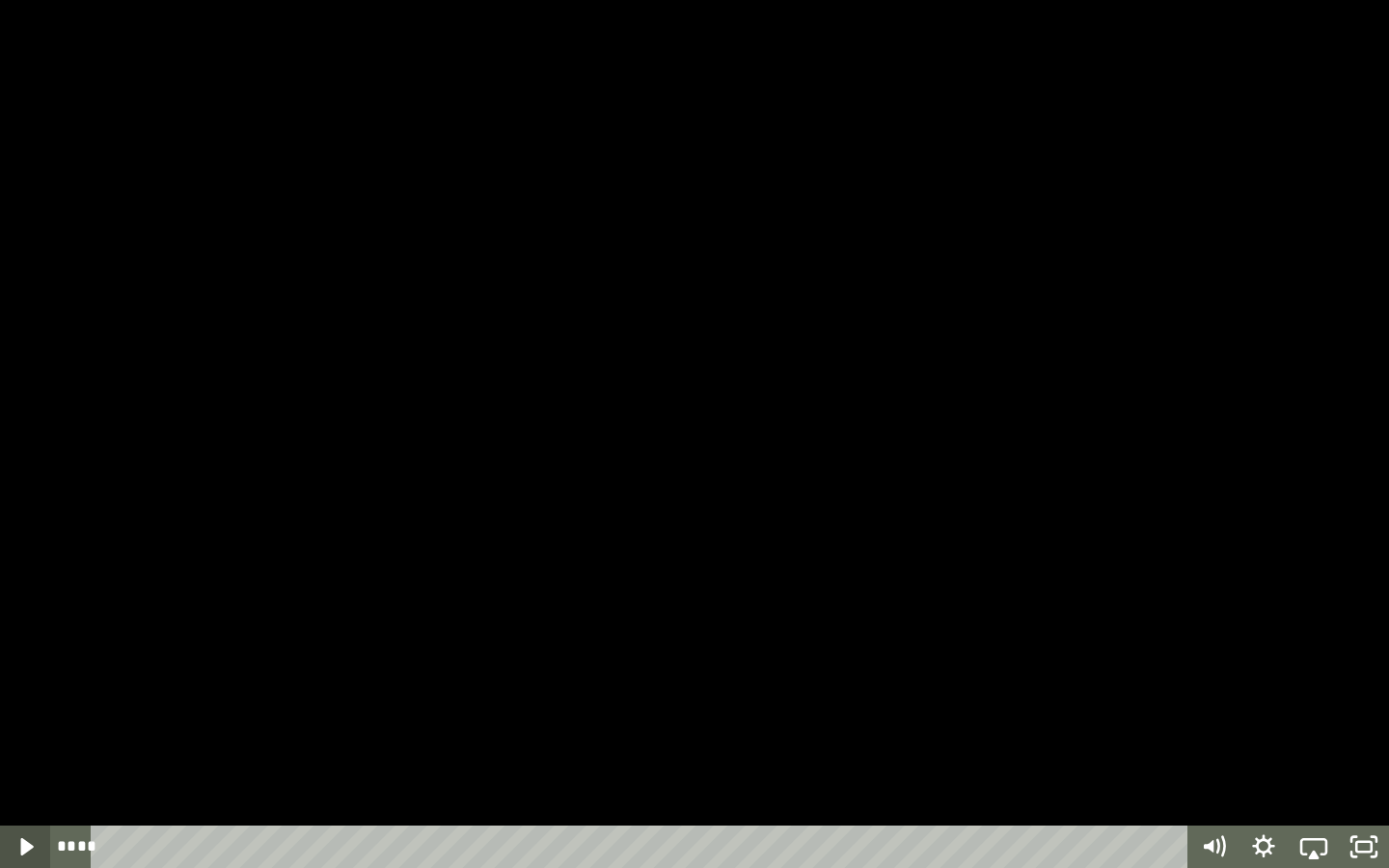 click 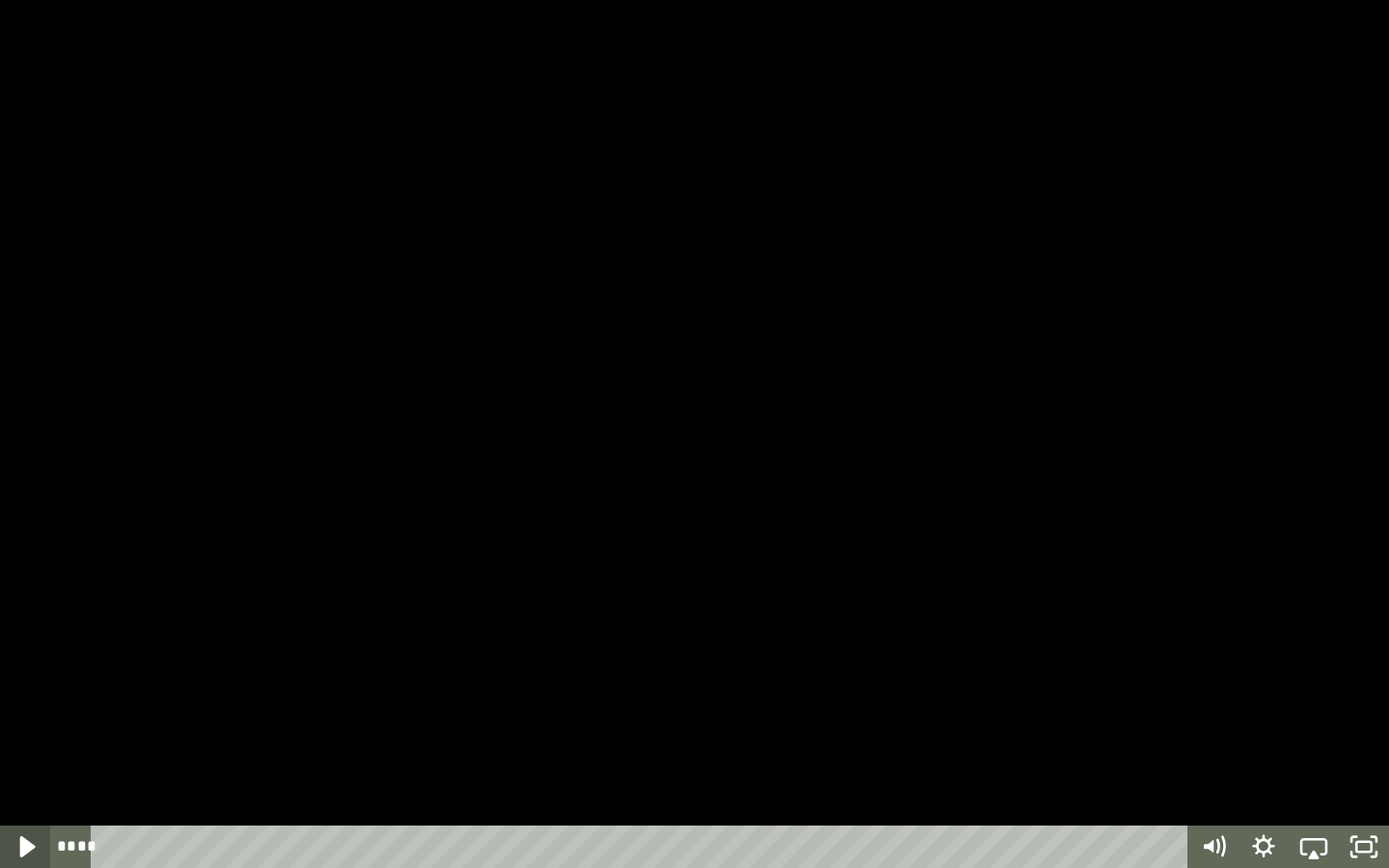 click 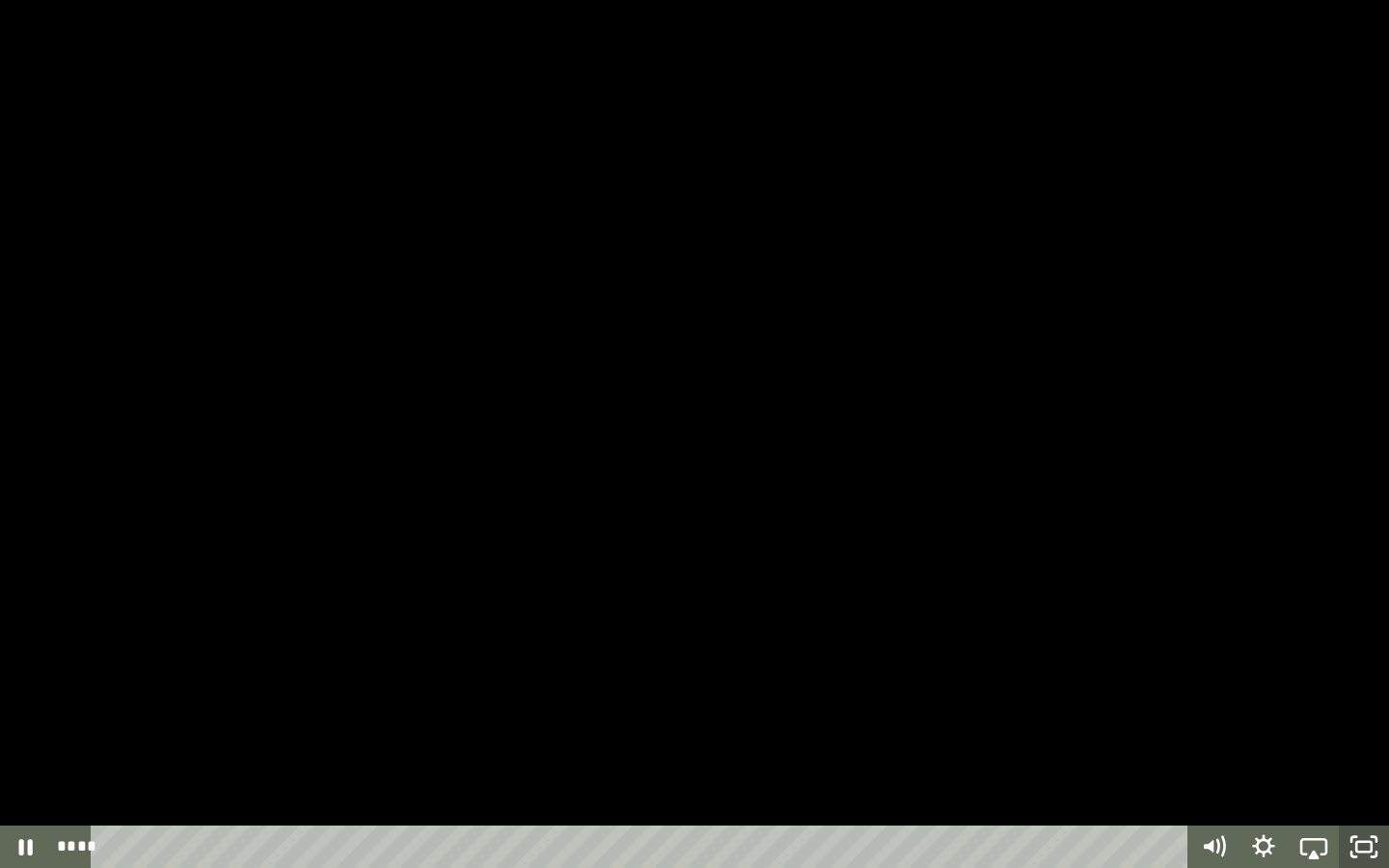click 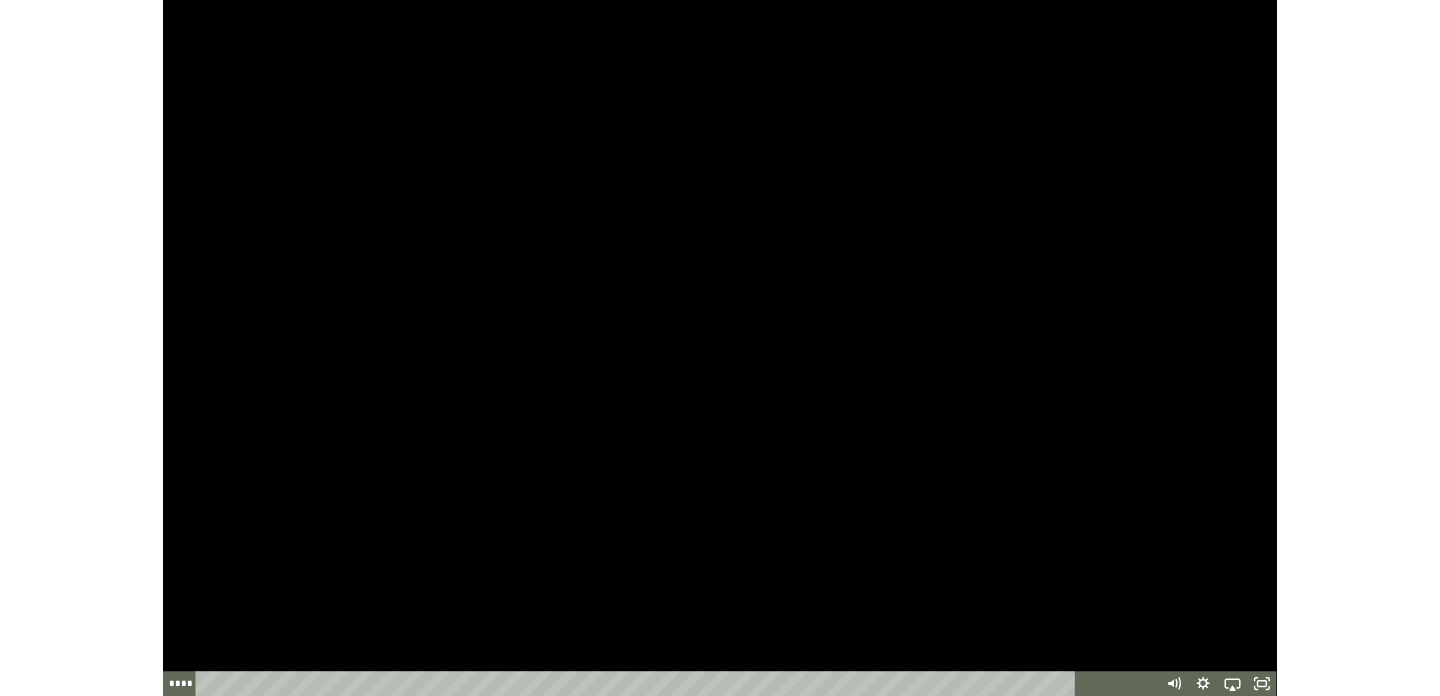 scroll, scrollTop: 315, scrollLeft: 0, axis: vertical 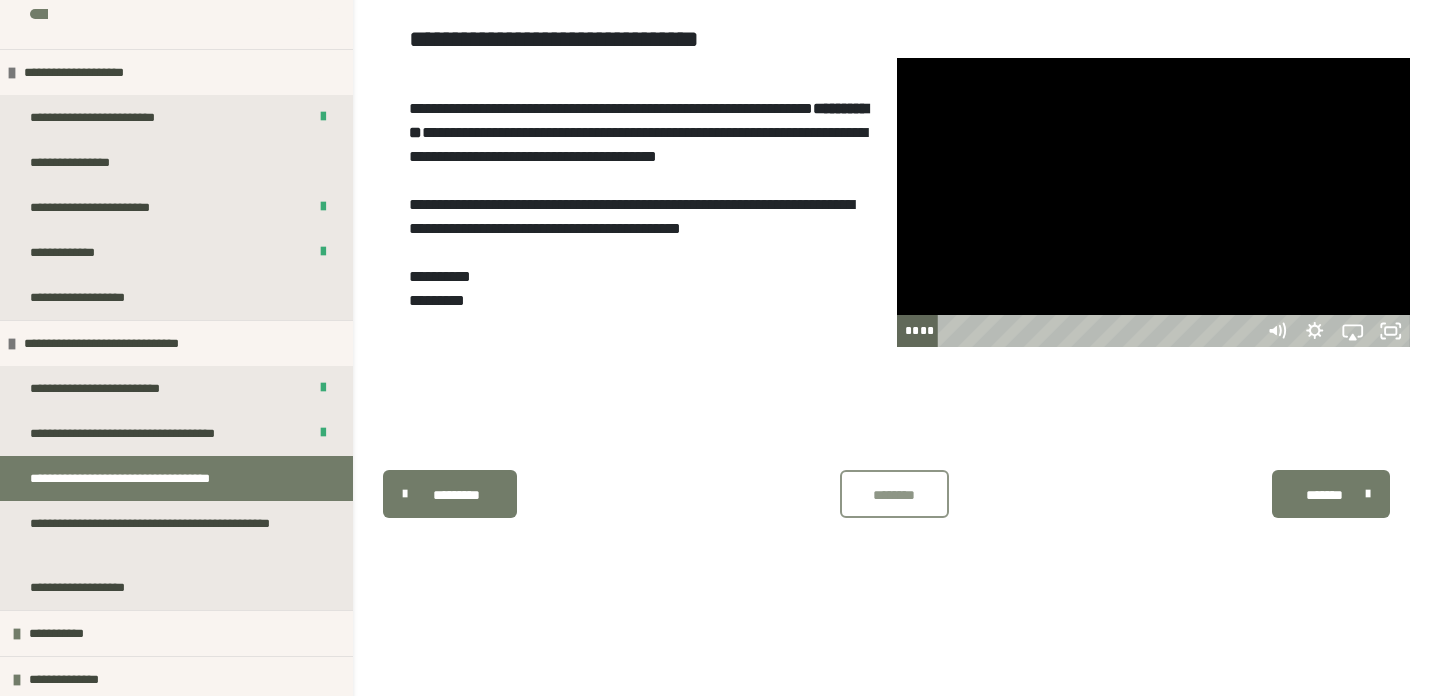 click on "********" at bounding box center (895, 494) 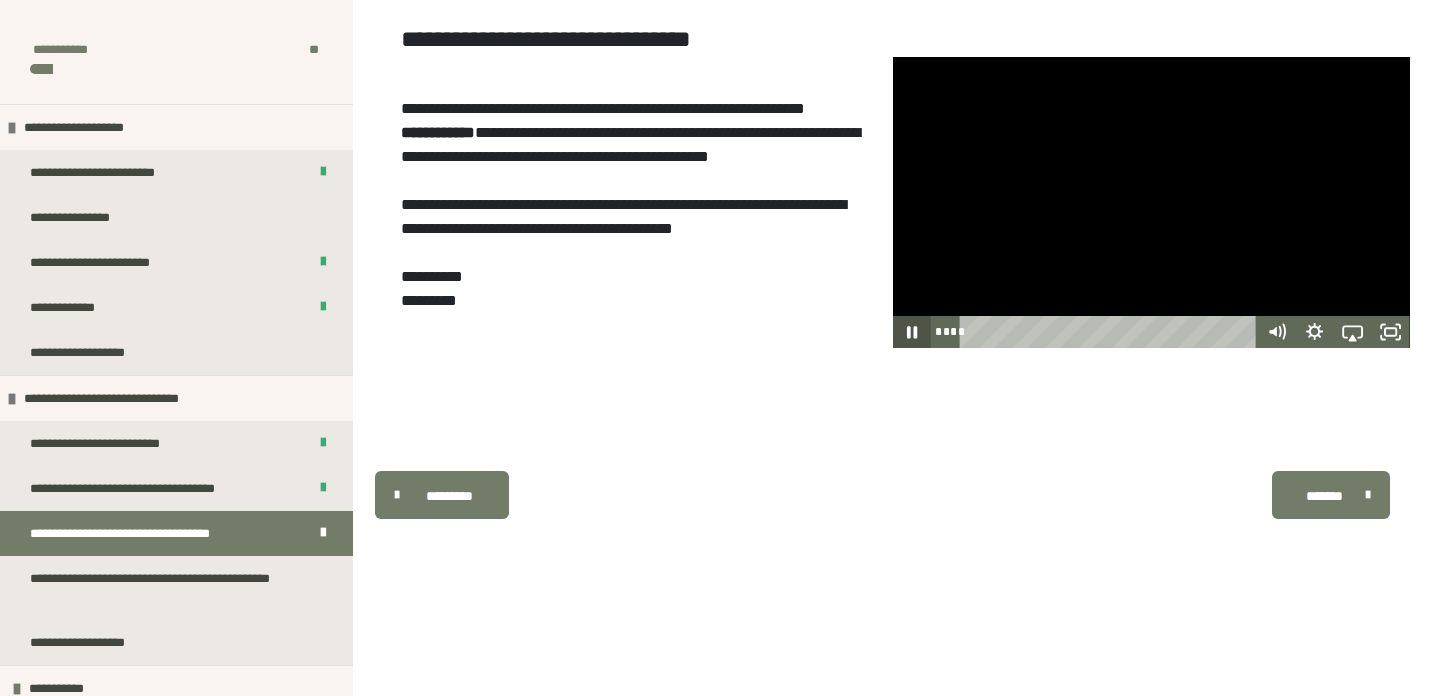 click 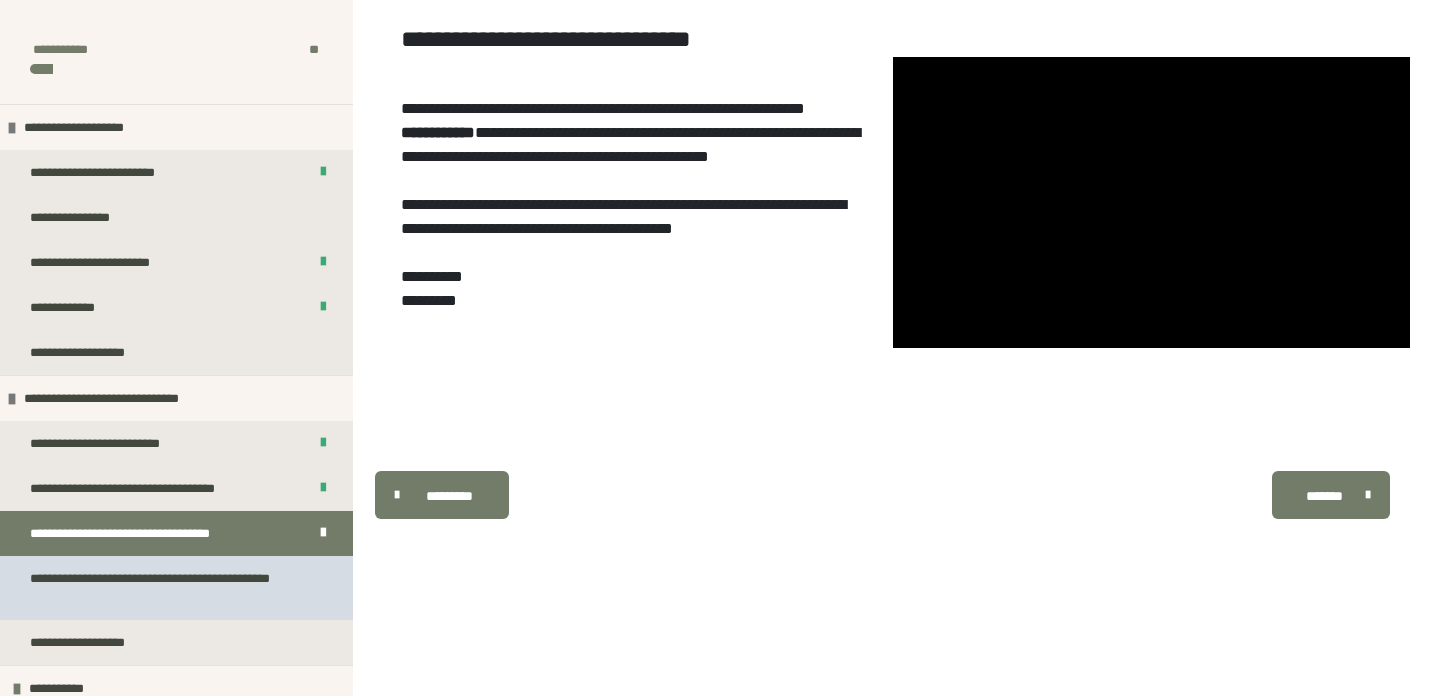 click on "**********" at bounding box center (168, 588) 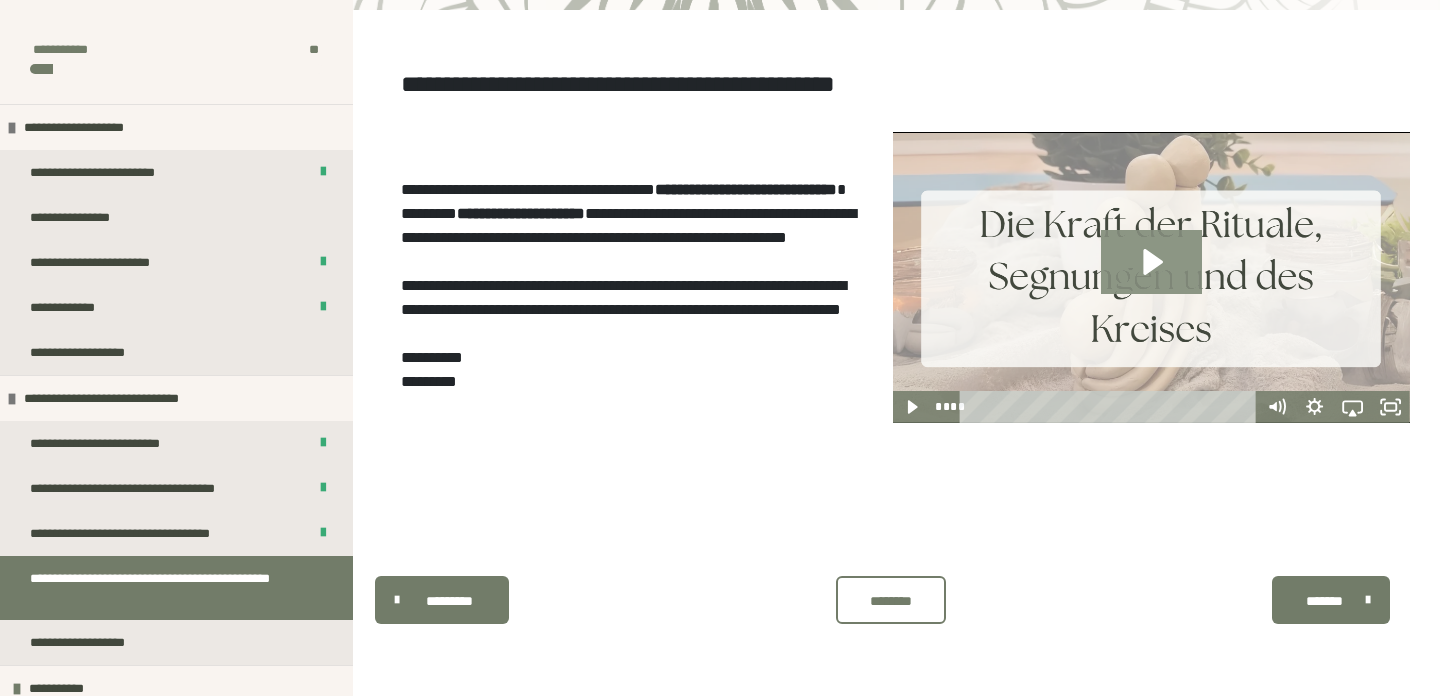 click 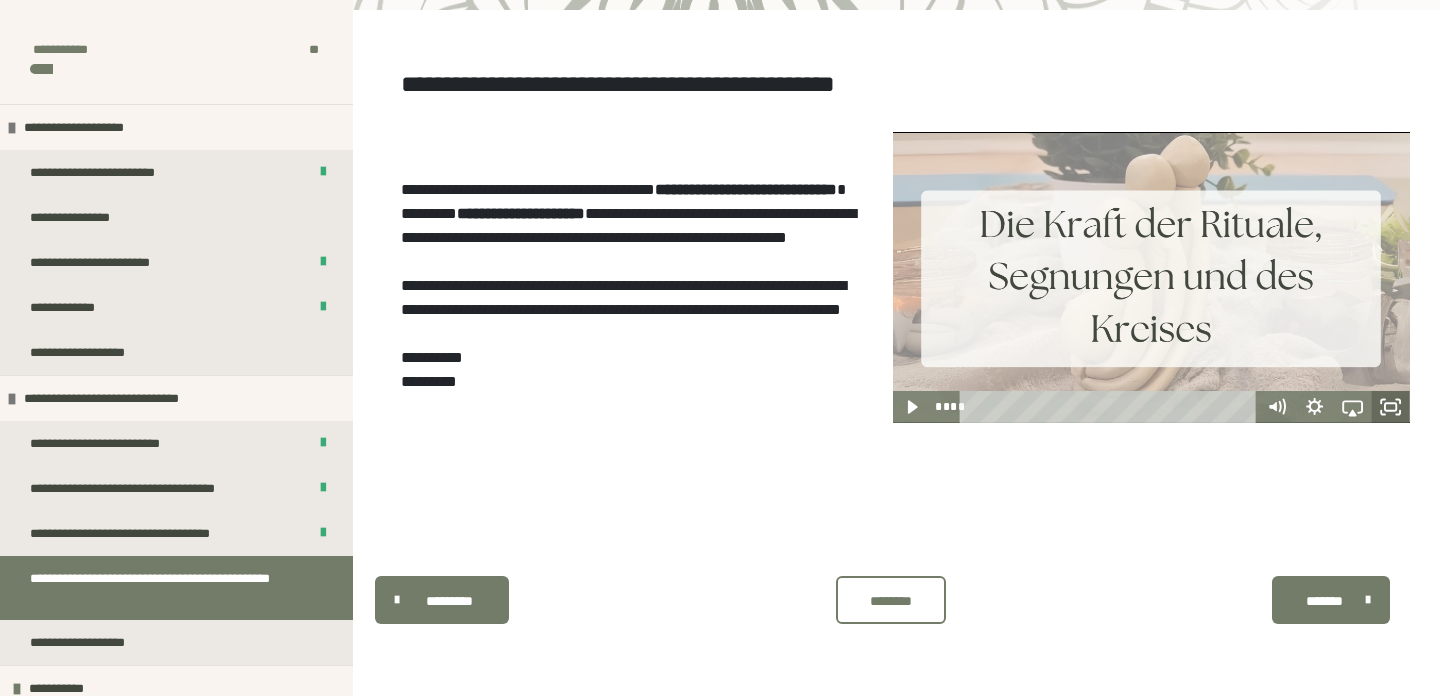 click 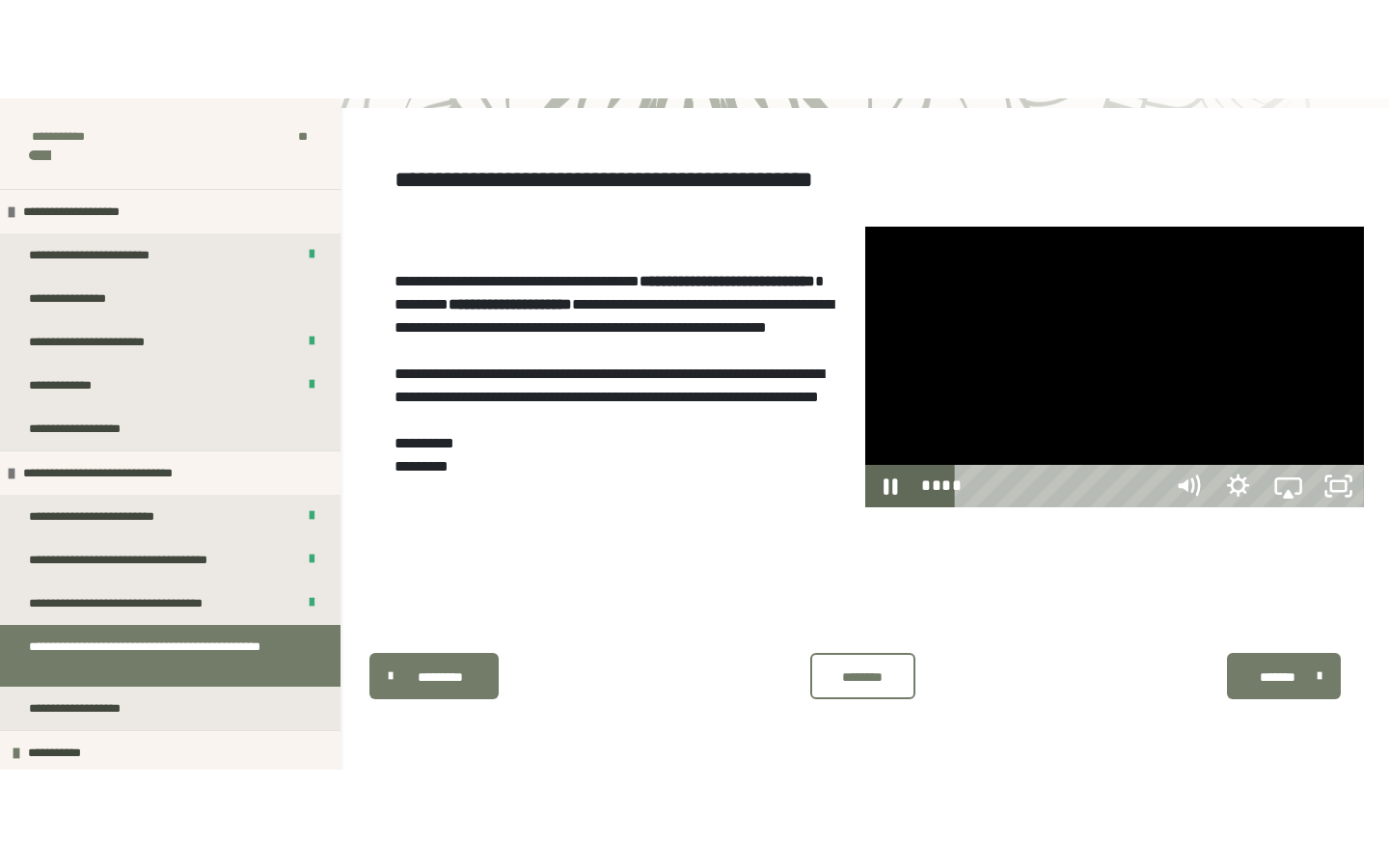 scroll, scrollTop: 0, scrollLeft: 0, axis: both 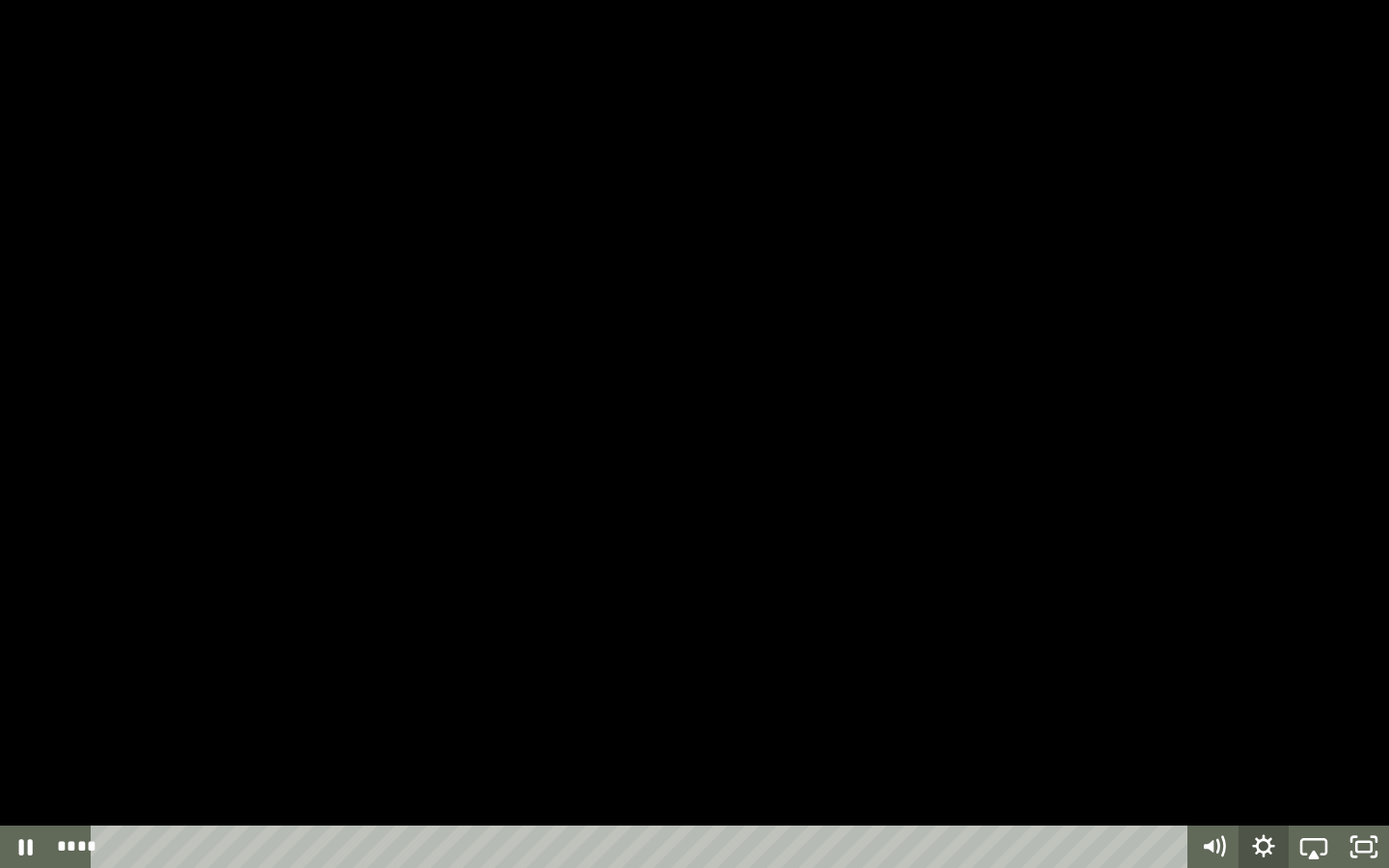 click 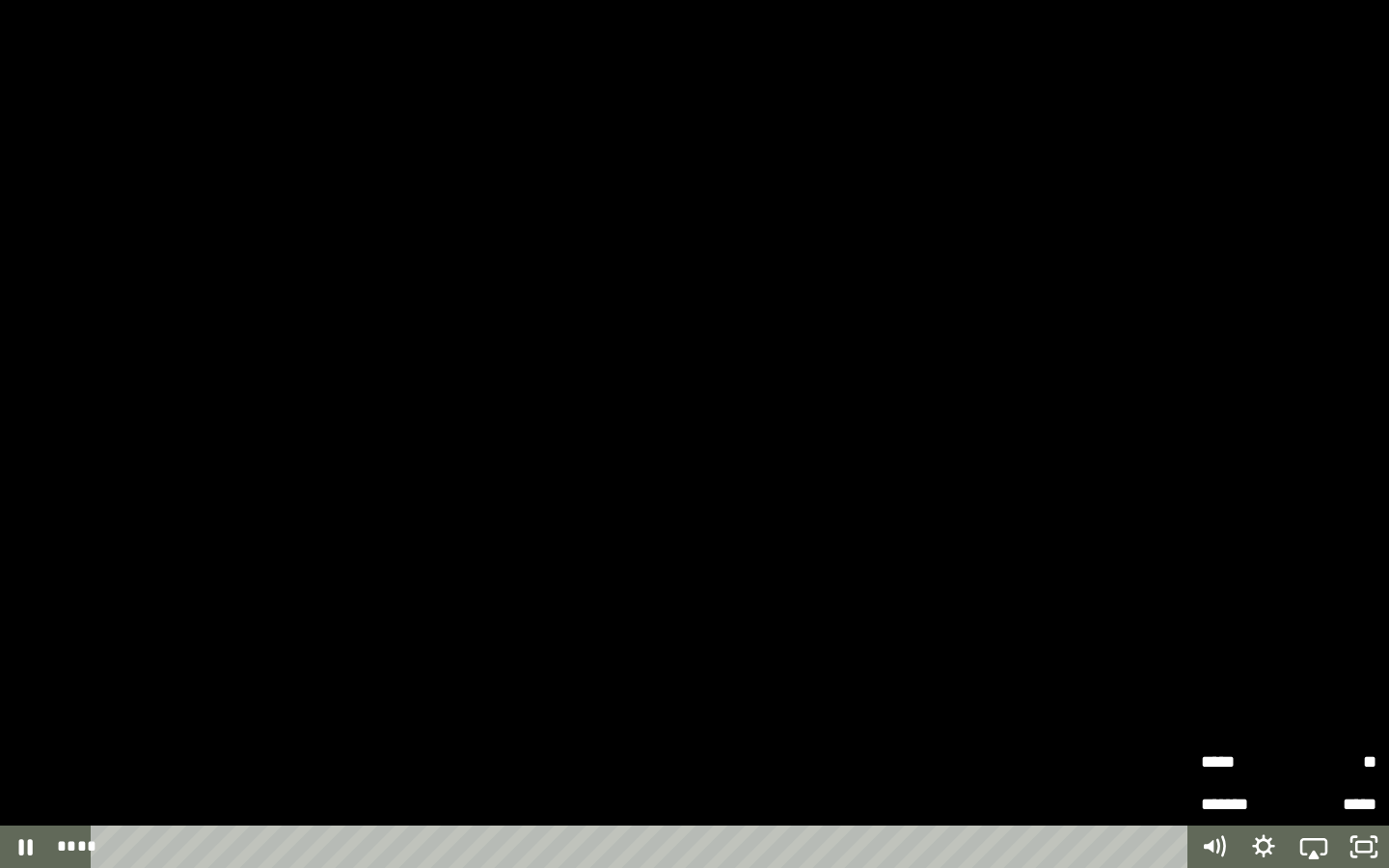 click on "*****" at bounding box center (1244, 762) 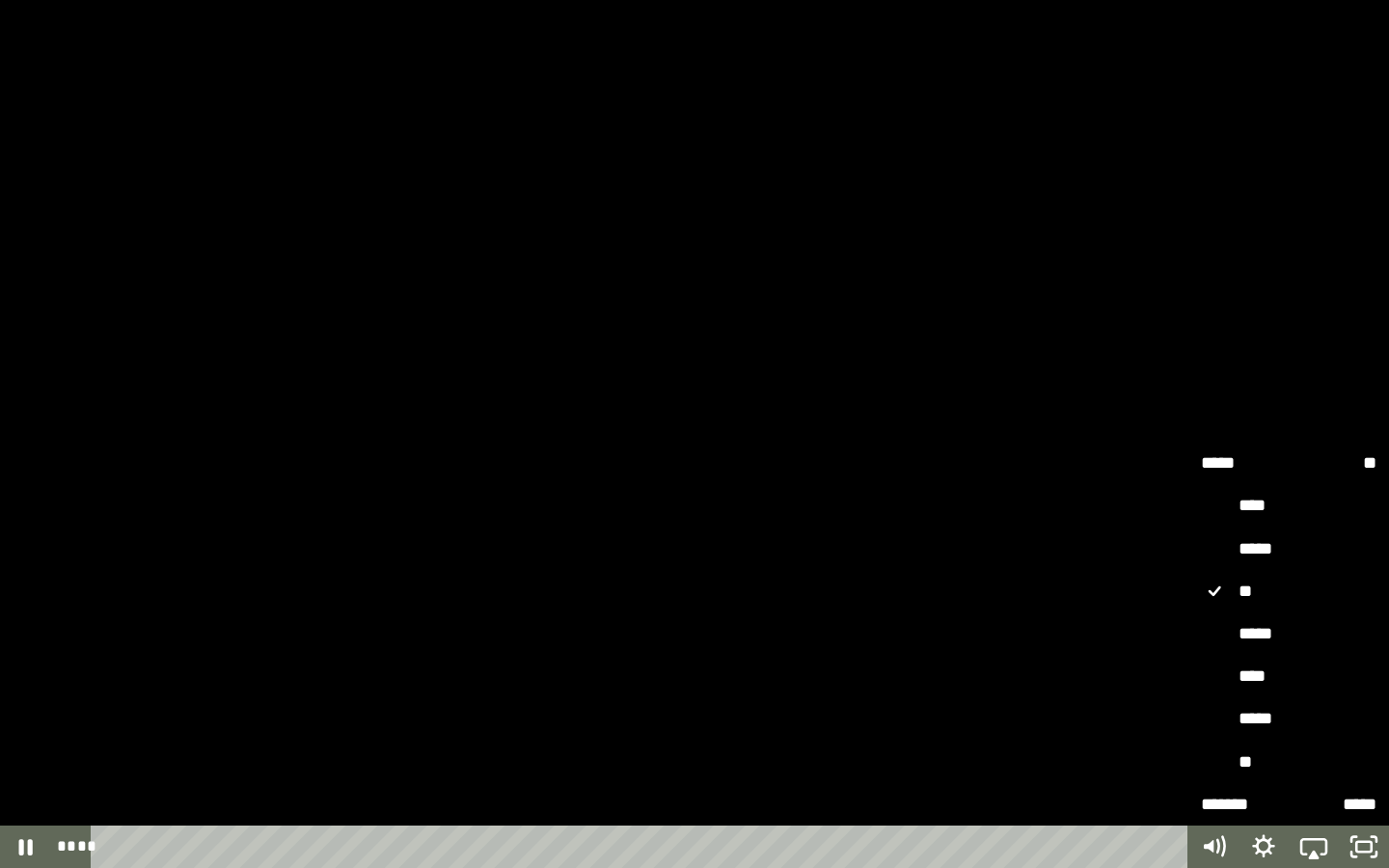 click on "****" at bounding box center [1289, 677] 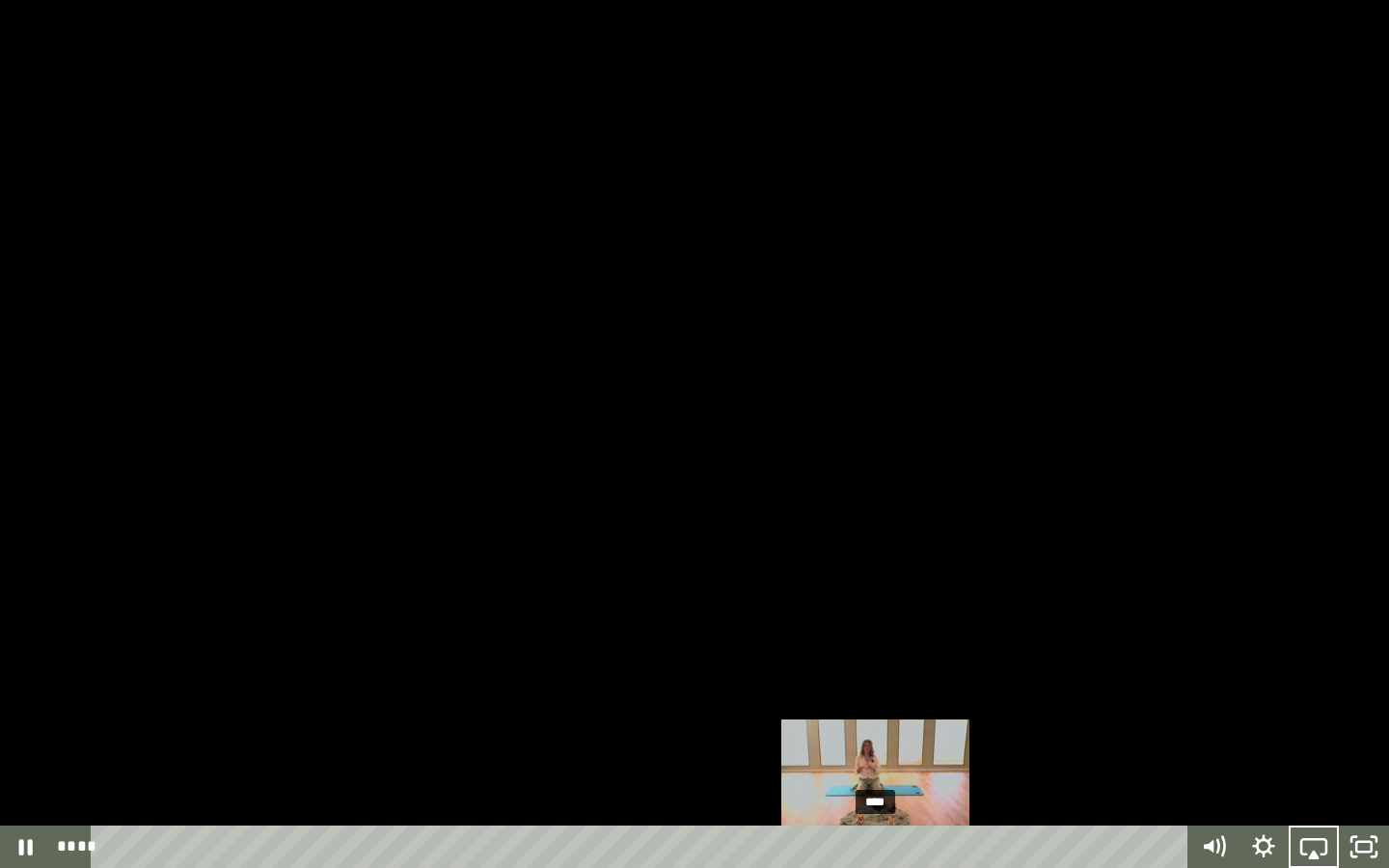 click on "****" at bounding box center [642, 847] 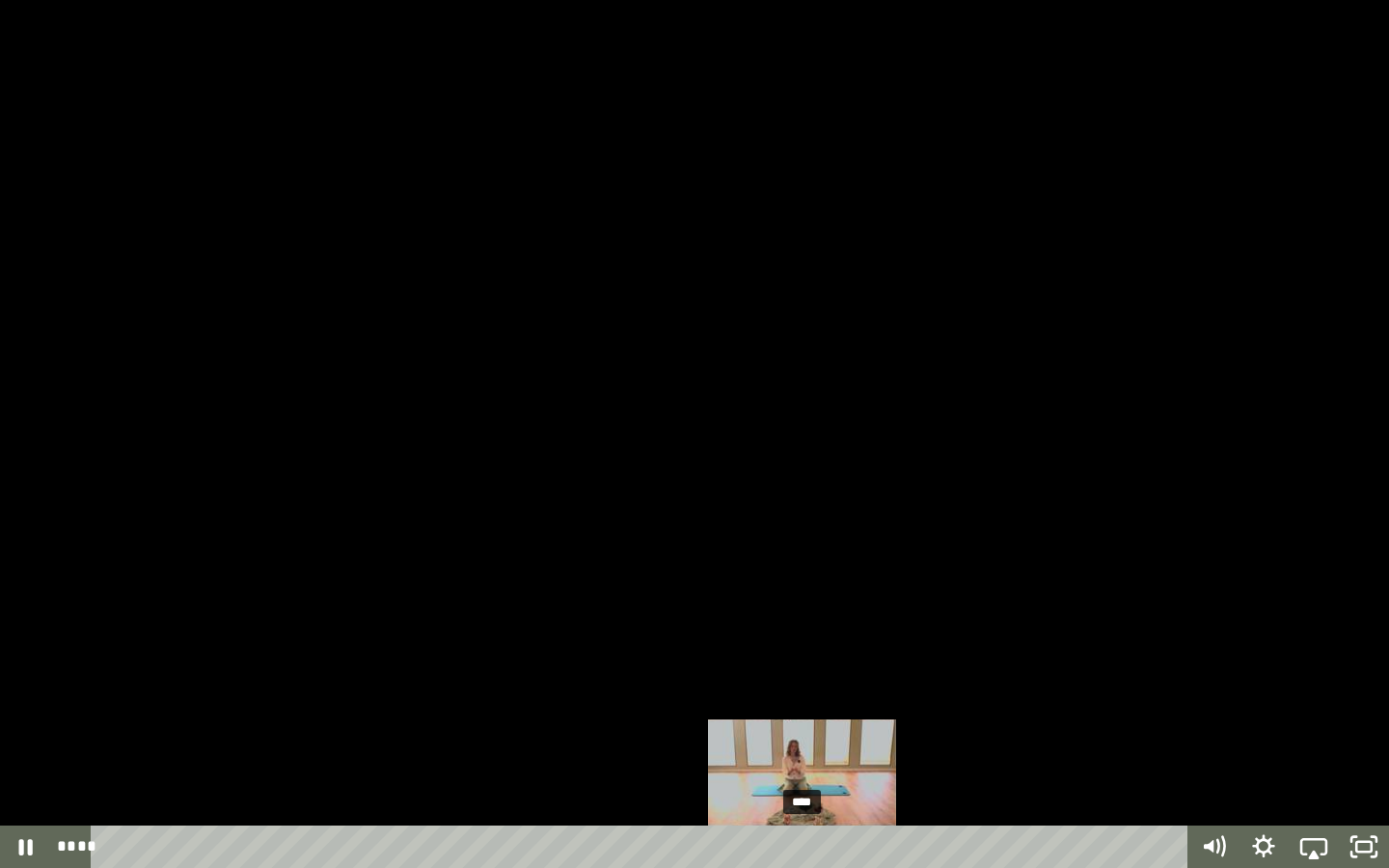 click on "****" at bounding box center (642, 847) 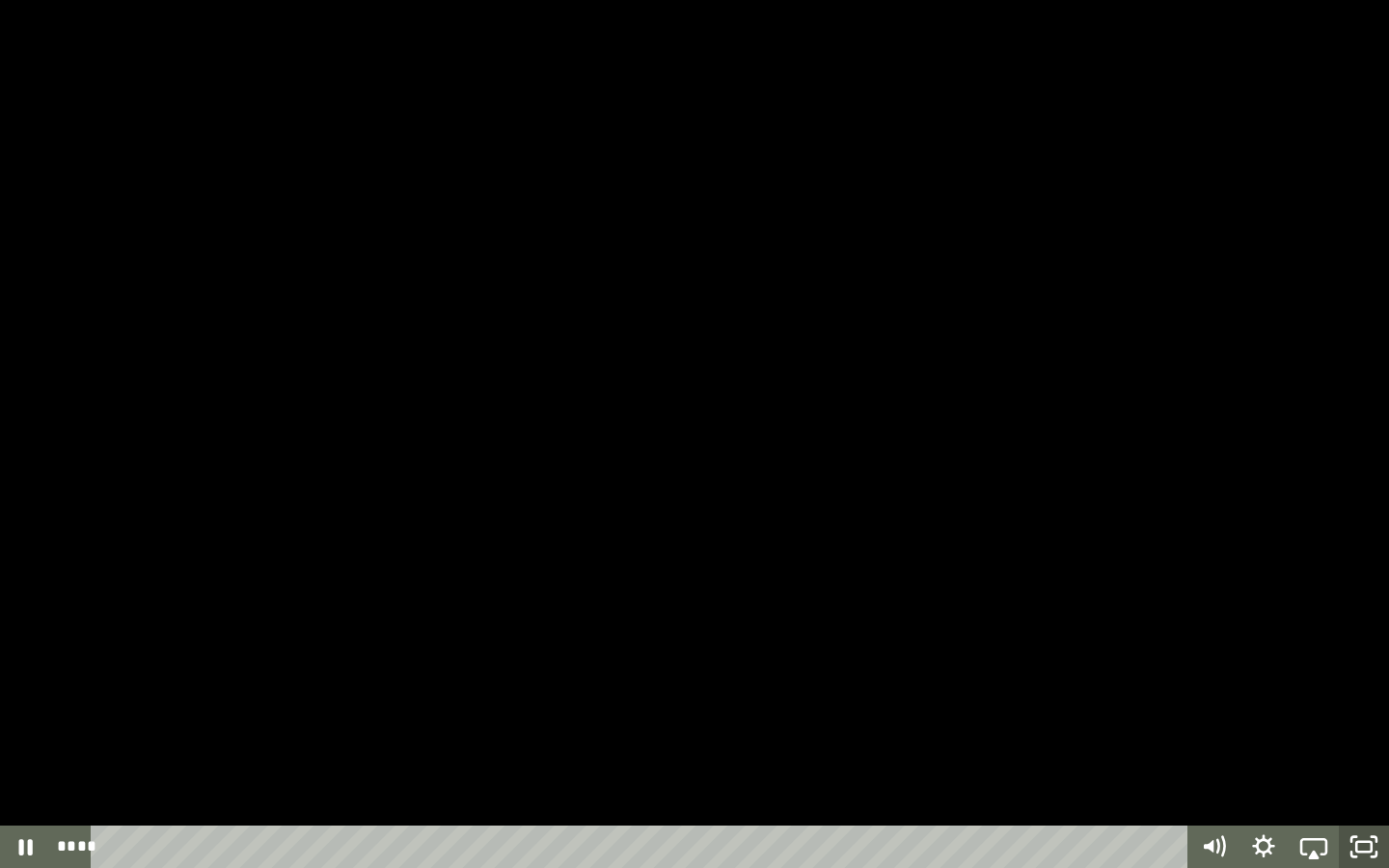 click 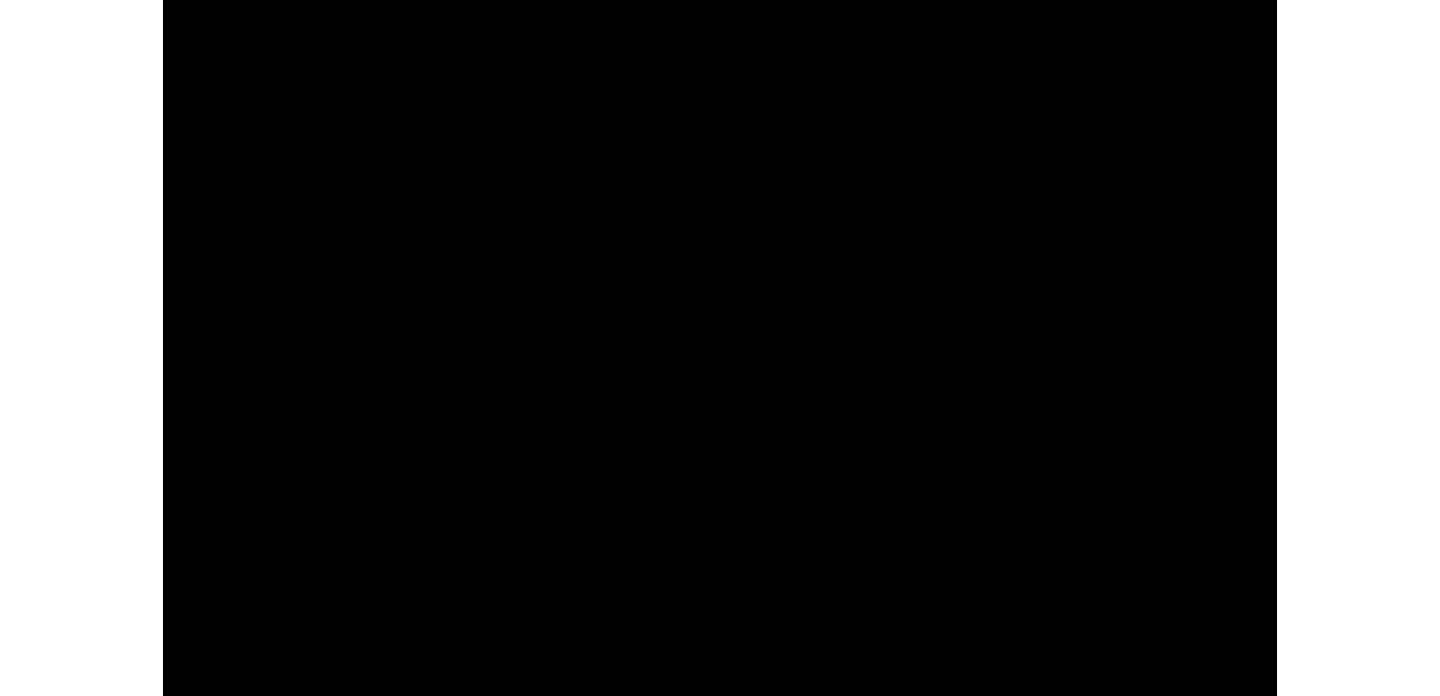 scroll, scrollTop: 270, scrollLeft: 0, axis: vertical 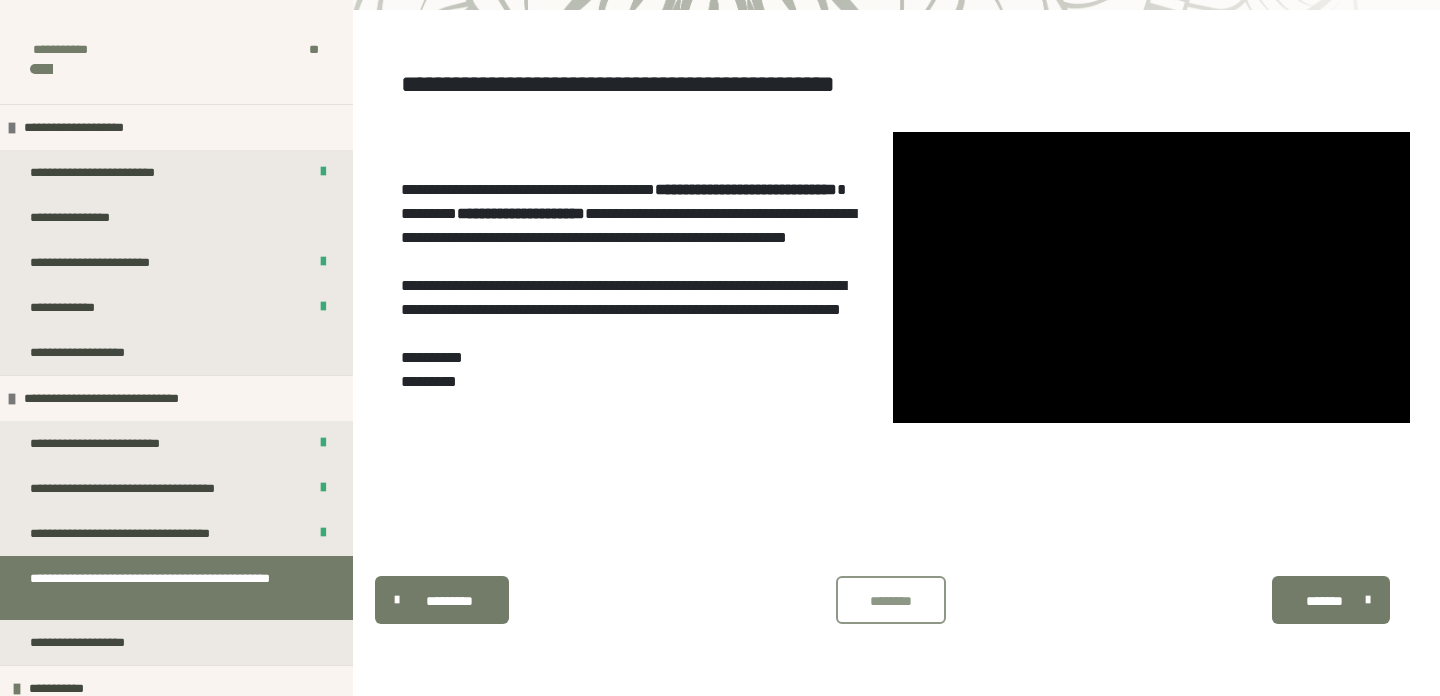 click on "********" at bounding box center [891, 601] 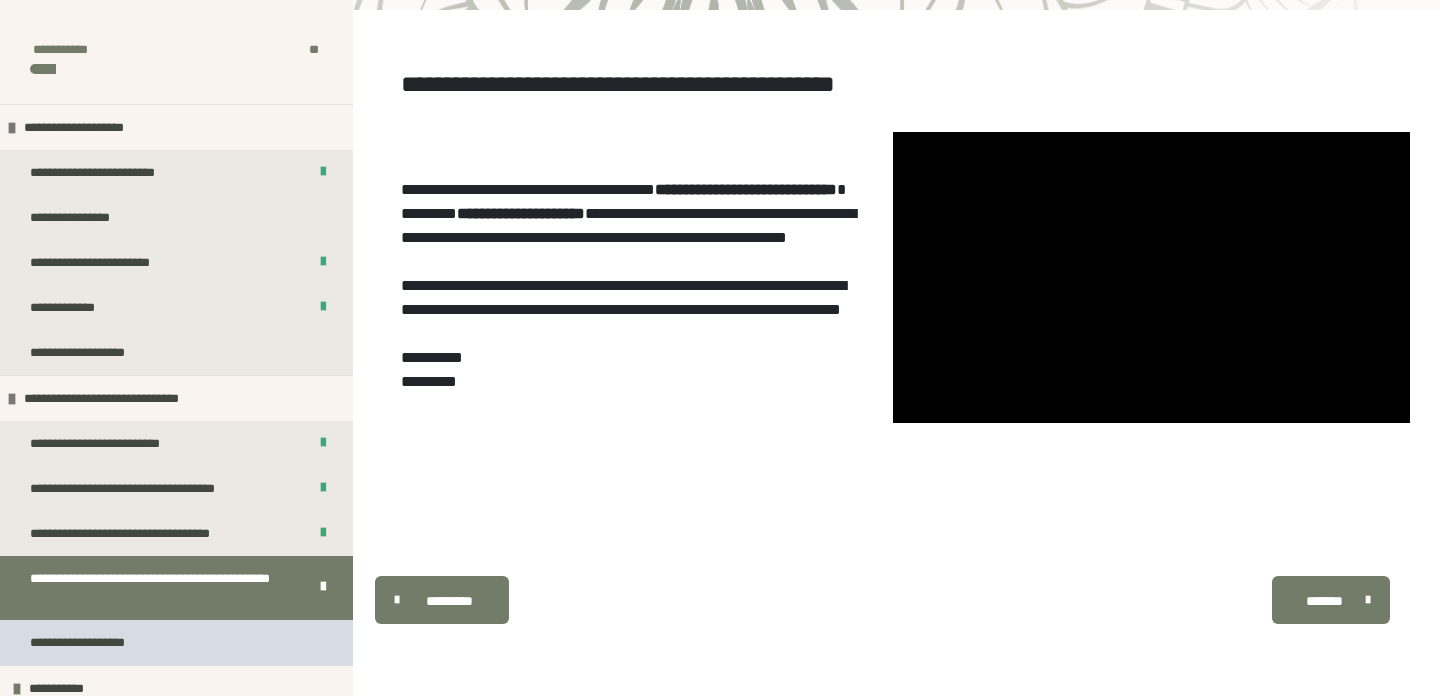 click on "**********" at bounding box center (87, 642) 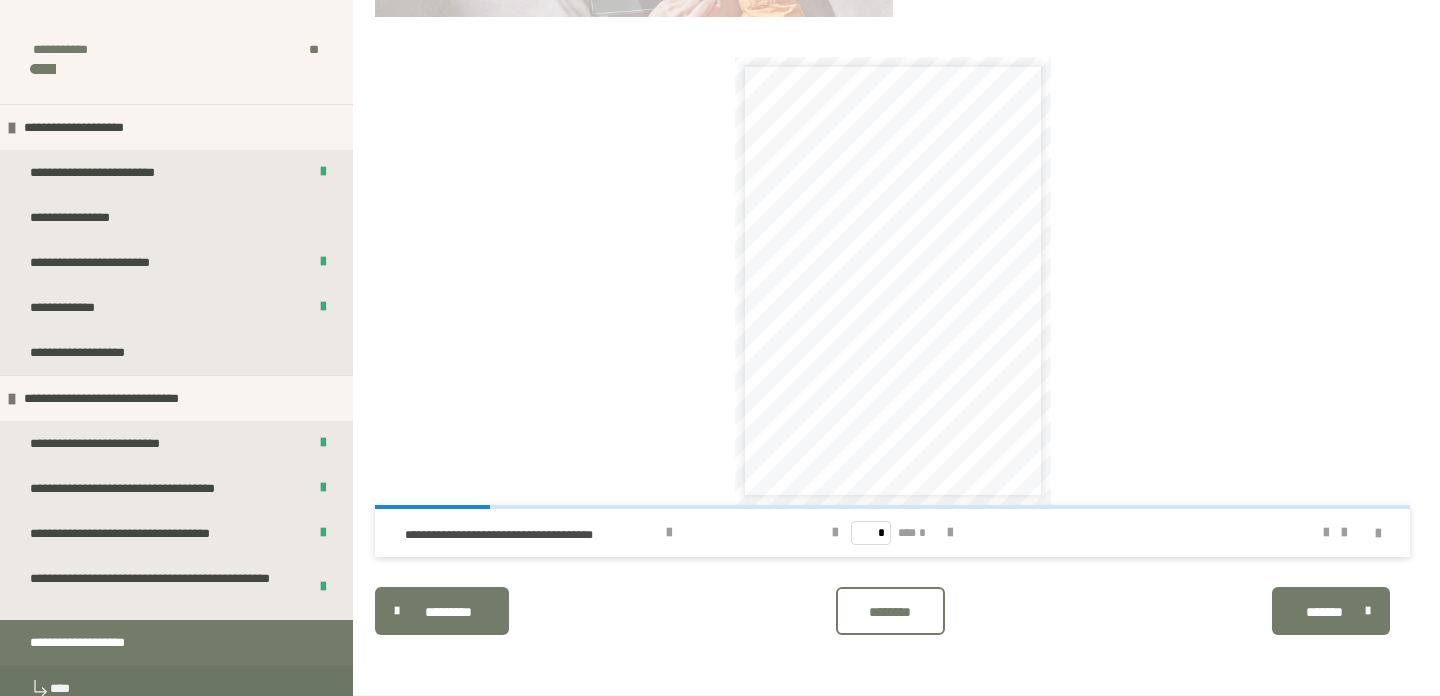 scroll, scrollTop: 624, scrollLeft: 0, axis: vertical 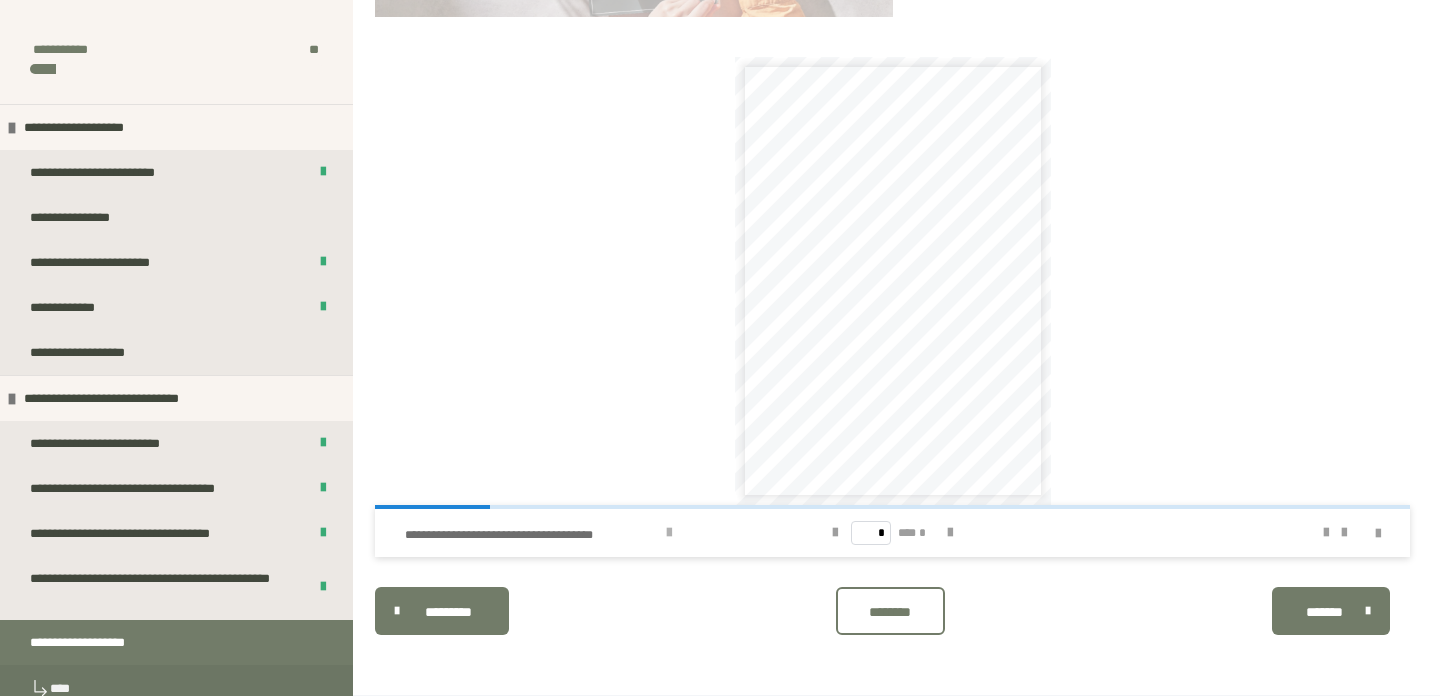 click at bounding box center (669, 533) 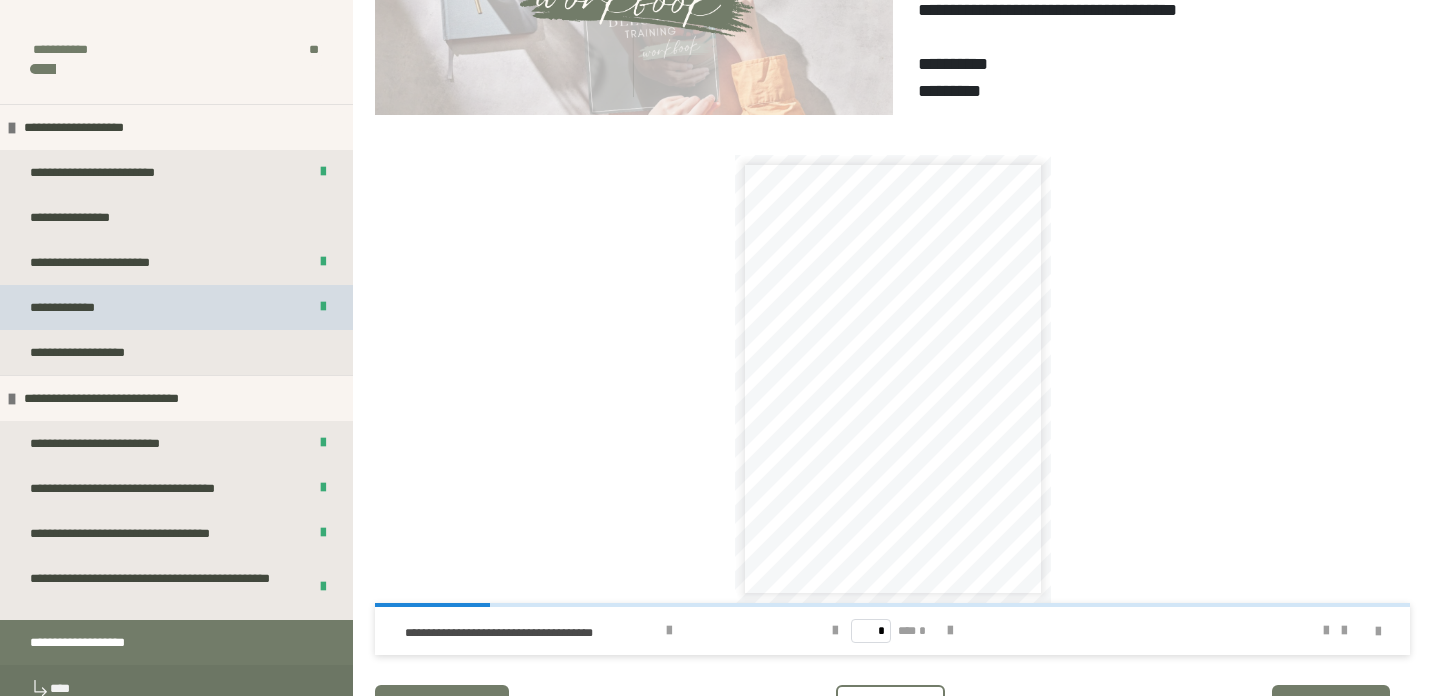scroll, scrollTop: 524, scrollLeft: 0, axis: vertical 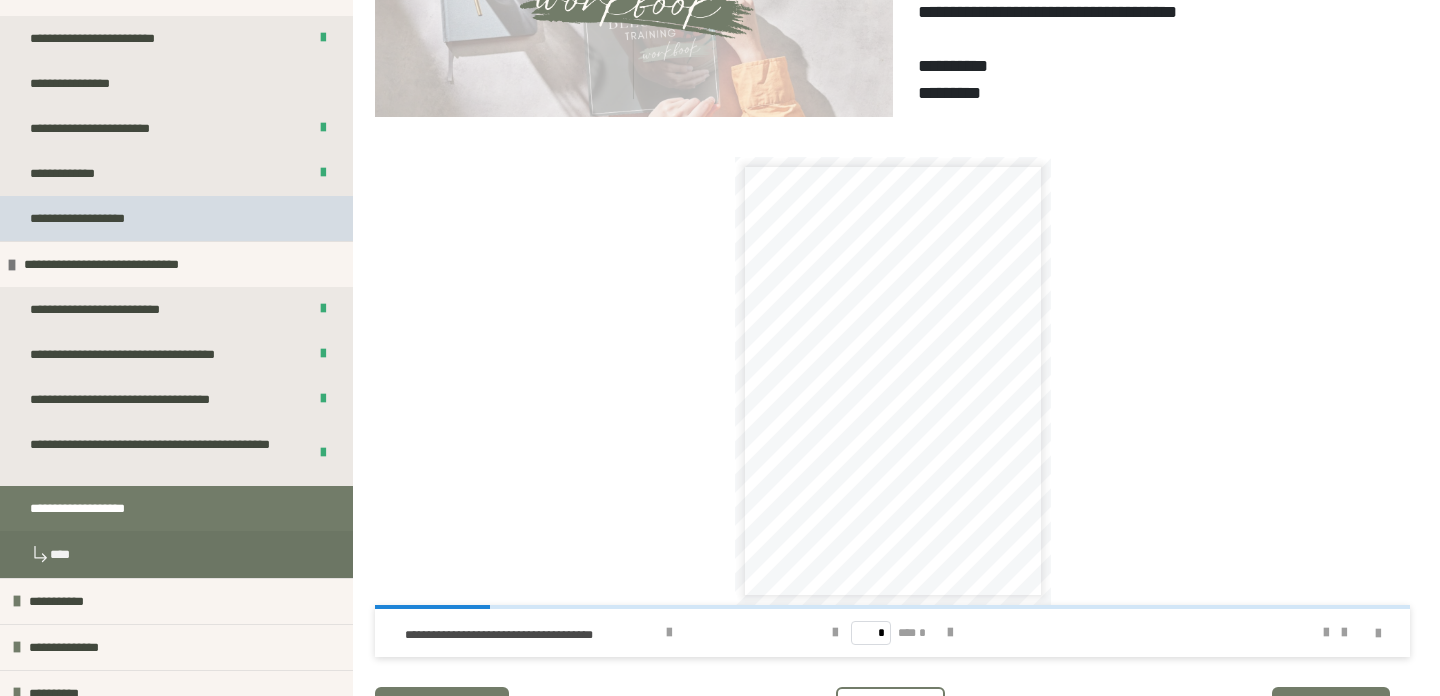 click on "**********" at bounding box center (176, 218) 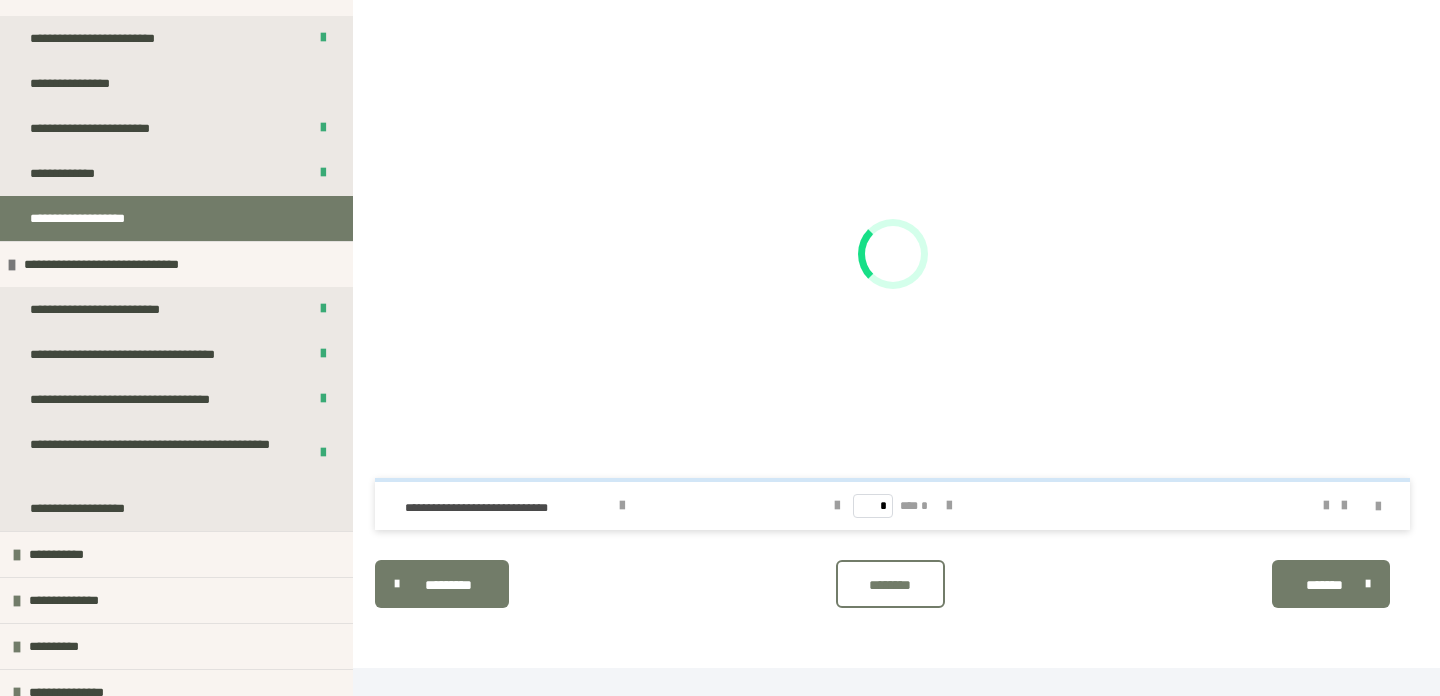 scroll, scrollTop: 678, scrollLeft: 0, axis: vertical 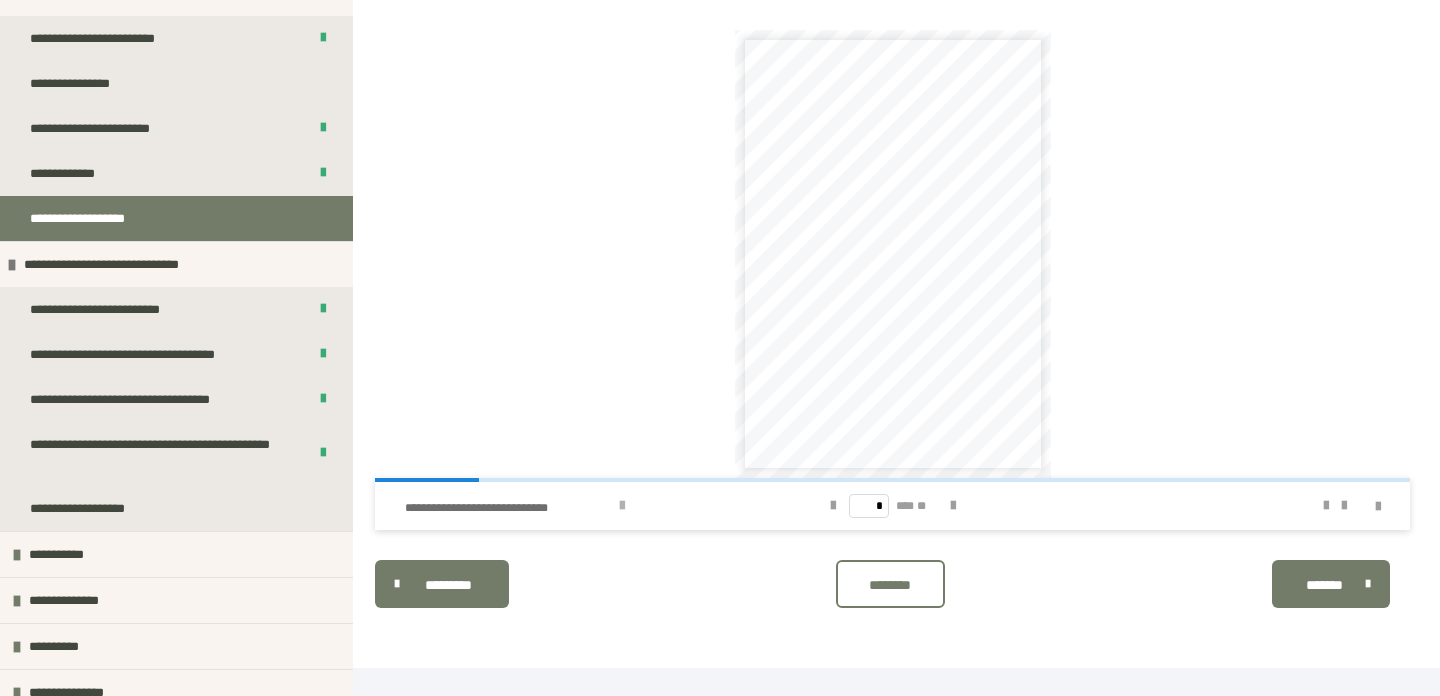 click at bounding box center [622, 506] 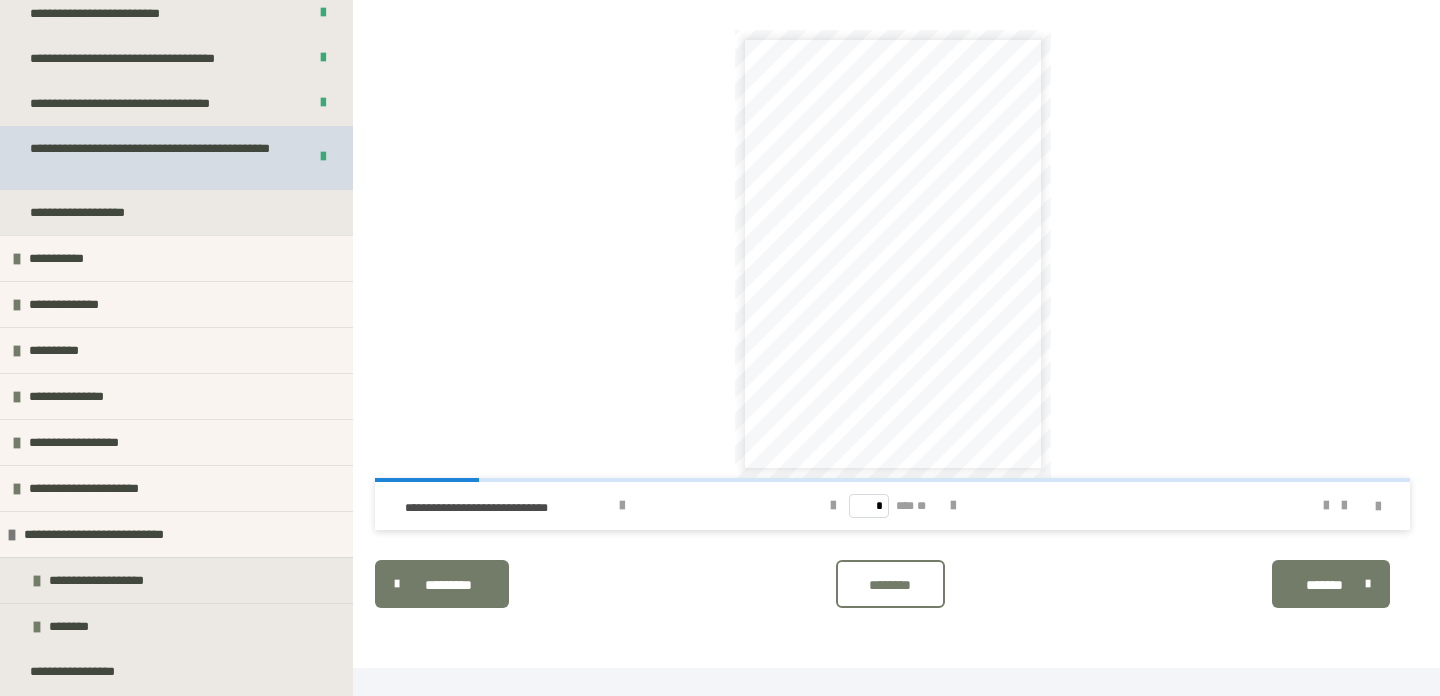 scroll, scrollTop: 436, scrollLeft: 0, axis: vertical 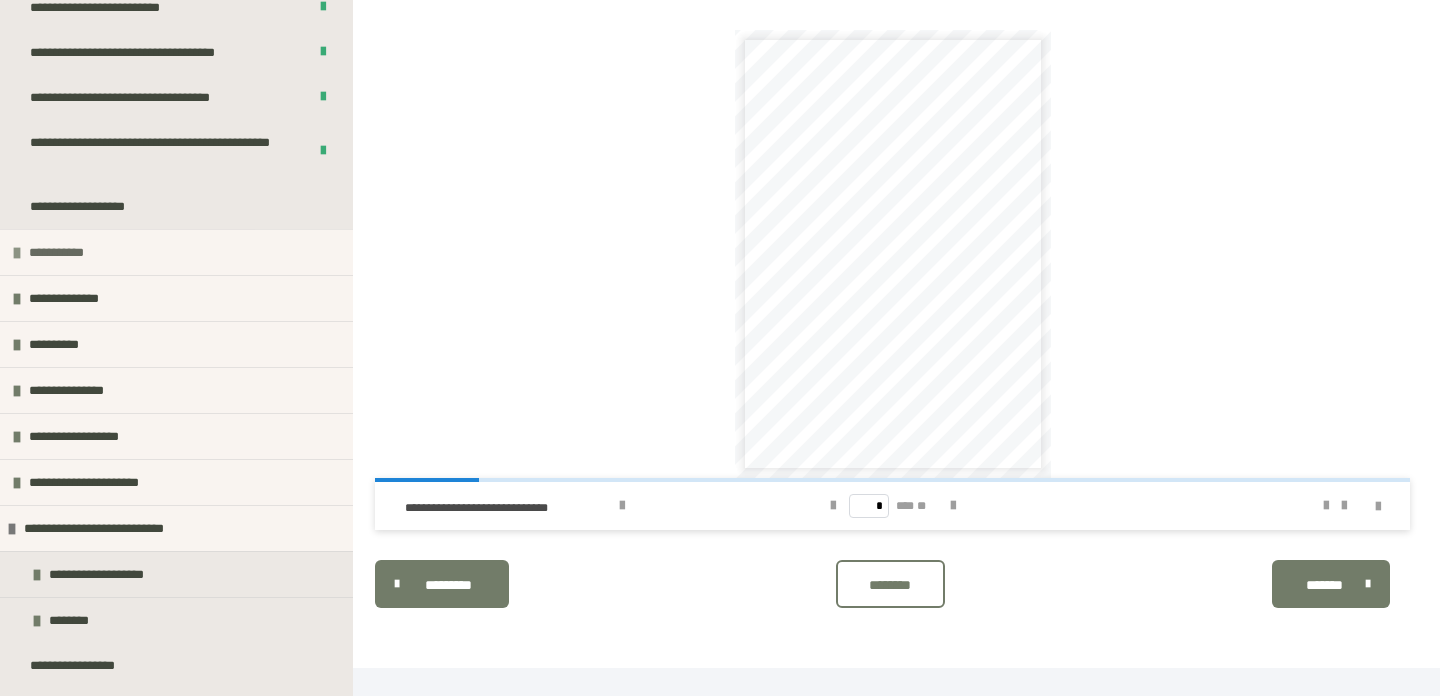 click on "**********" at bounding box center (176, 252) 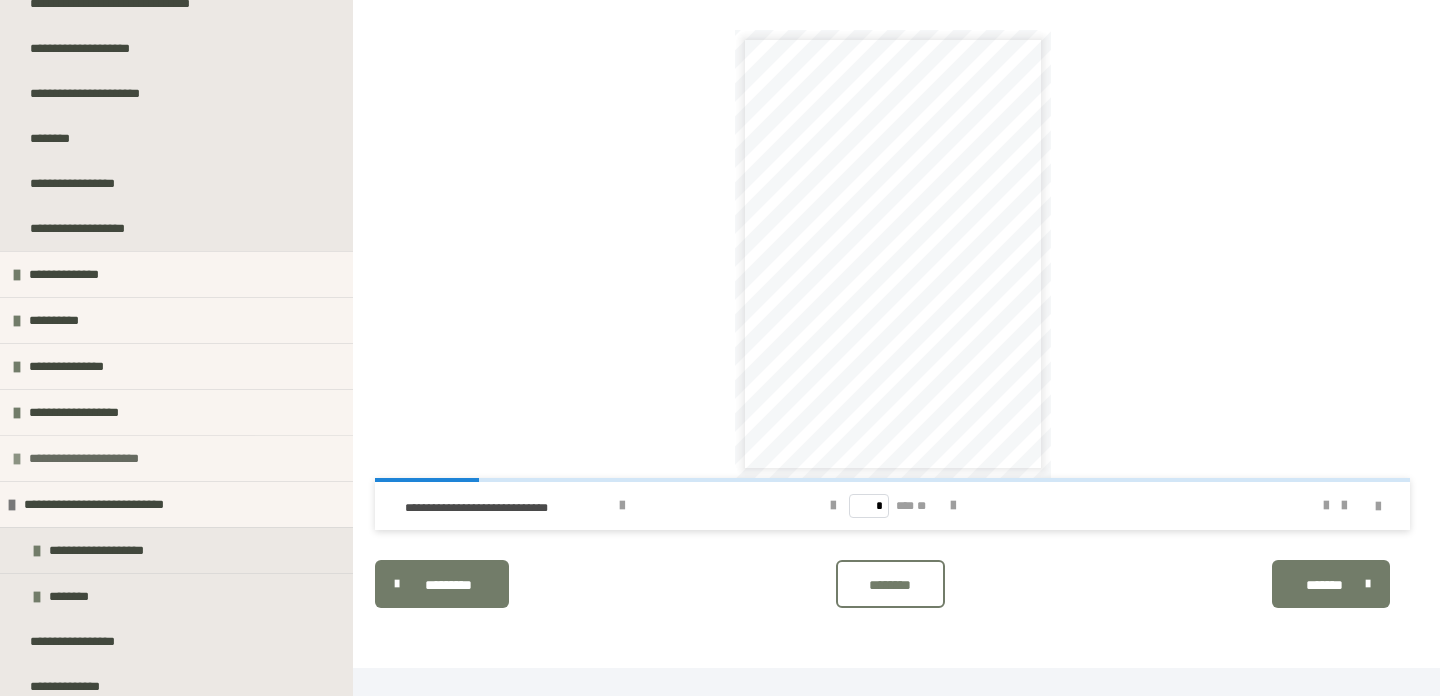 scroll, scrollTop: 727, scrollLeft: 0, axis: vertical 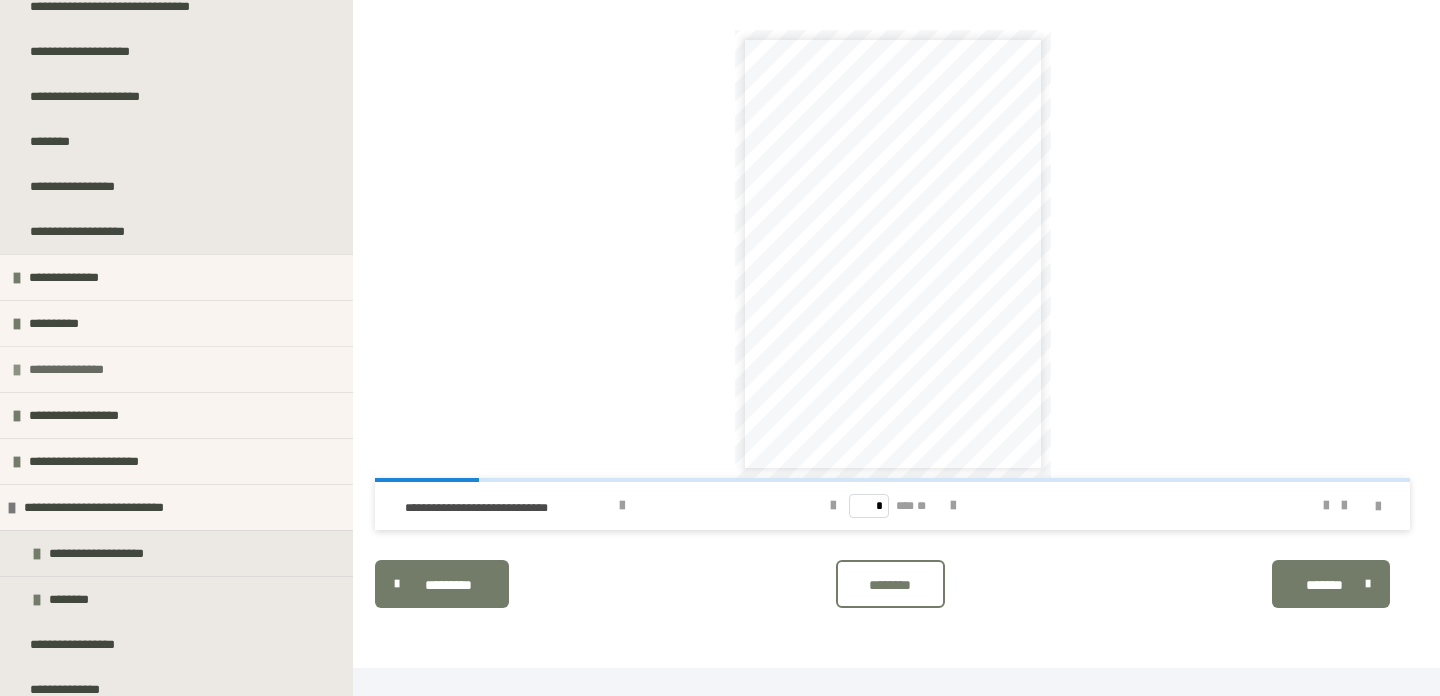 click on "**********" at bounding box center (70, 369) 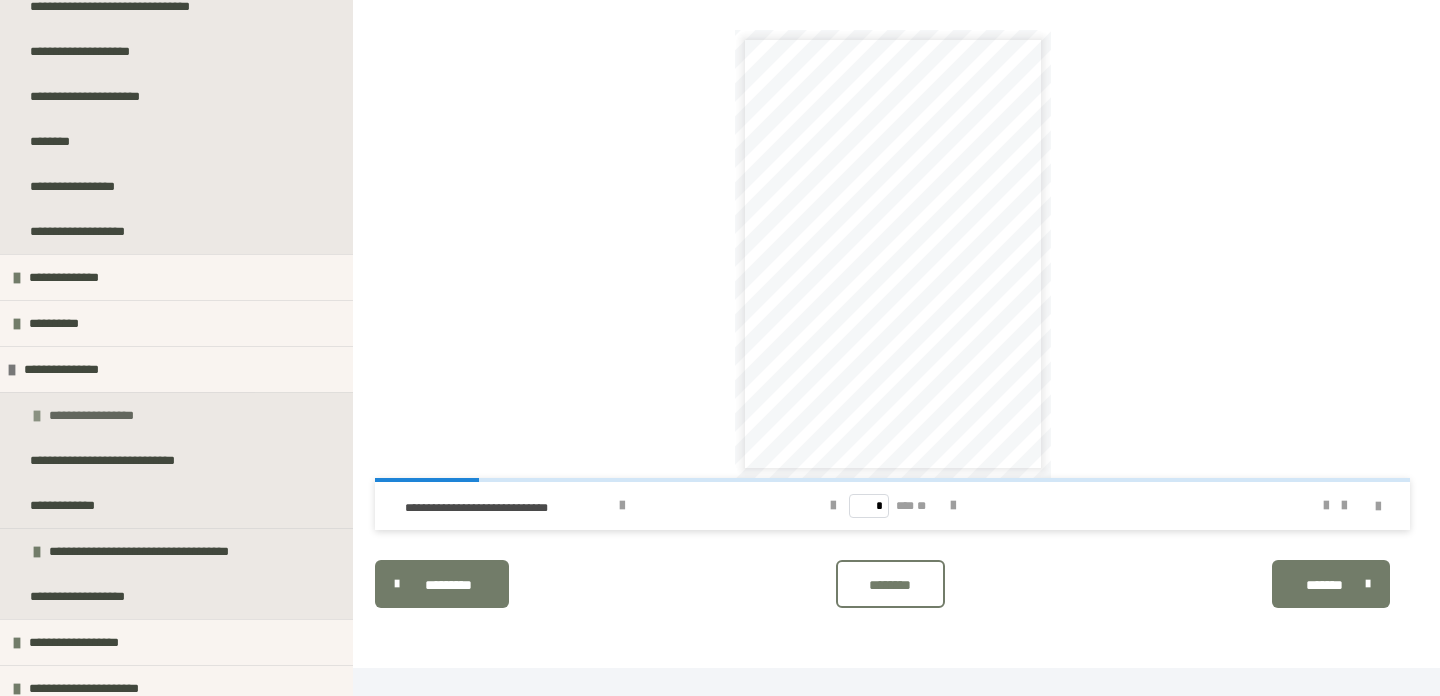 click on "**********" at bounding box center [102, 415] 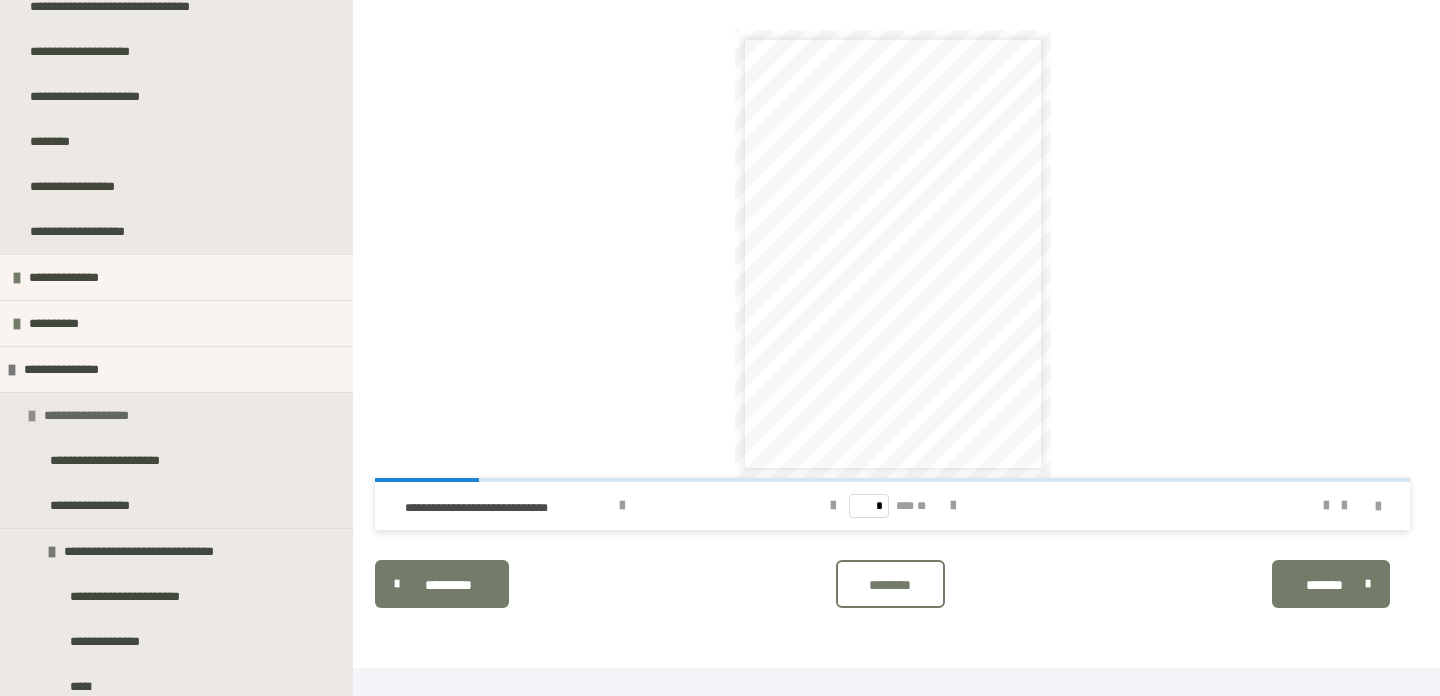 click on "**********" at bounding box center (97, 415) 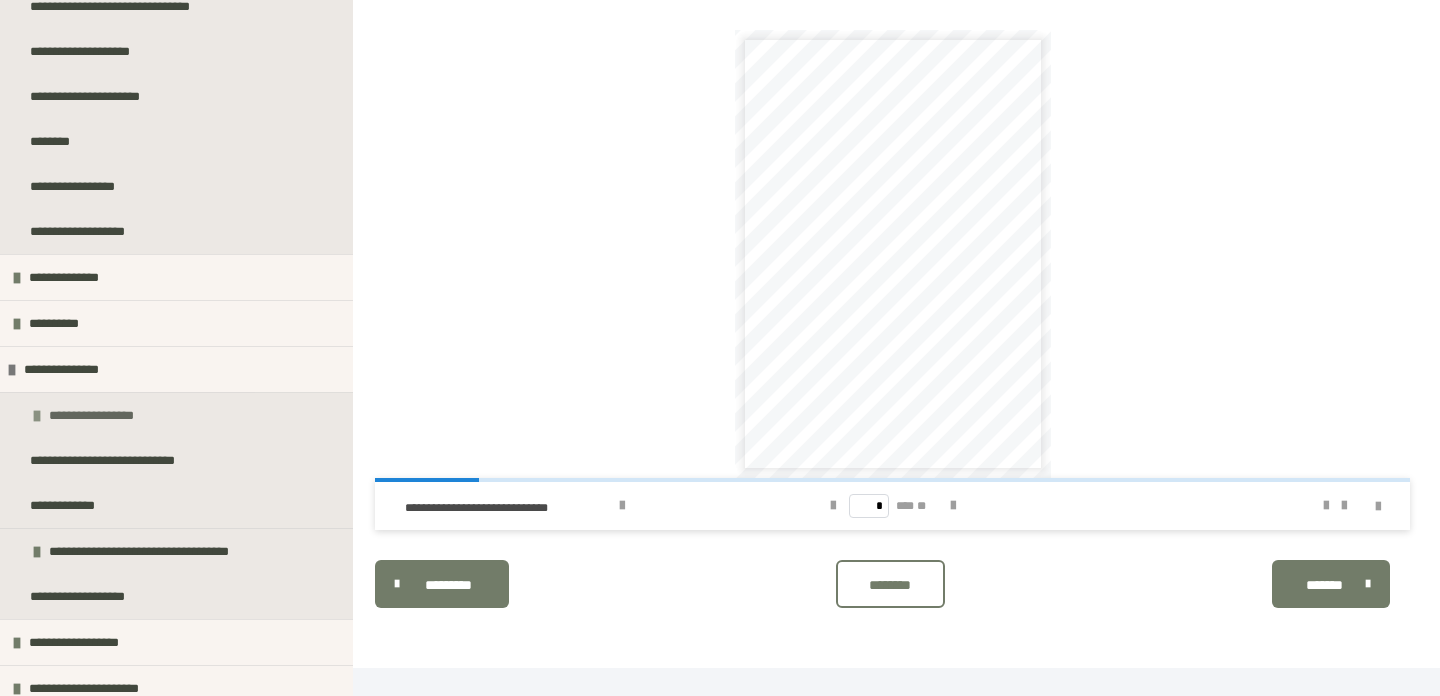 click on "**********" at bounding box center [102, 415] 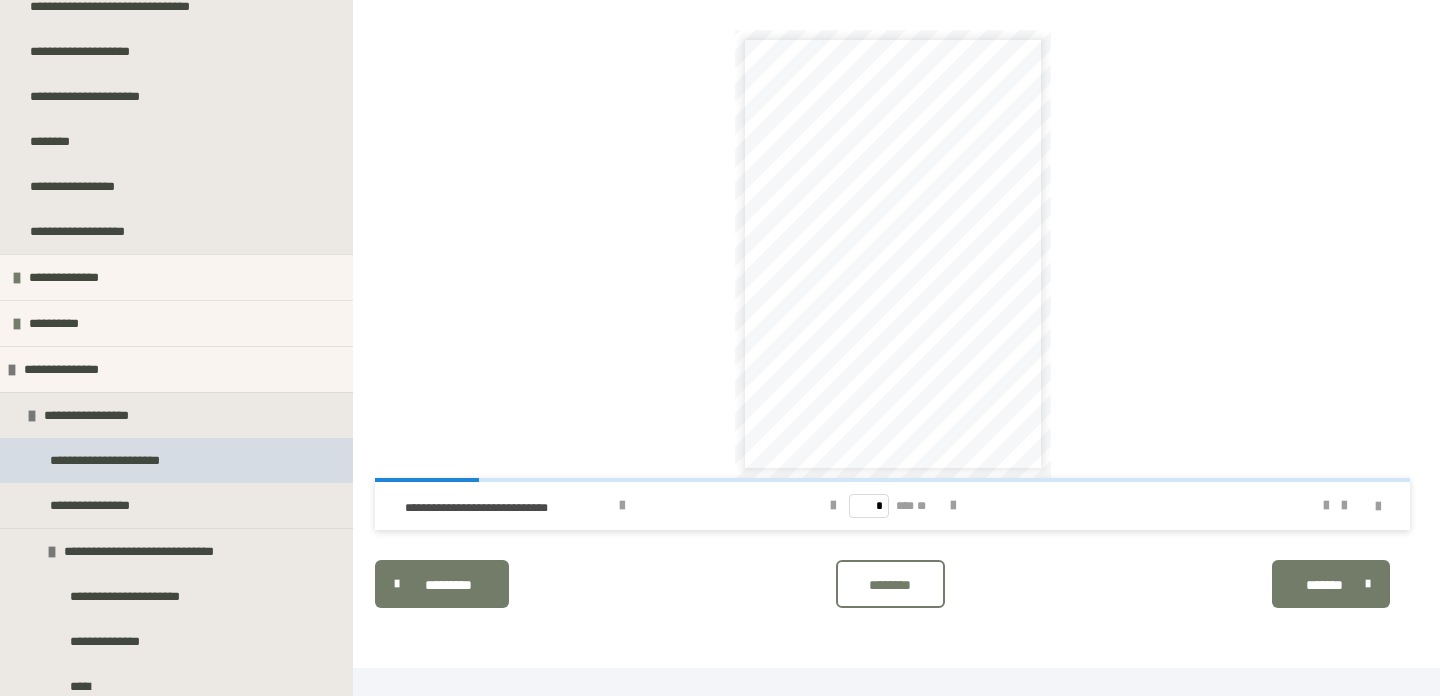 click on "**********" at bounding box center (110, 460) 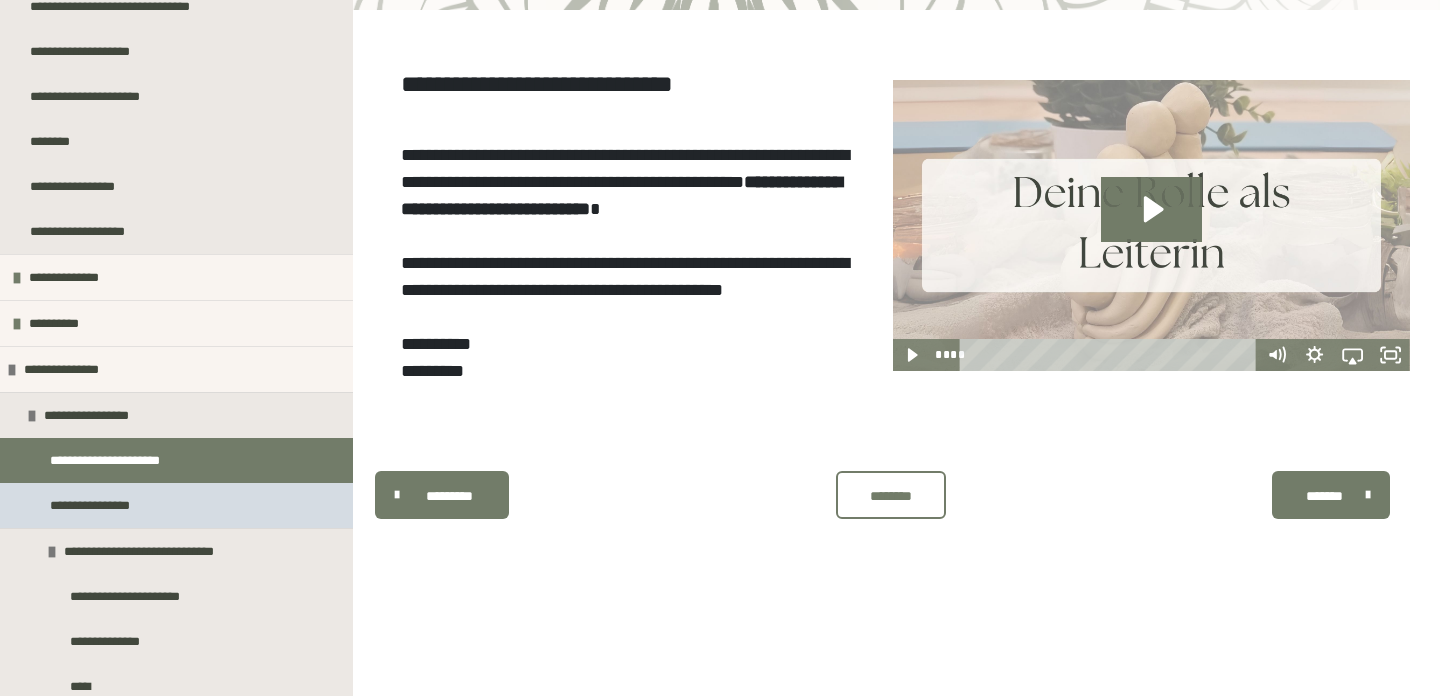 click on "**********" at bounding box center [102, 505] 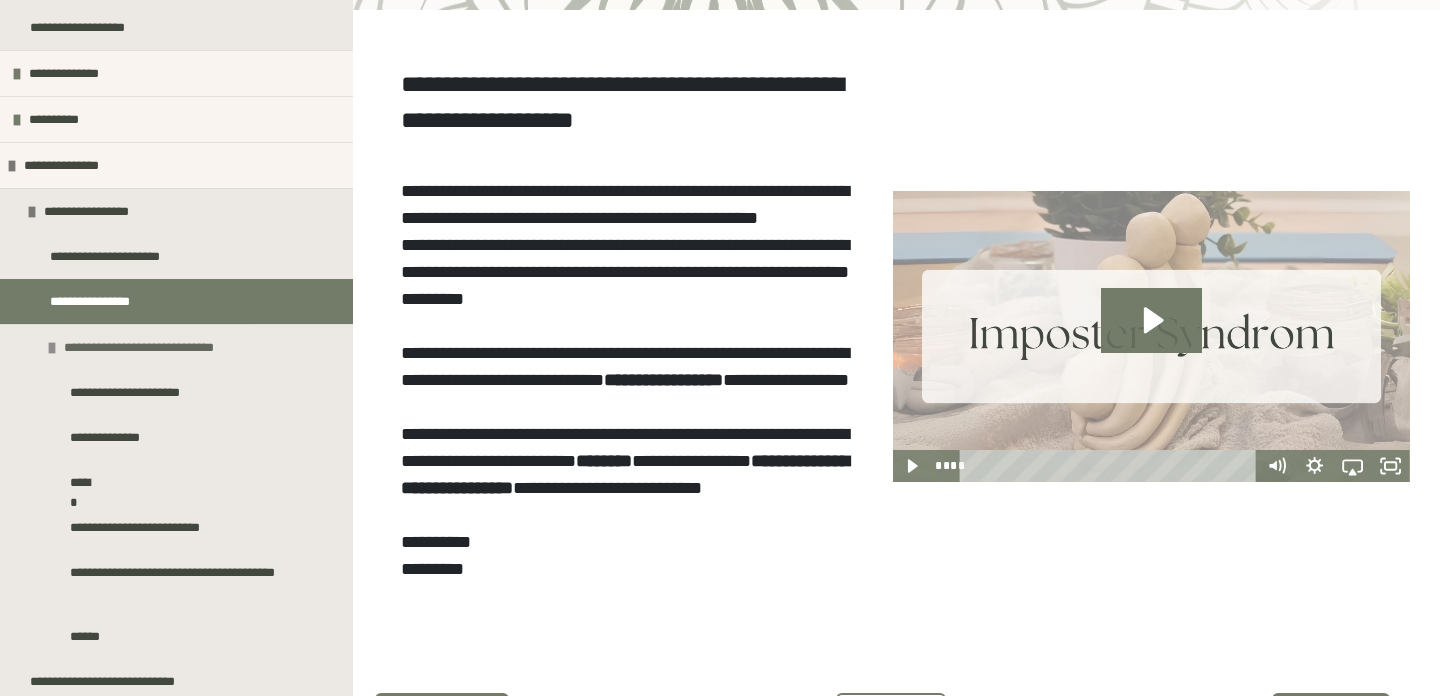 scroll, scrollTop: 932, scrollLeft: 0, axis: vertical 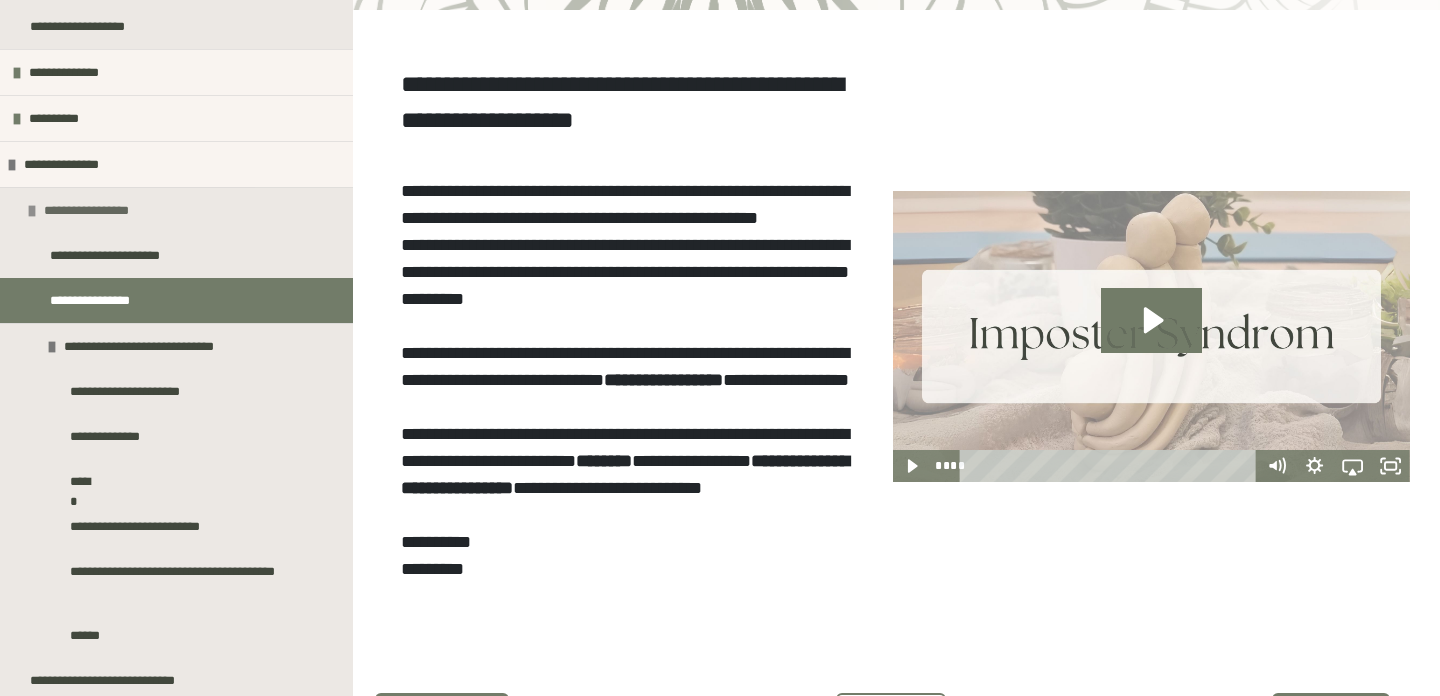 click at bounding box center [32, 211] 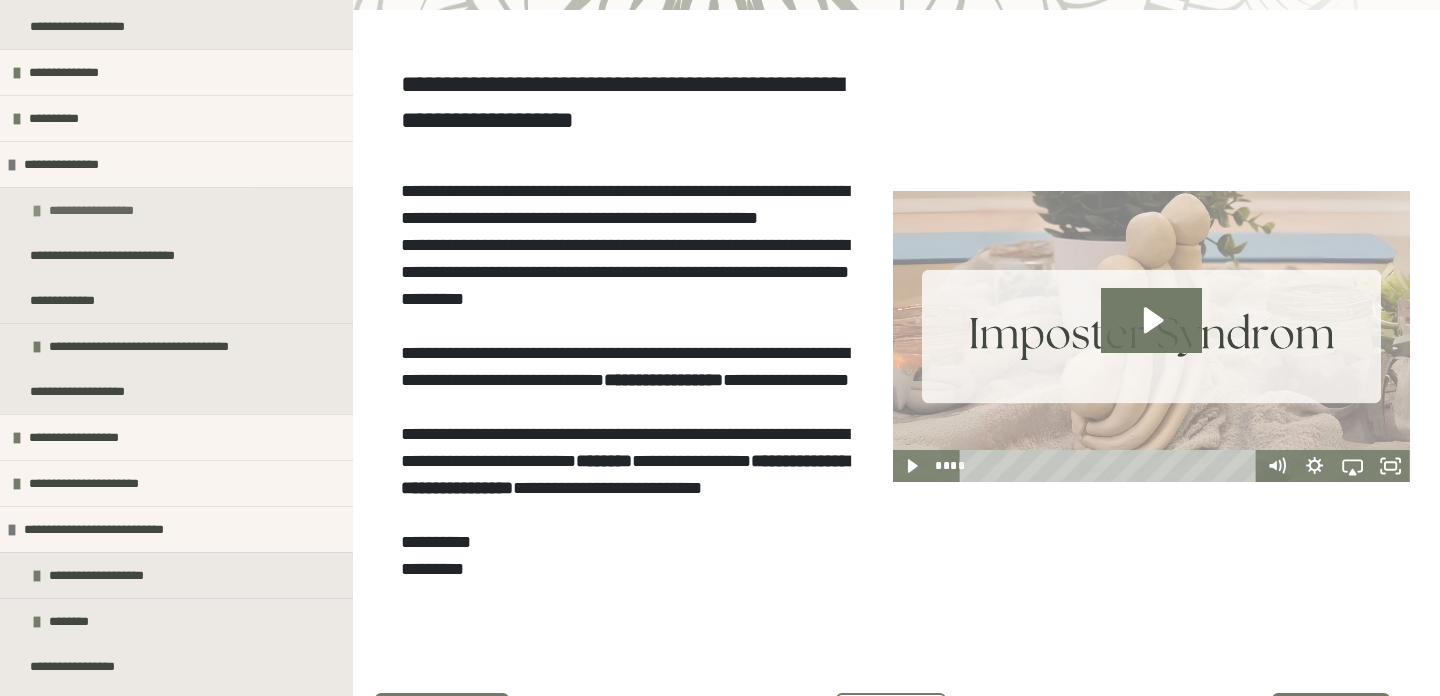 click on "**********" at bounding box center (176, 210) 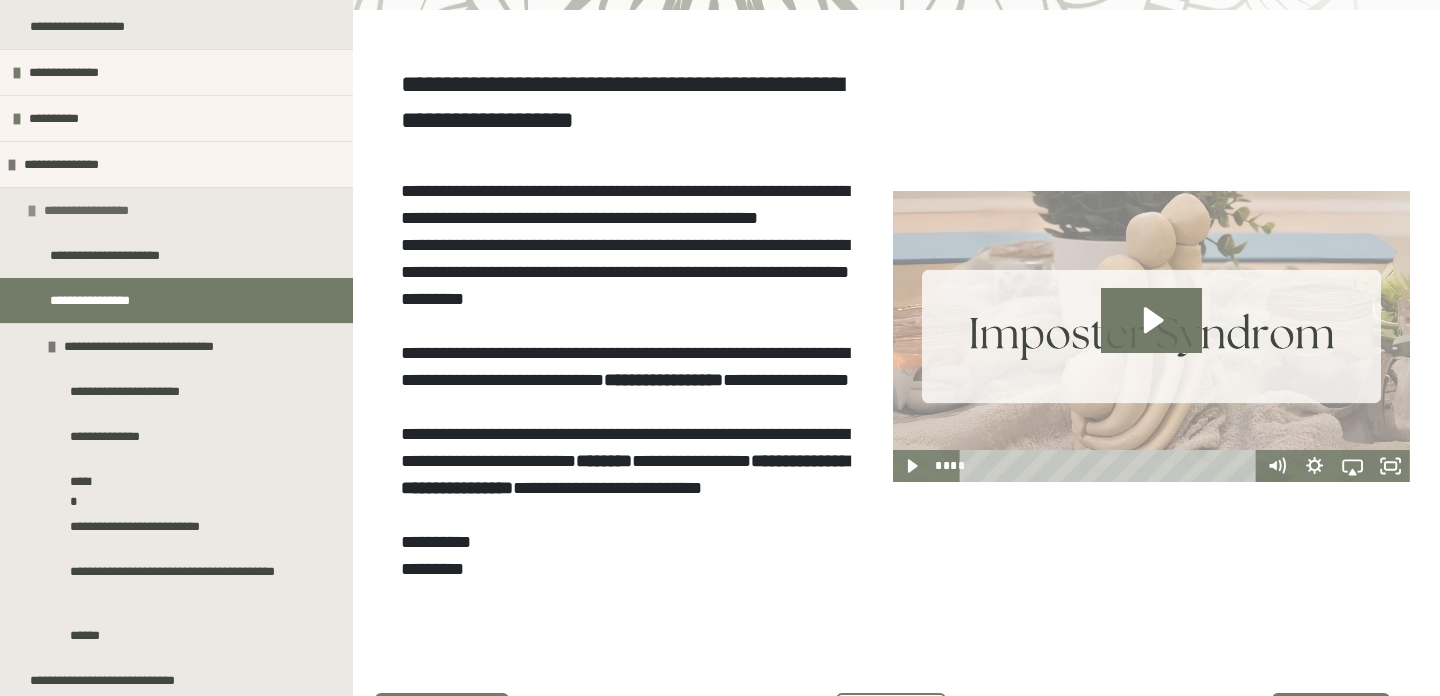 click at bounding box center (32, 211) 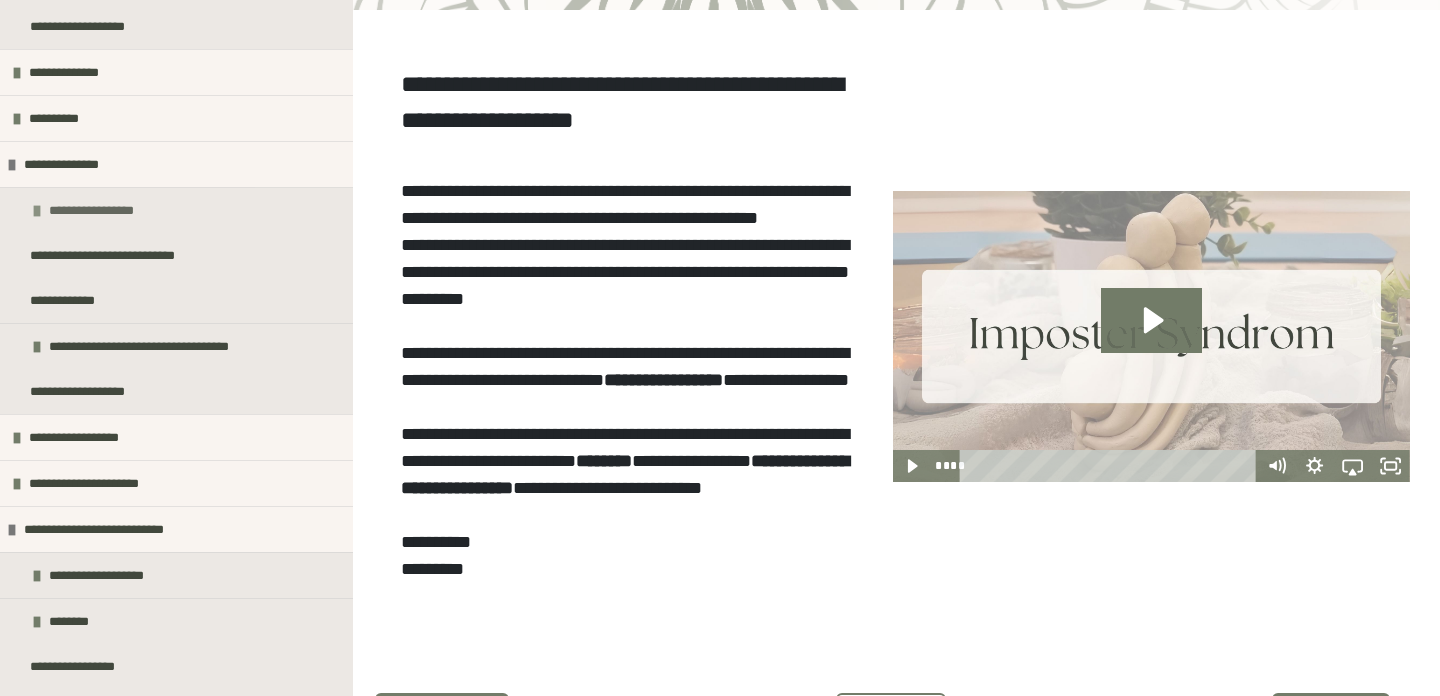 click on "**********" at bounding box center [176, 210] 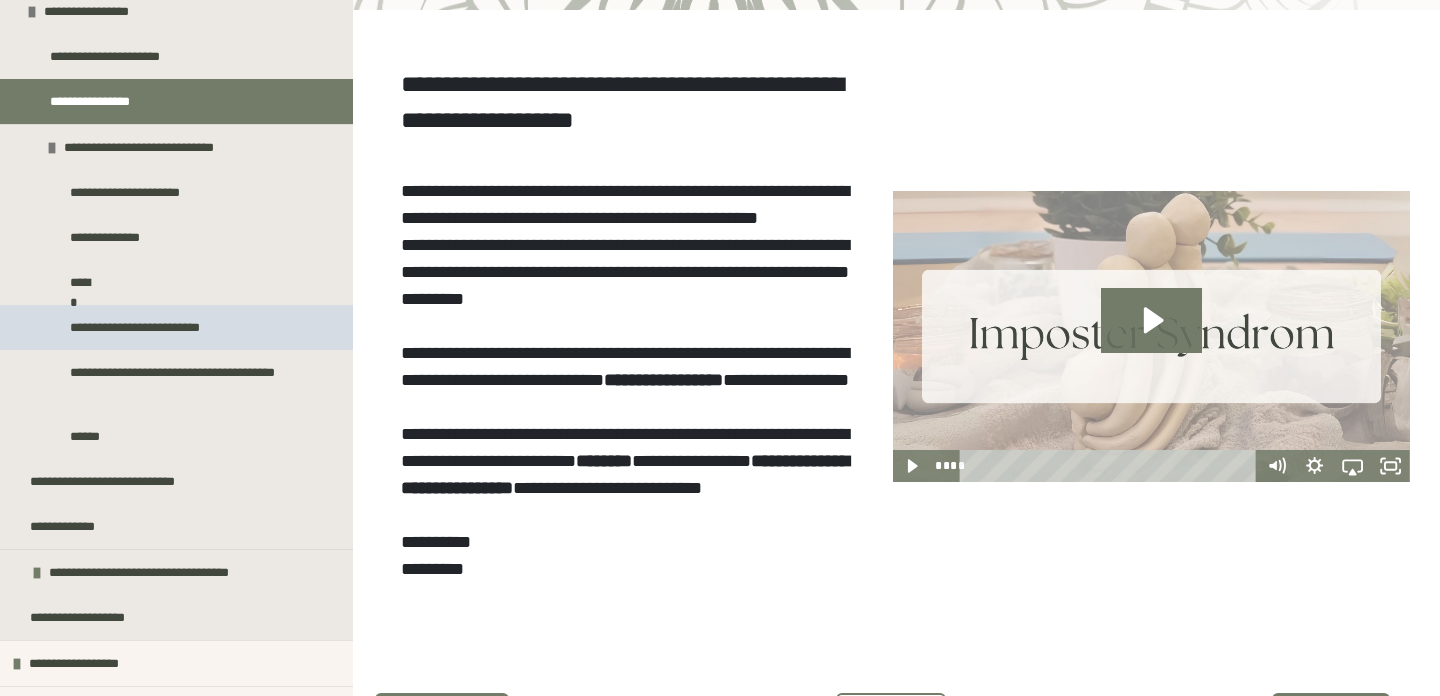 scroll, scrollTop: 1134, scrollLeft: 0, axis: vertical 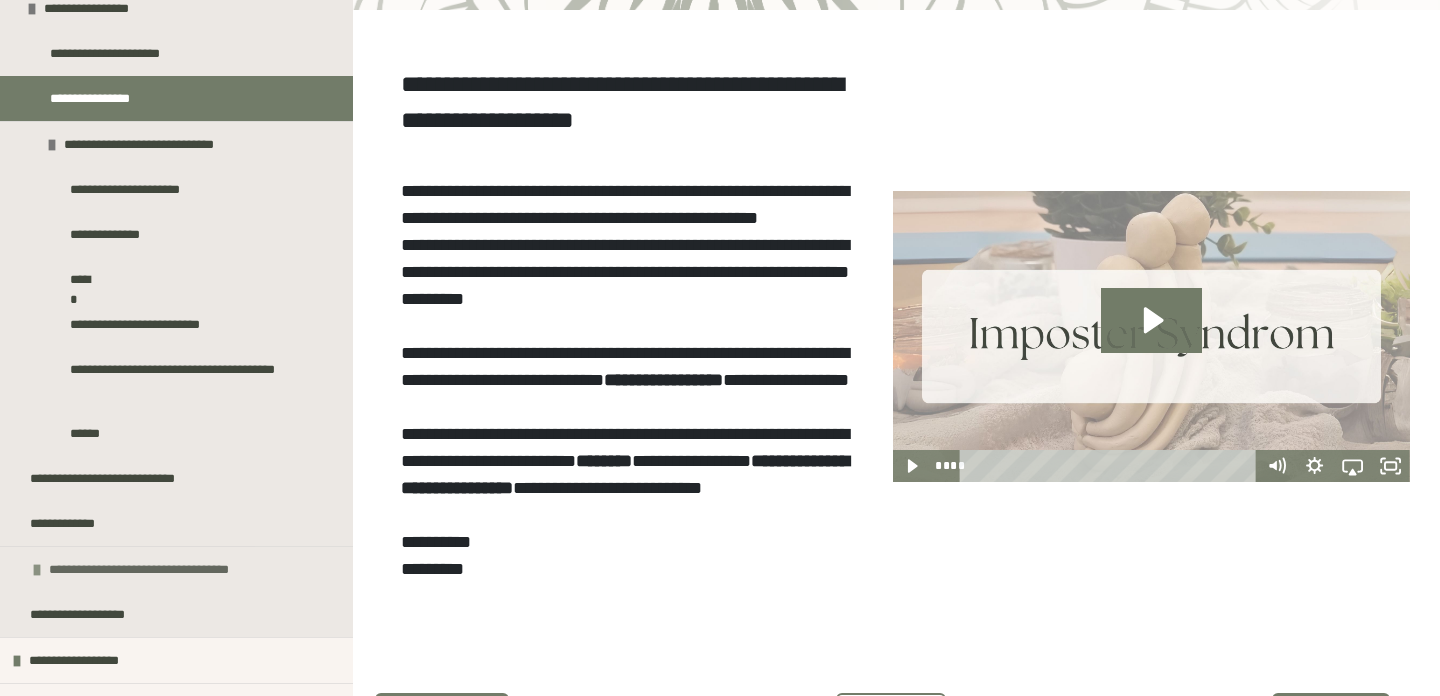 click on "**********" at bounding box center [159, 569] 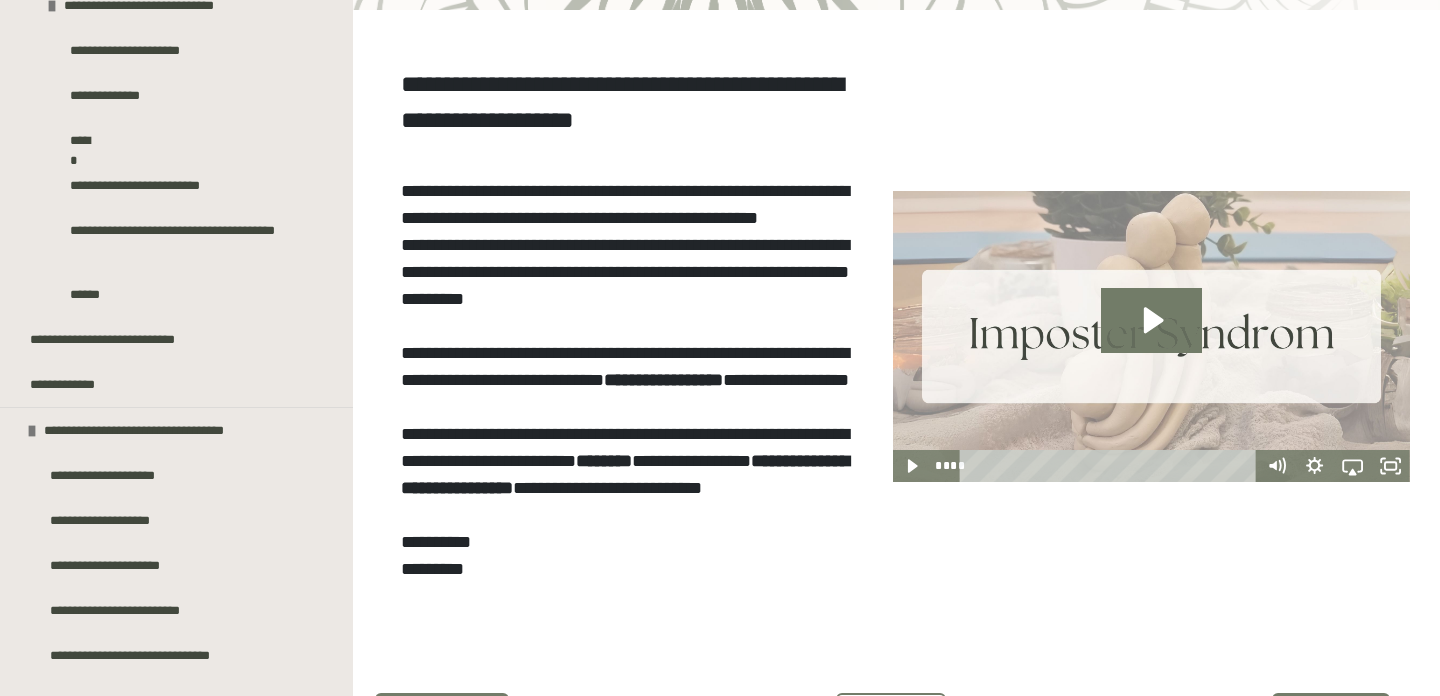 scroll, scrollTop: 1272, scrollLeft: 0, axis: vertical 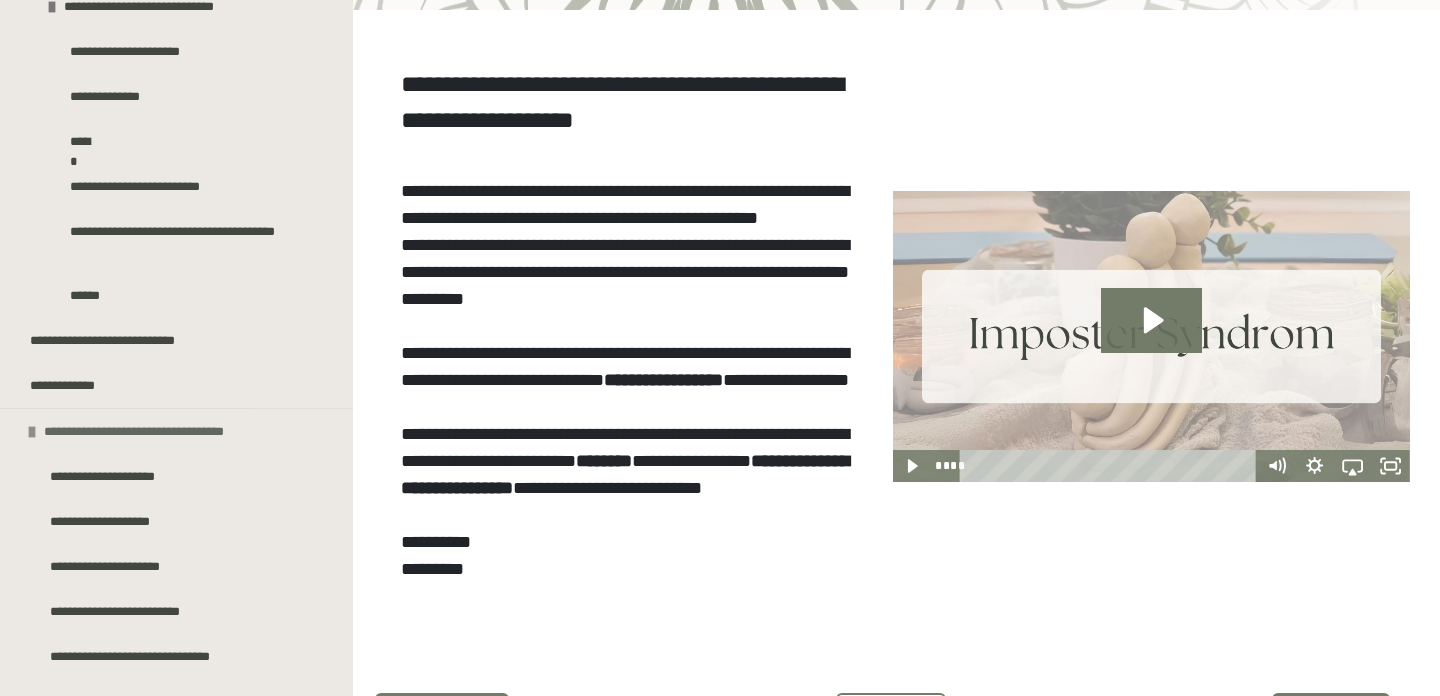 click on "**********" at bounding box center [176, 431] 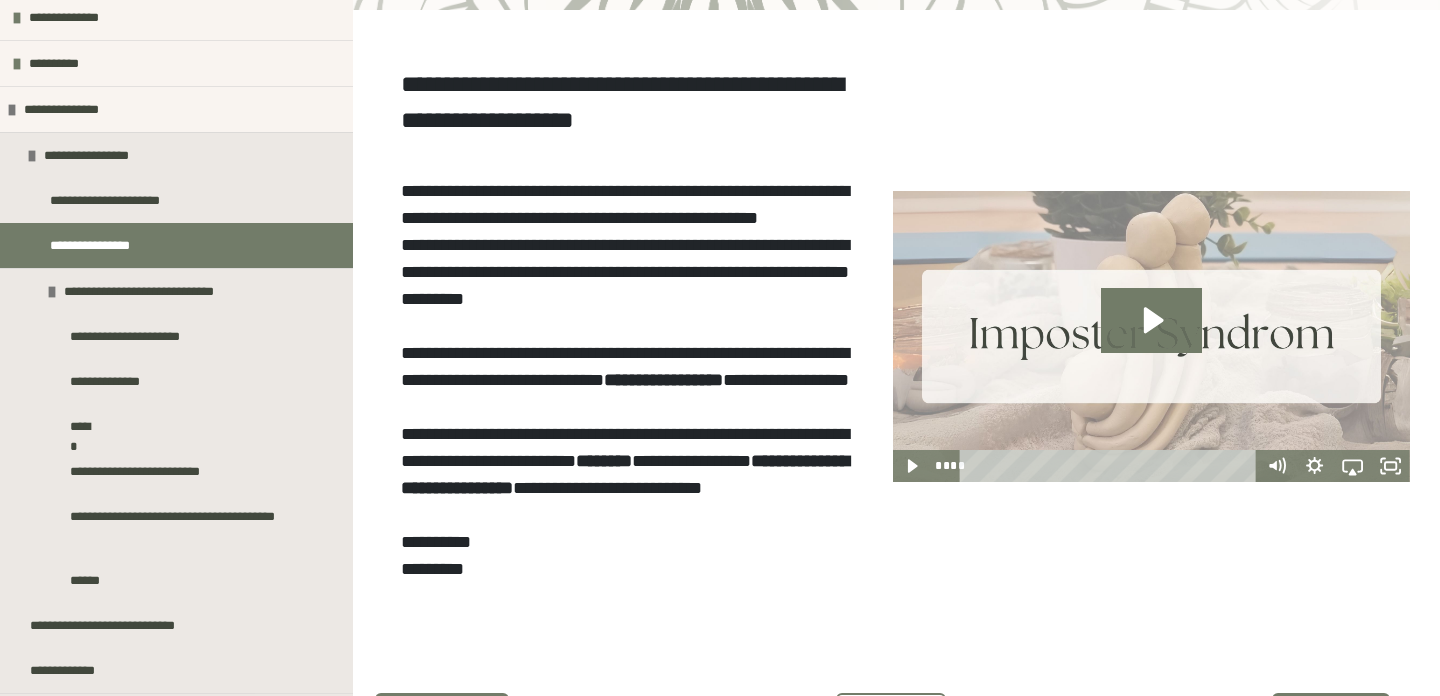 scroll, scrollTop: 1004, scrollLeft: 0, axis: vertical 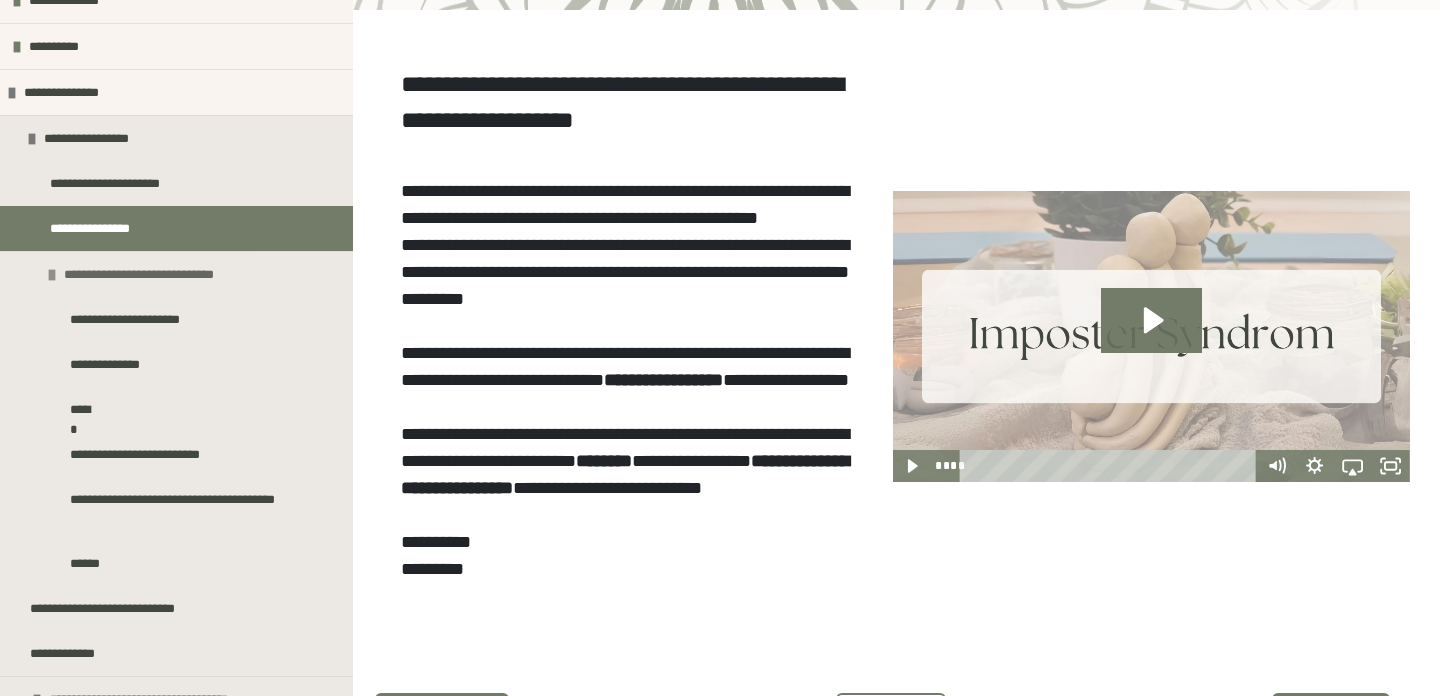 click on "**********" at bounding box center [176, 274] 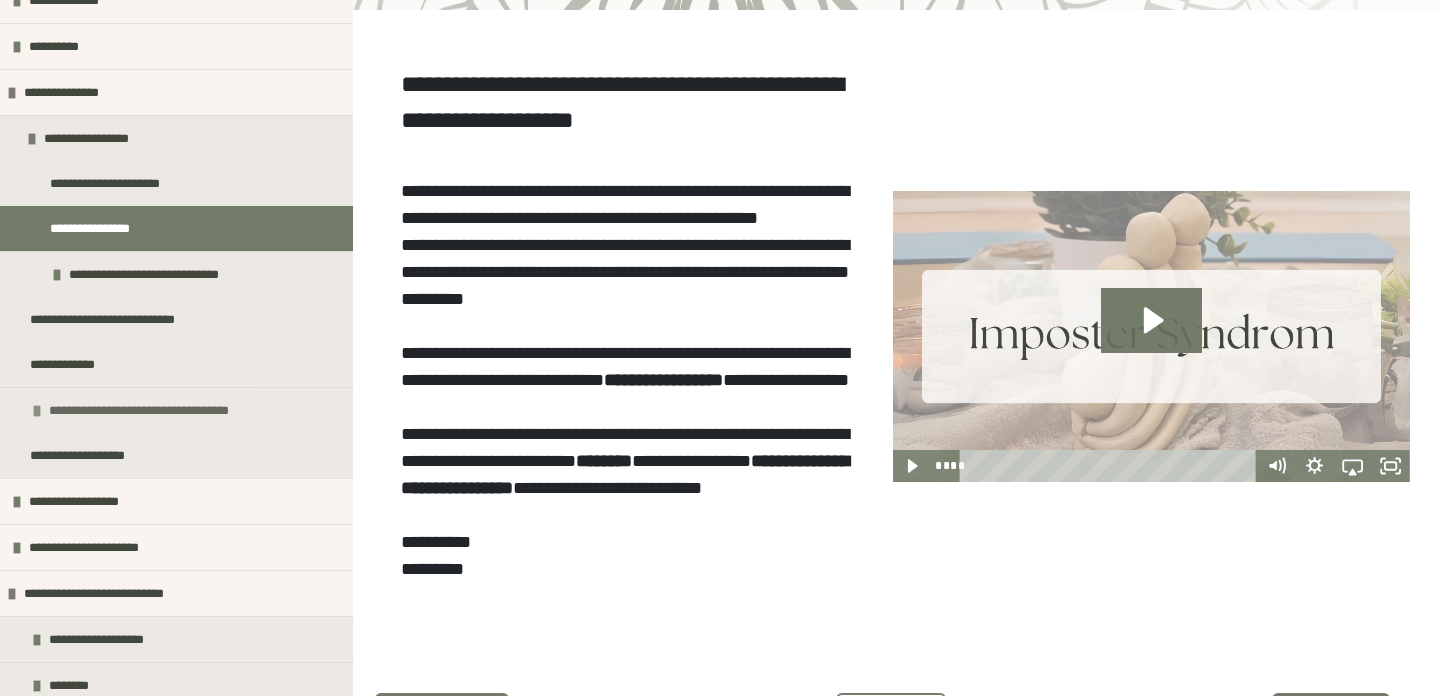 click on "**********" at bounding box center [159, 410] 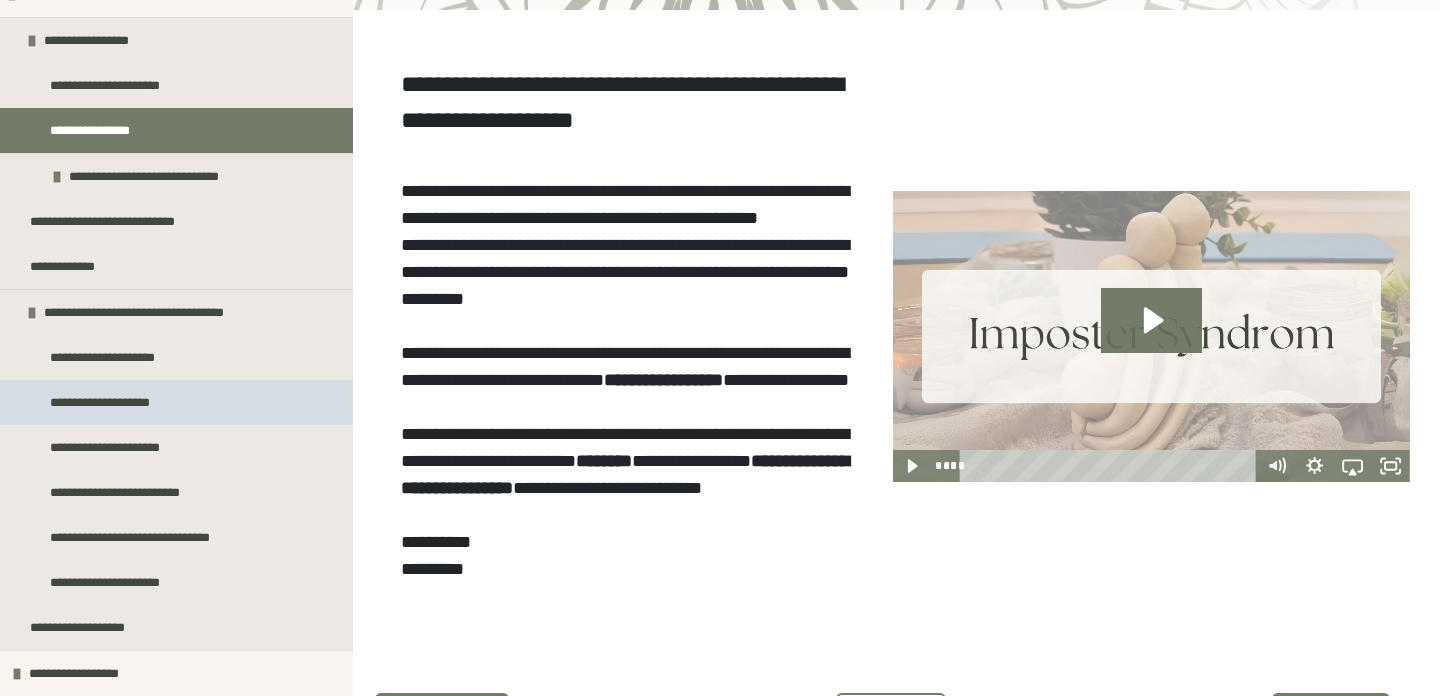 scroll, scrollTop: 1105, scrollLeft: 0, axis: vertical 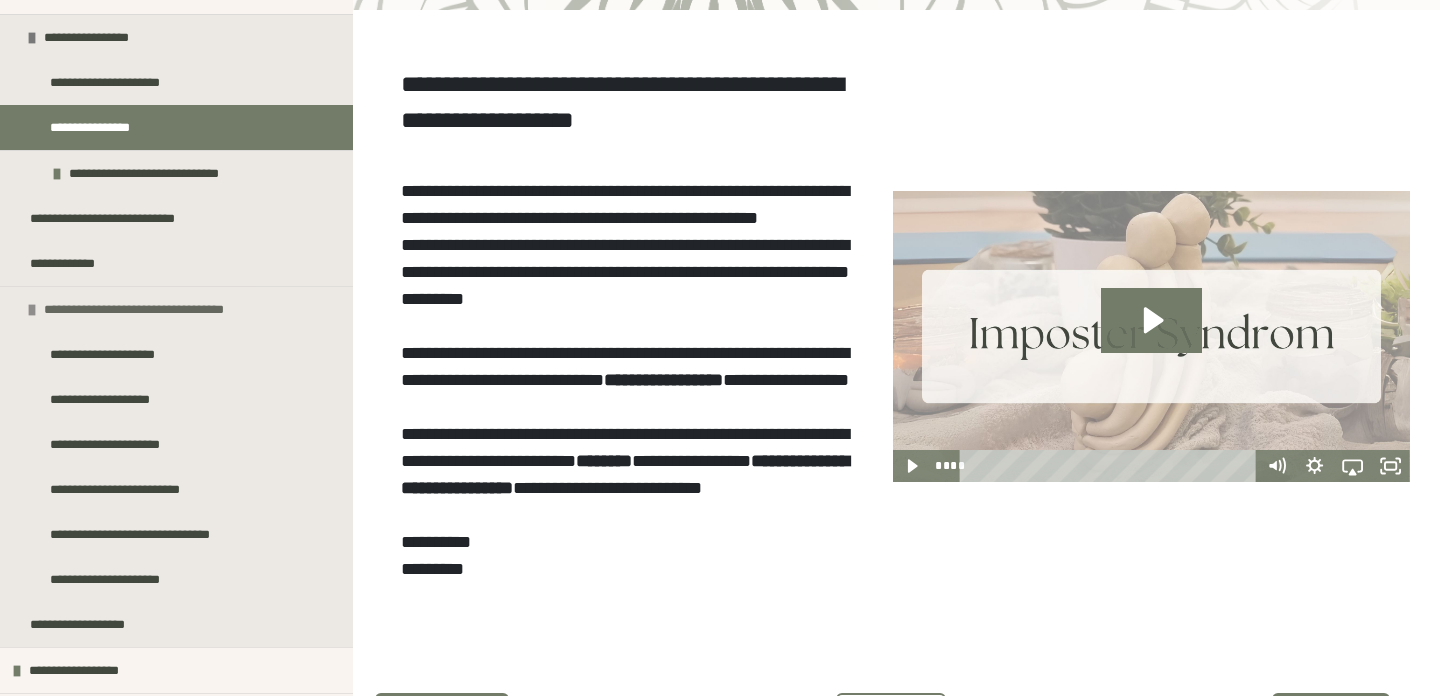 click on "**********" at bounding box center [154, 309] 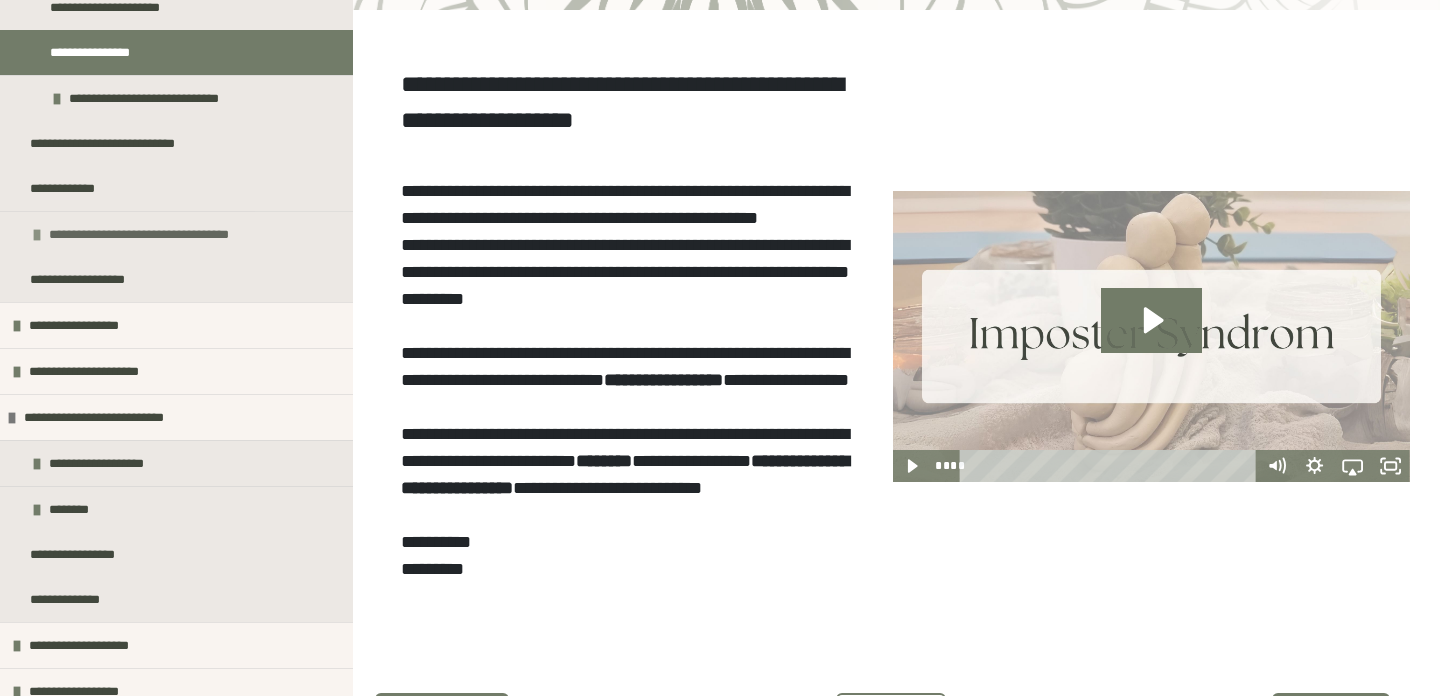 scroll, scrollTop: 1183, scrollLeft: 0, axis: vertical 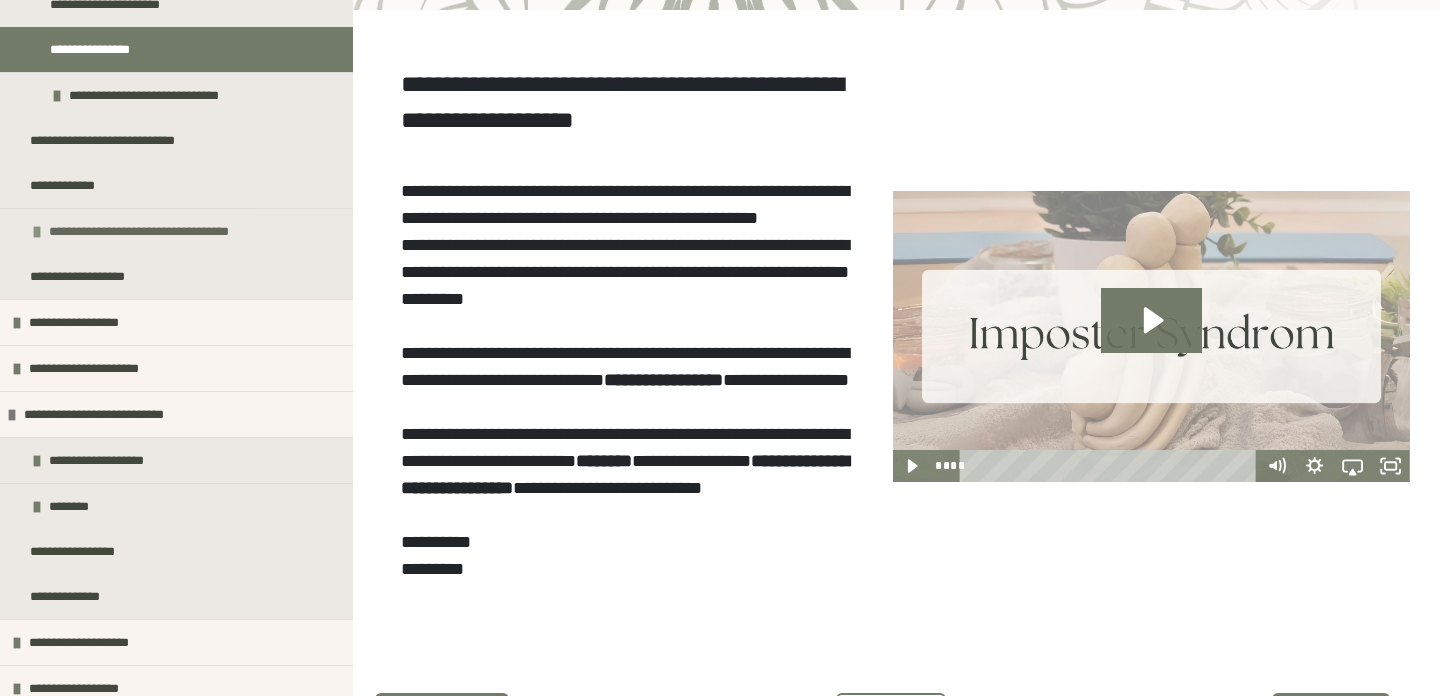 click on "**********" at bounding box center (90, 322) 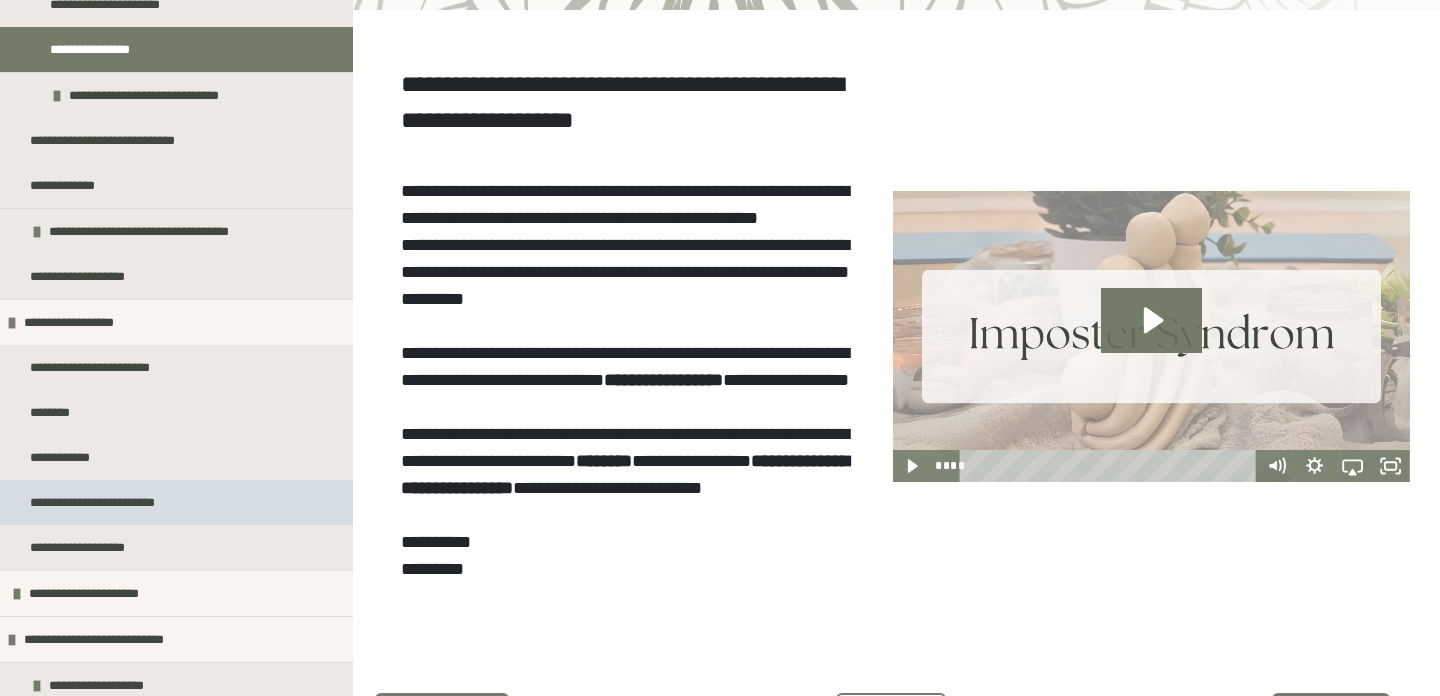 click on "**********" at bounding box center (108, 502) 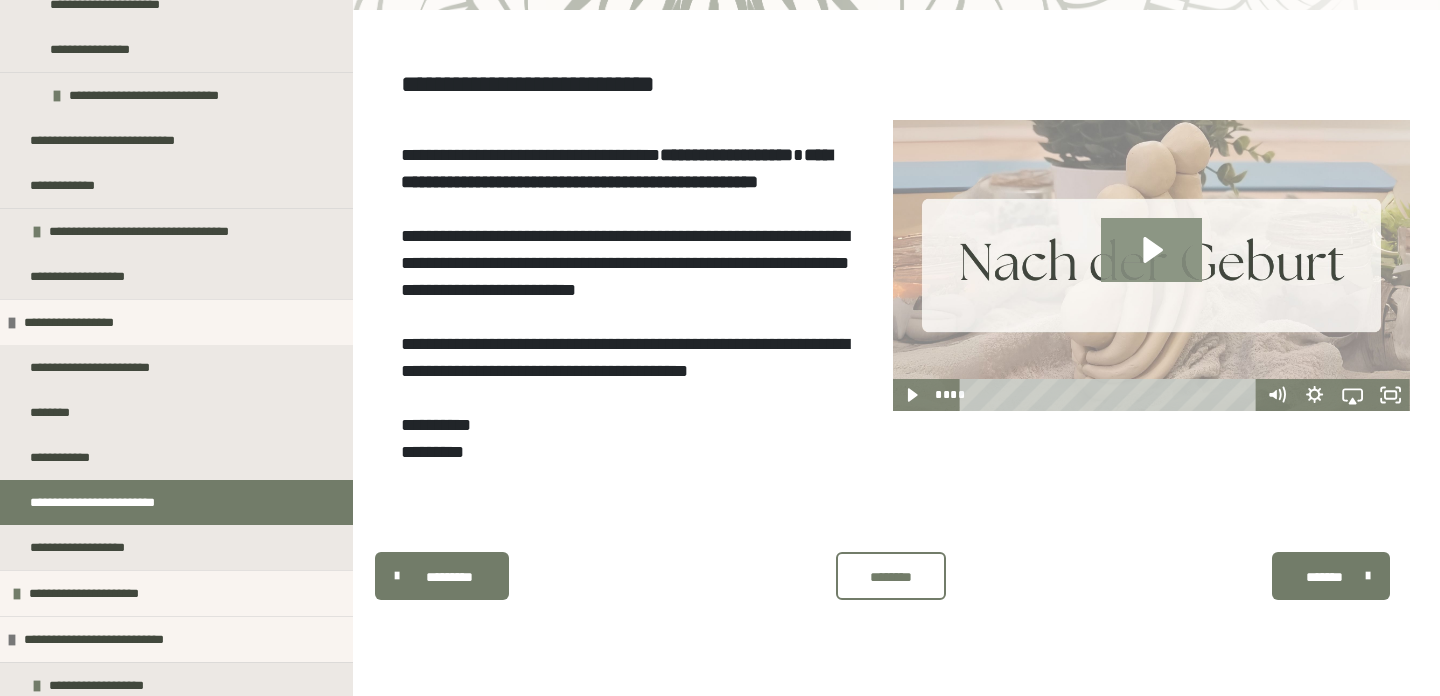 click 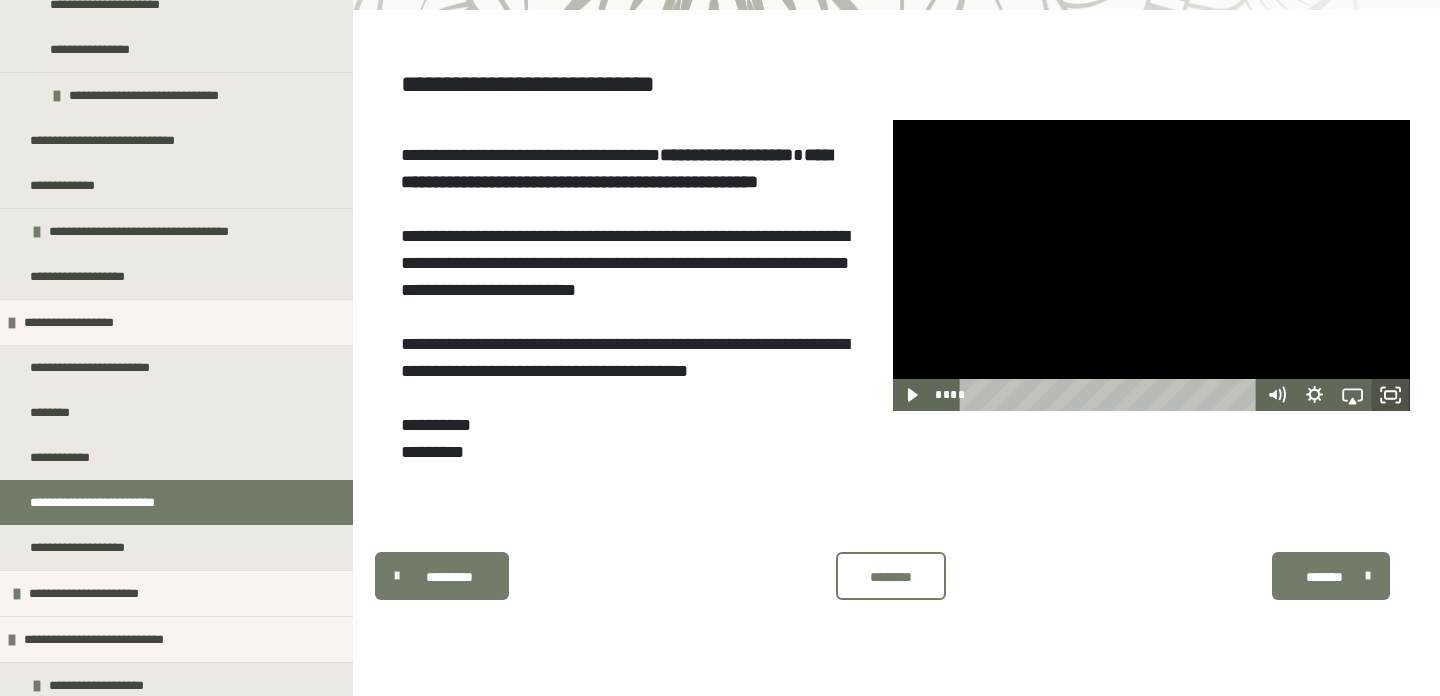 click 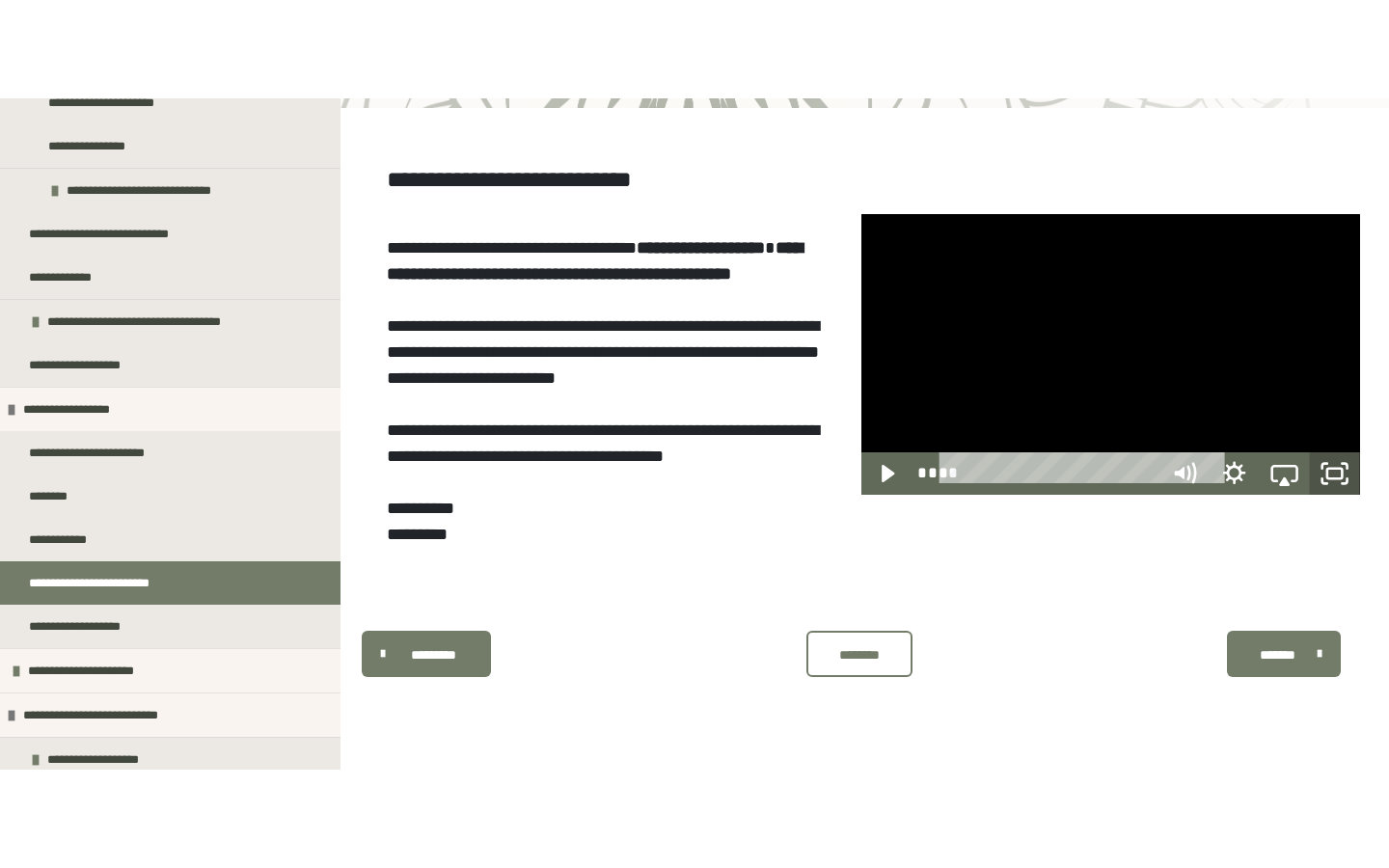 scroll, scrollTop: 0, scrollLeft: 0, axis: both 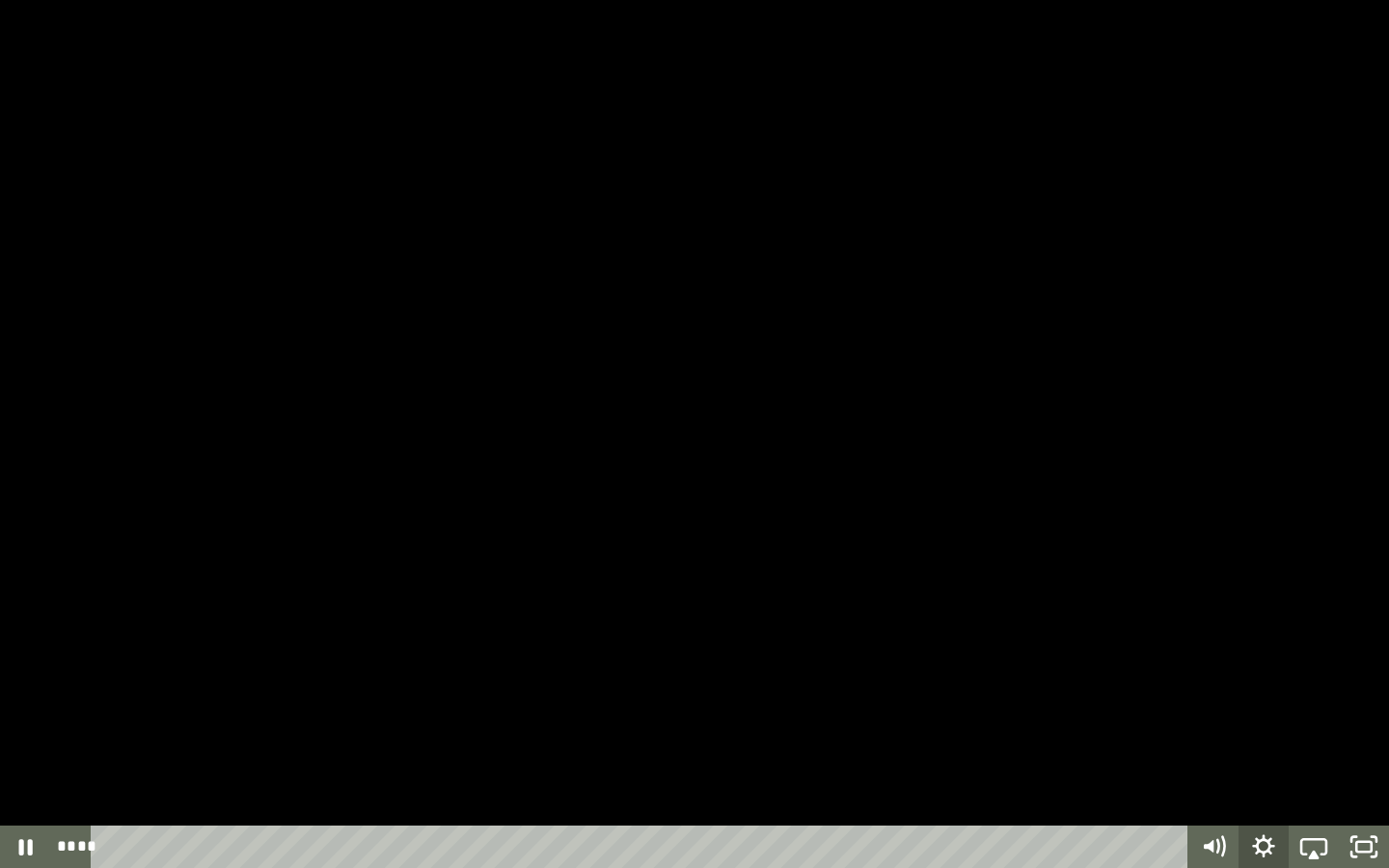 click 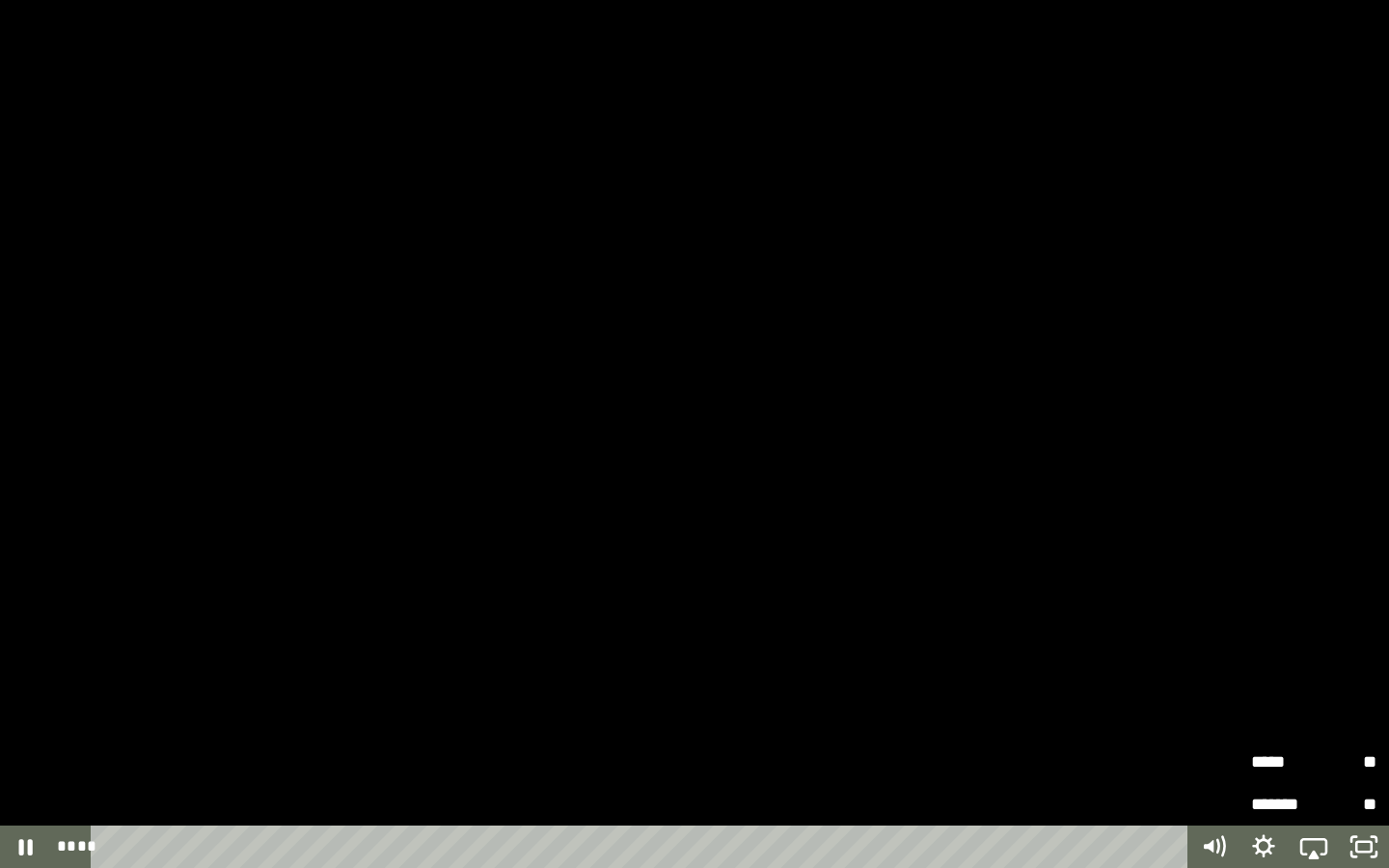 click on "*****" at bounding box center [1282, 762] 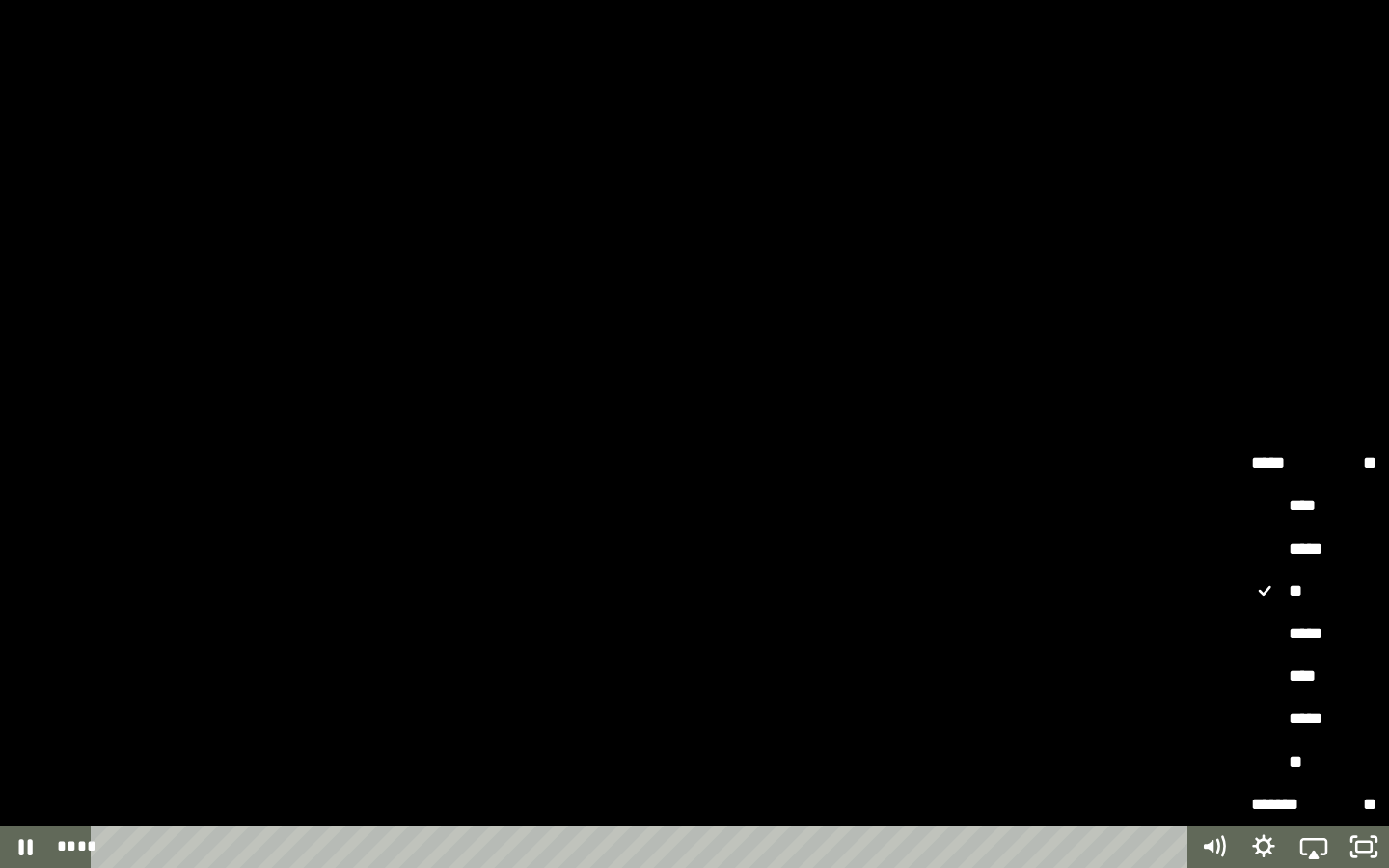 click on "****" at bounding box center (1314, 677) 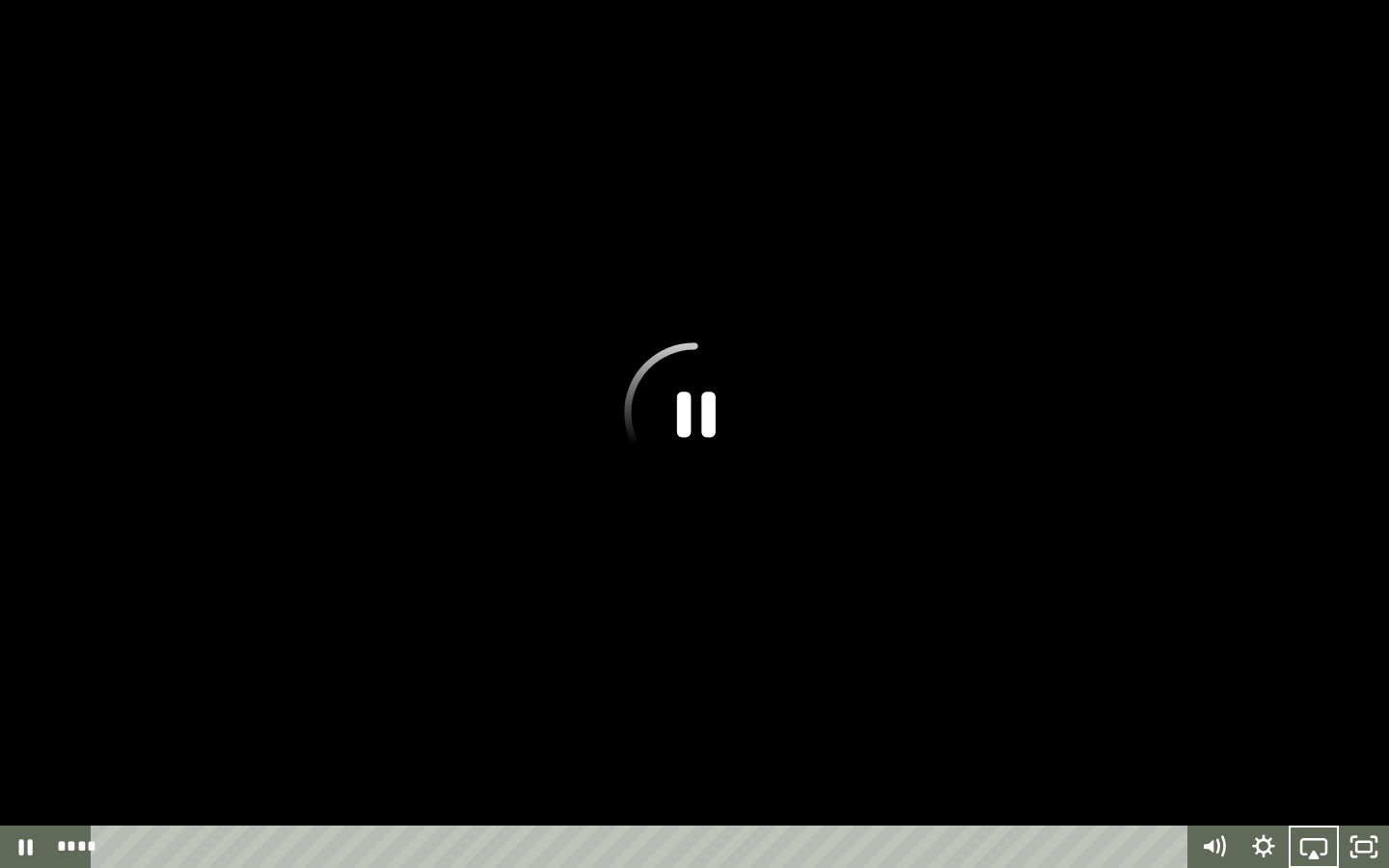 click 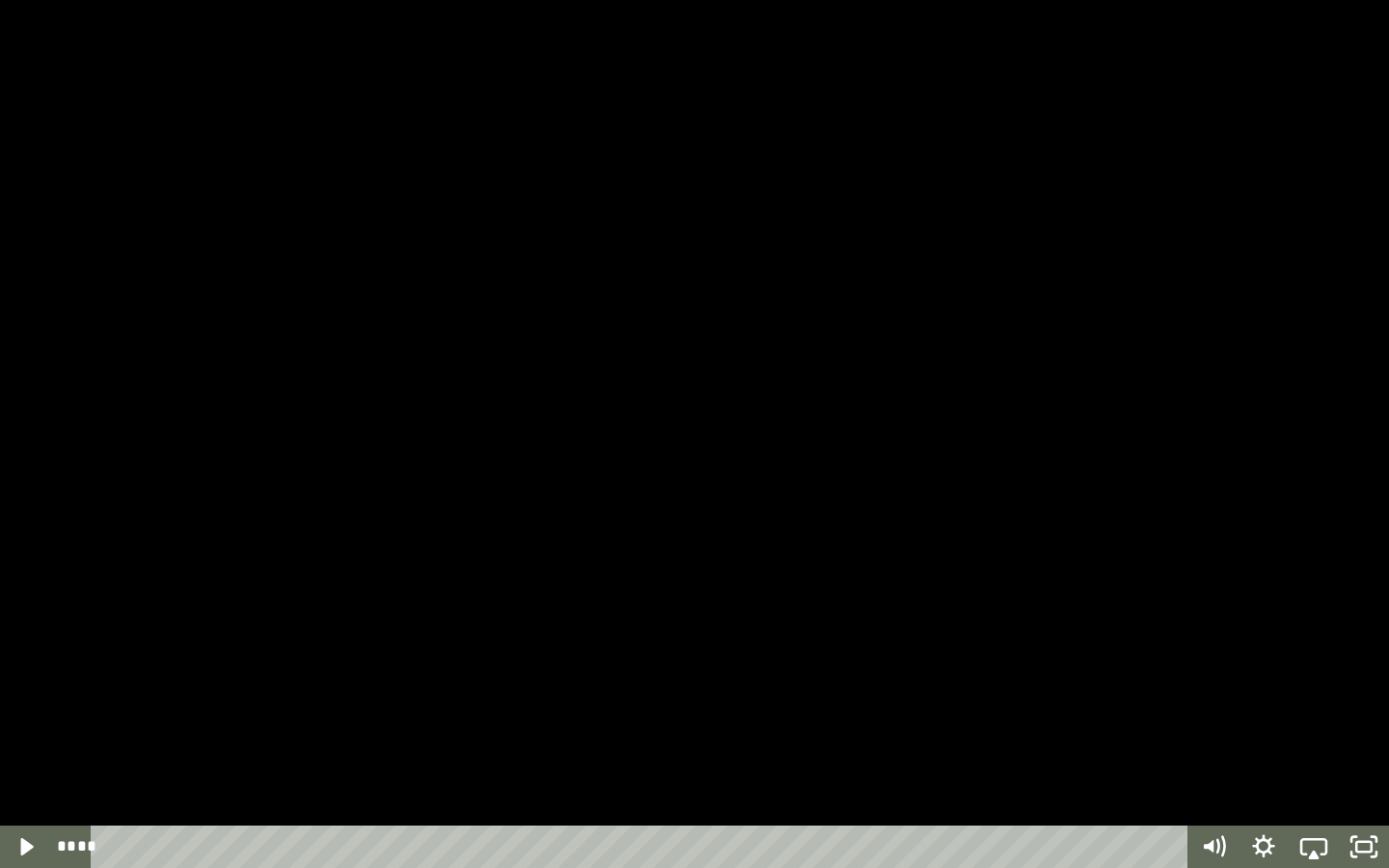 click at bounding box center (694, 434) 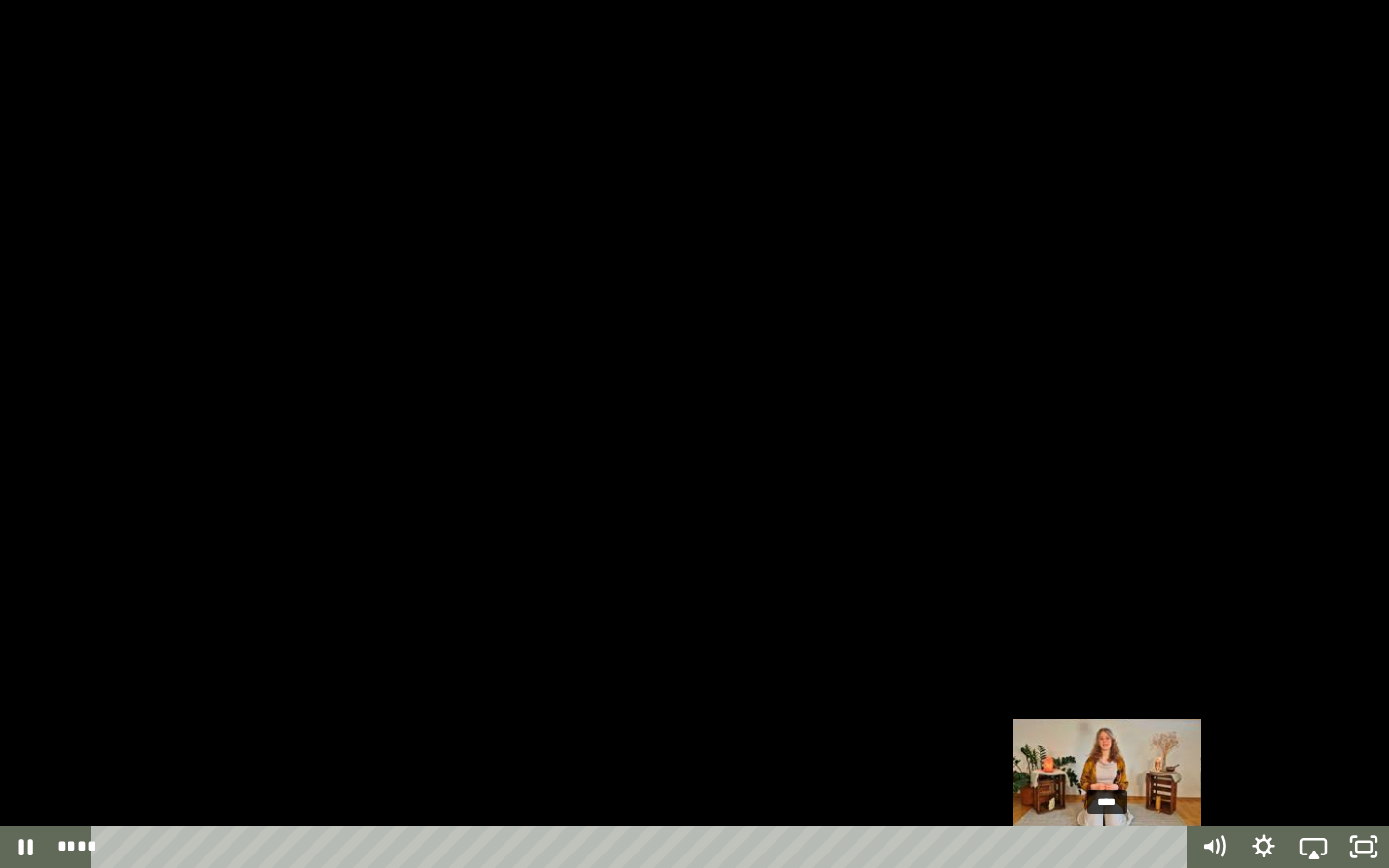 click on "****" at bounding box center (642, 847) 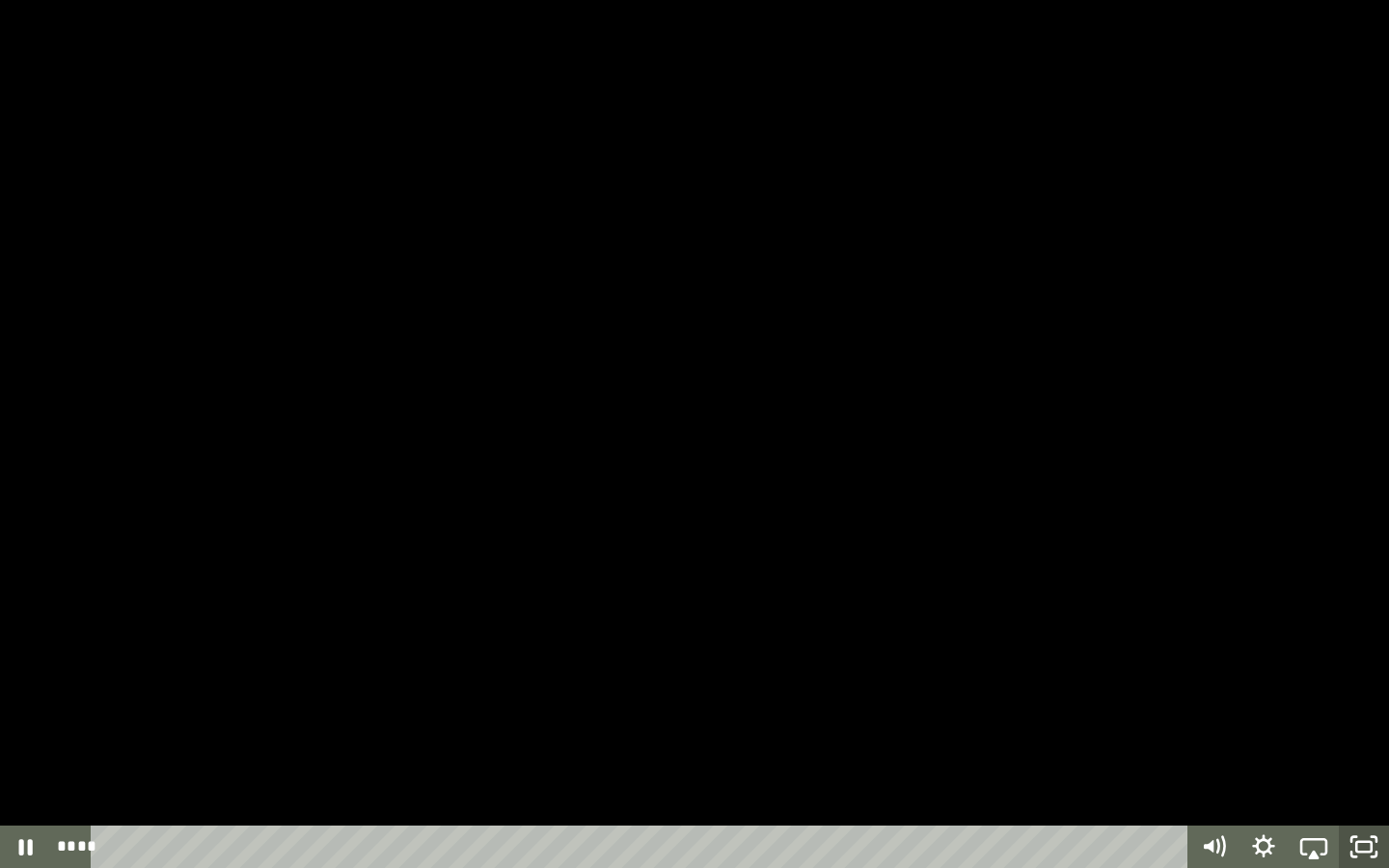 click 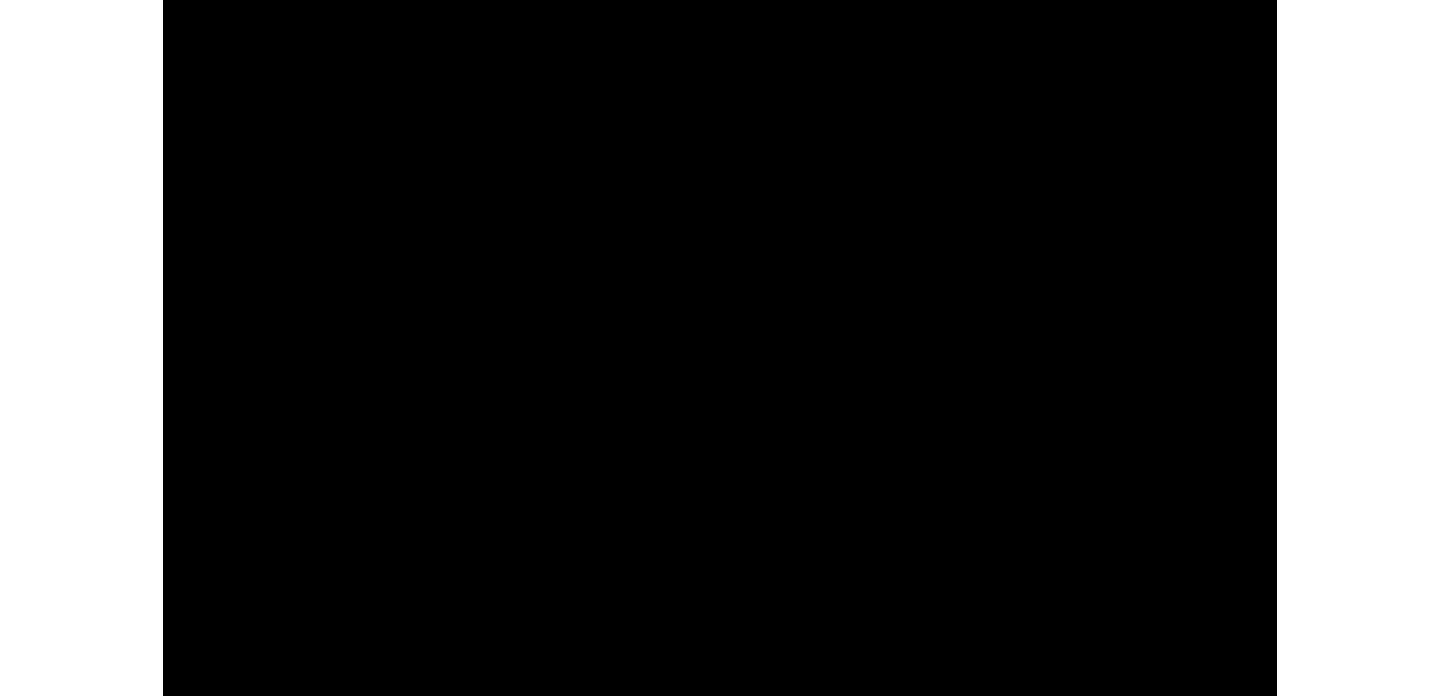 scroll, scrollTop: 270, scrollLeft: 0, axis: vertical 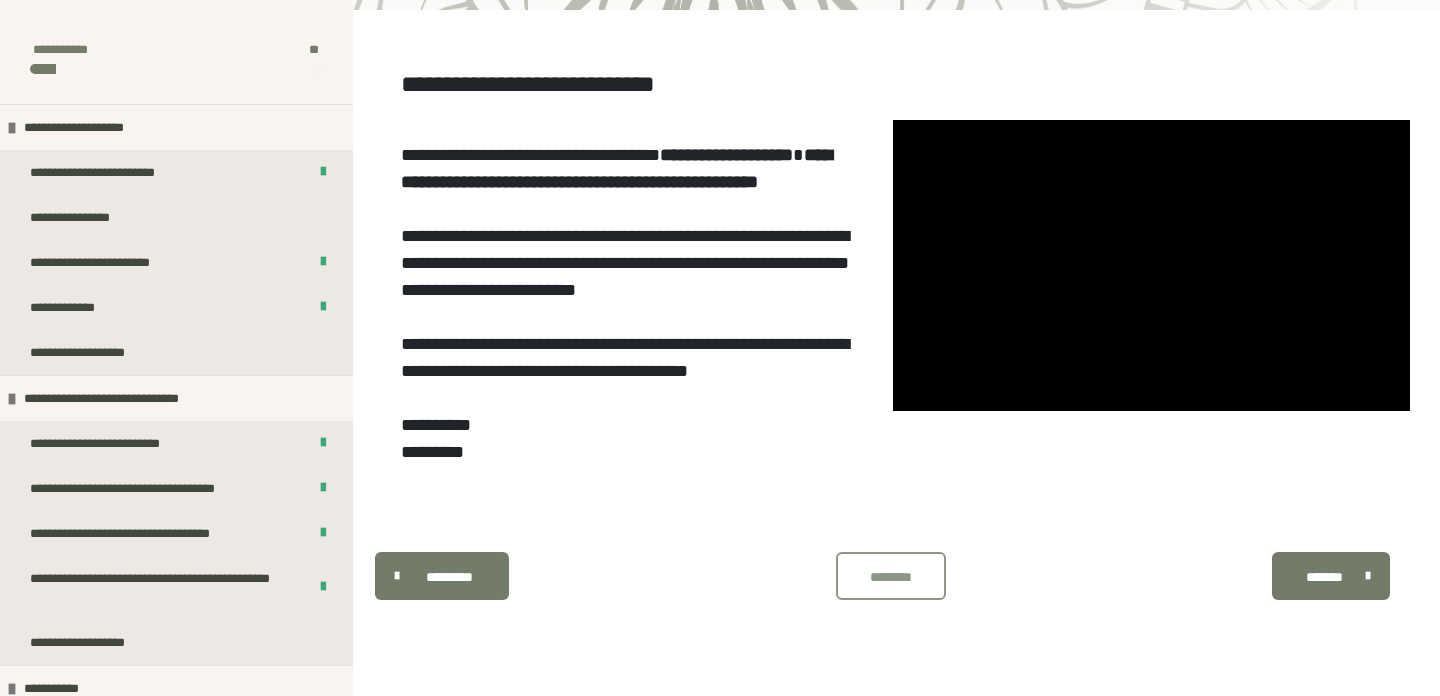 click on "********" at bounding box center [891, 576] 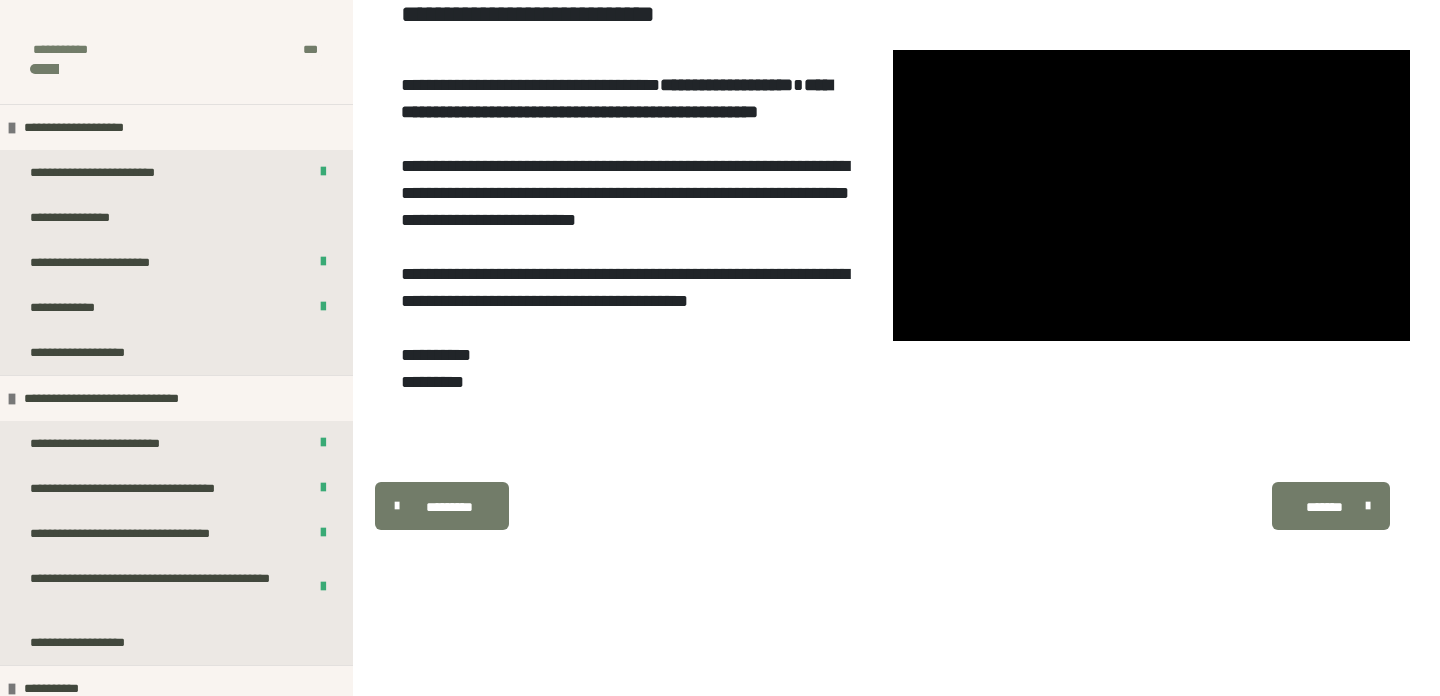 scroll, scrollTop: 340, scrollLeft: 0, axis: vertical 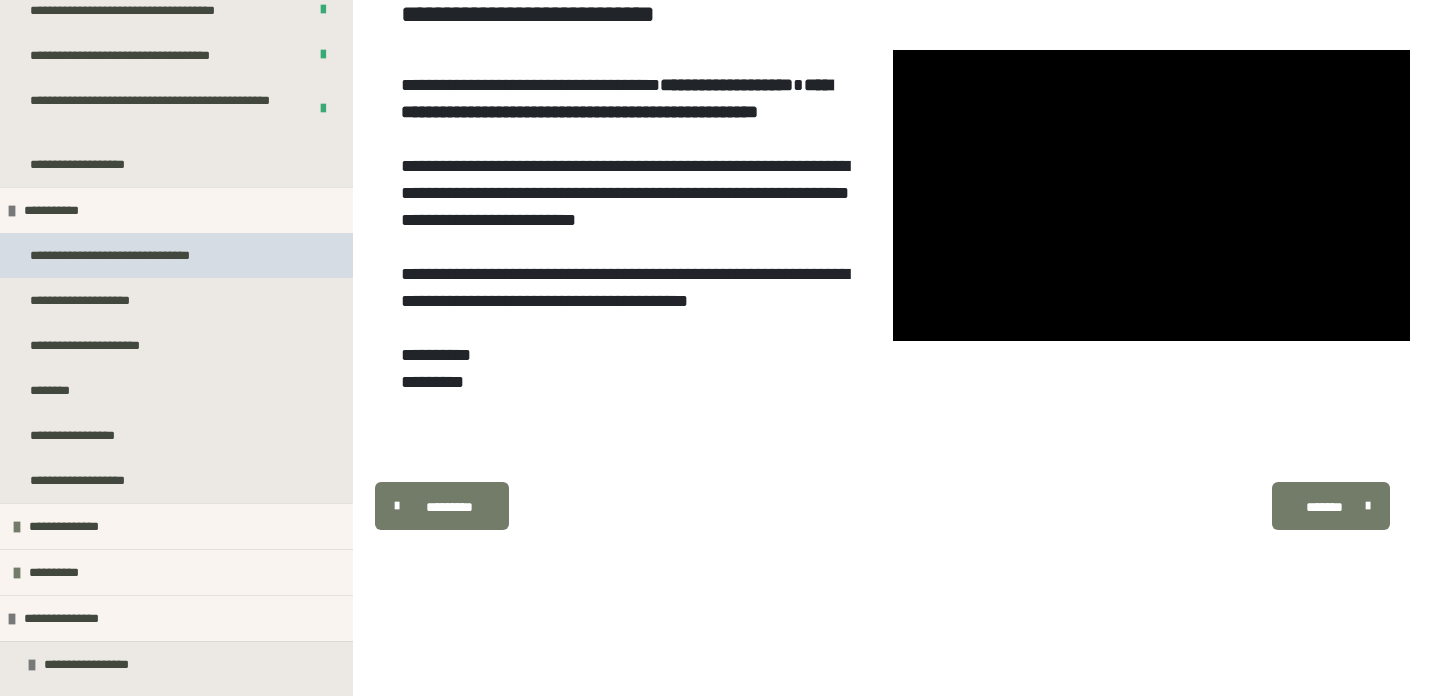click on "**********" at bounding box center (132, 255) 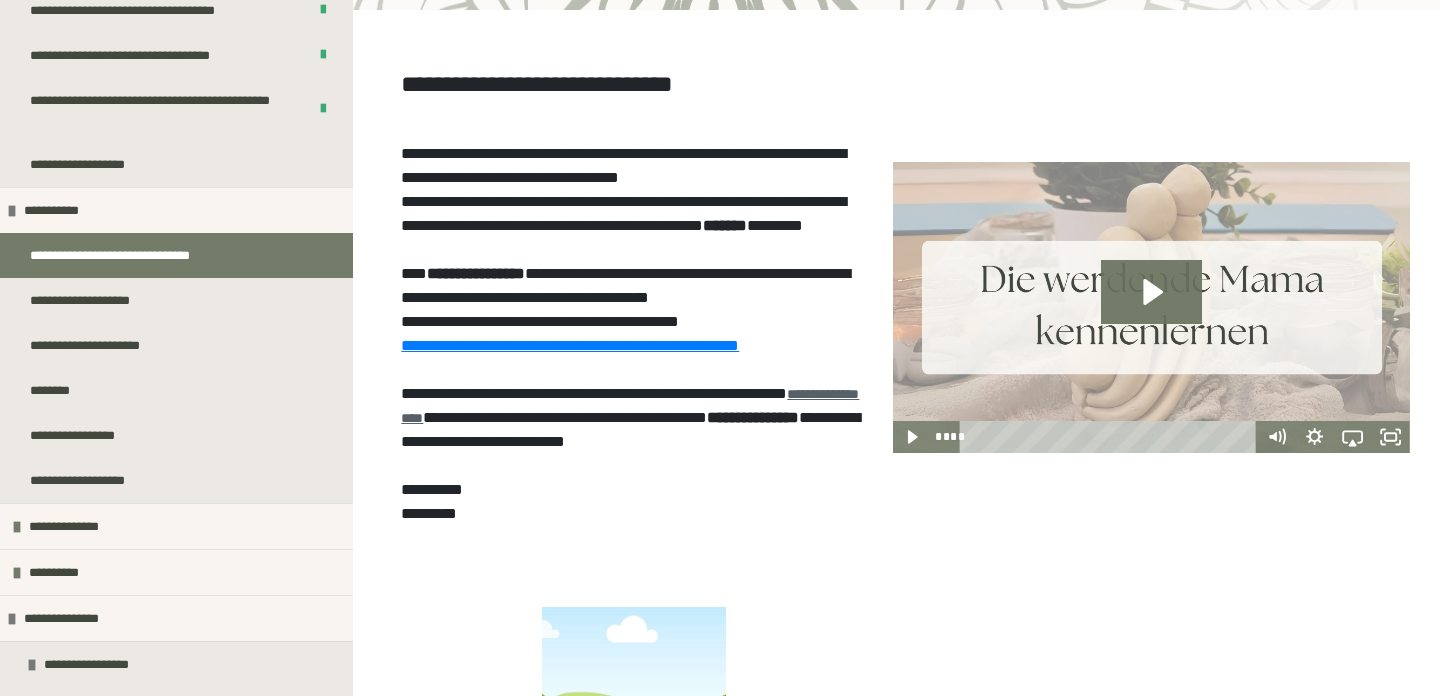 click on "**********" at bounding box center (630, 406) 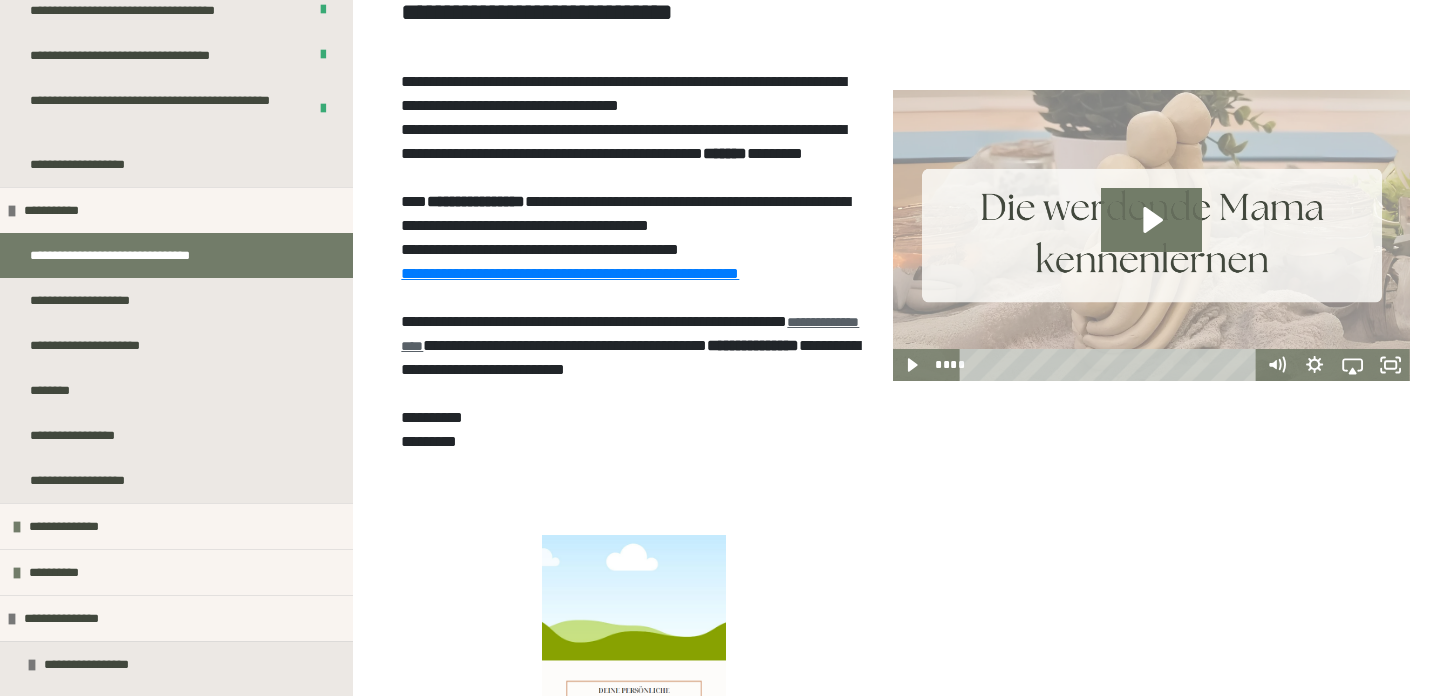 scroll, scrollTop: 333, scrollLeft: 0, axis: vertical 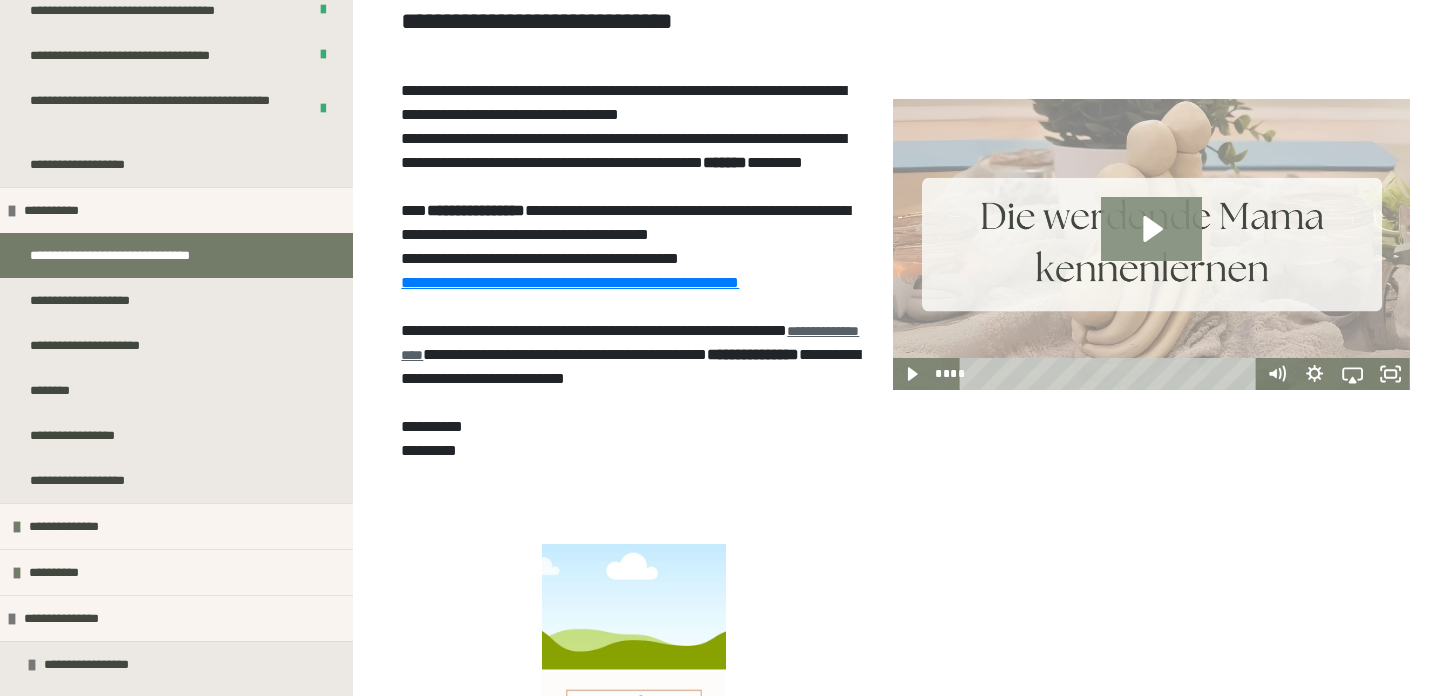 click 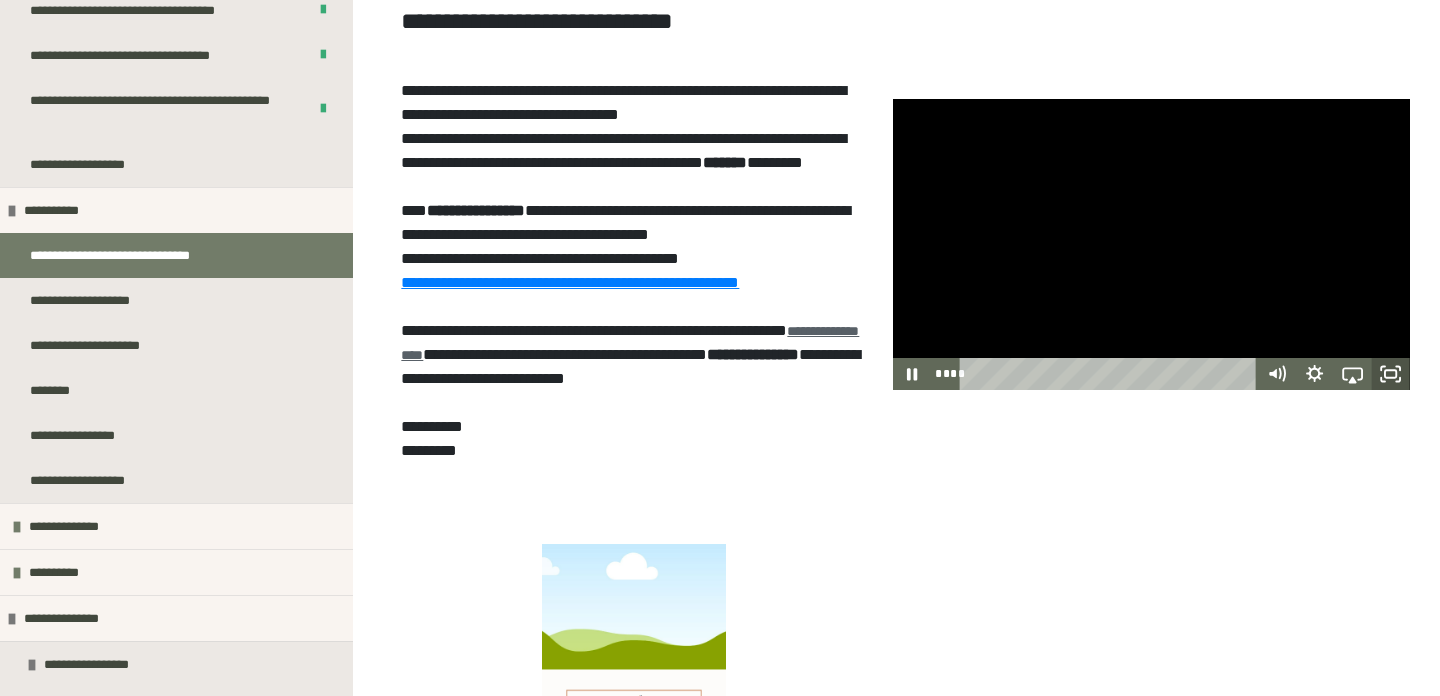 click 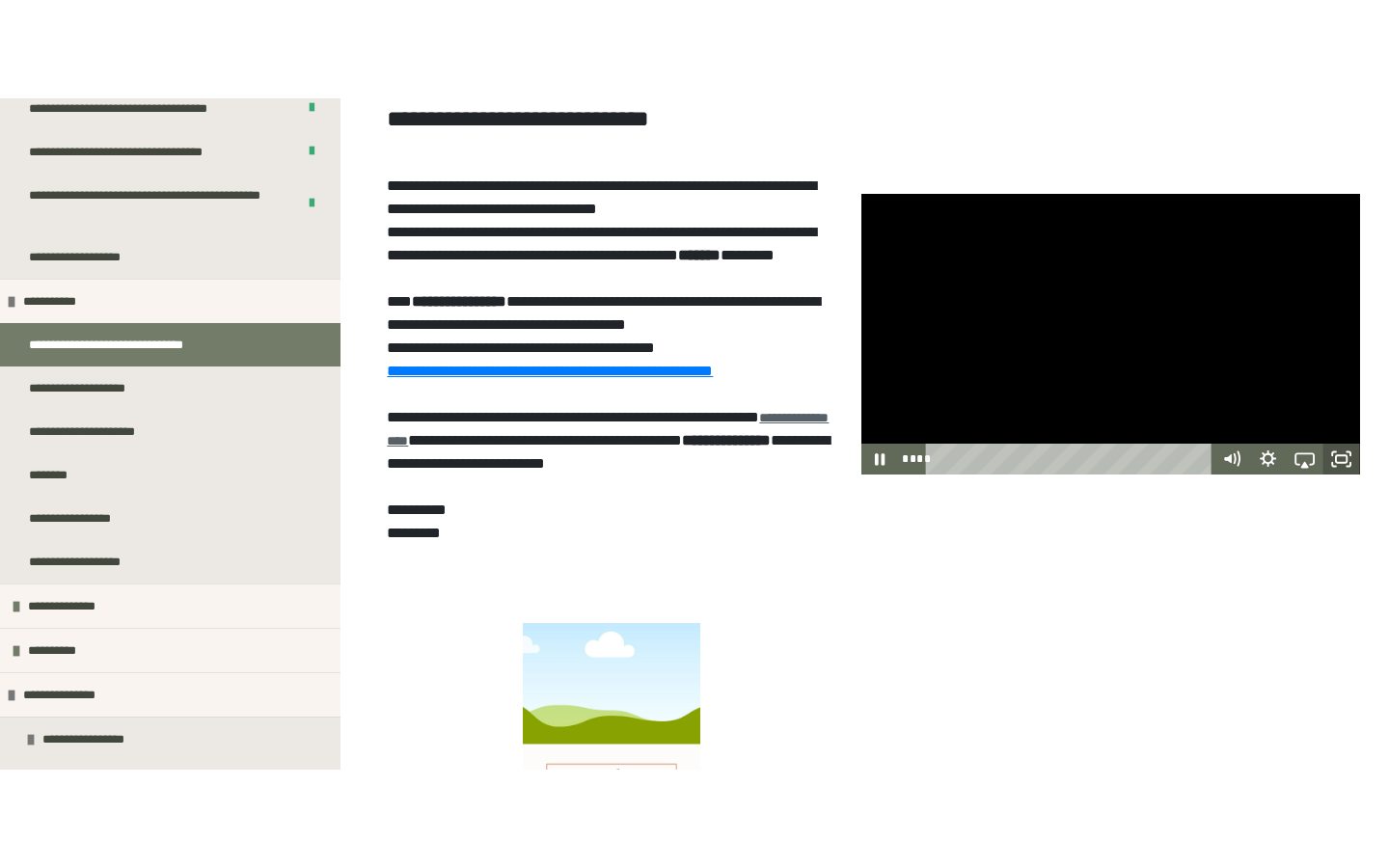 scroll, scrollTop: 0, scrollLeft: 0, axis: both 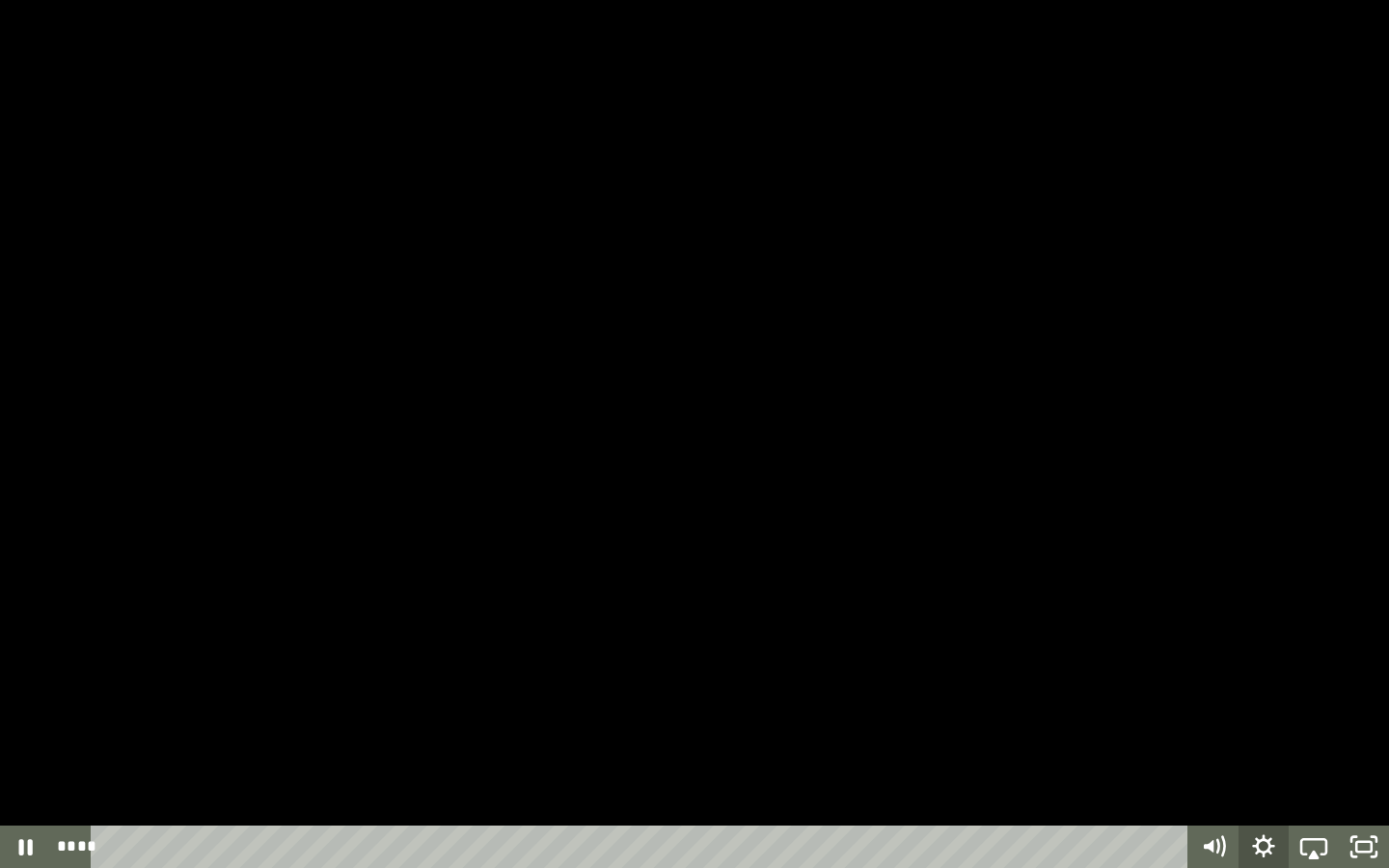 click 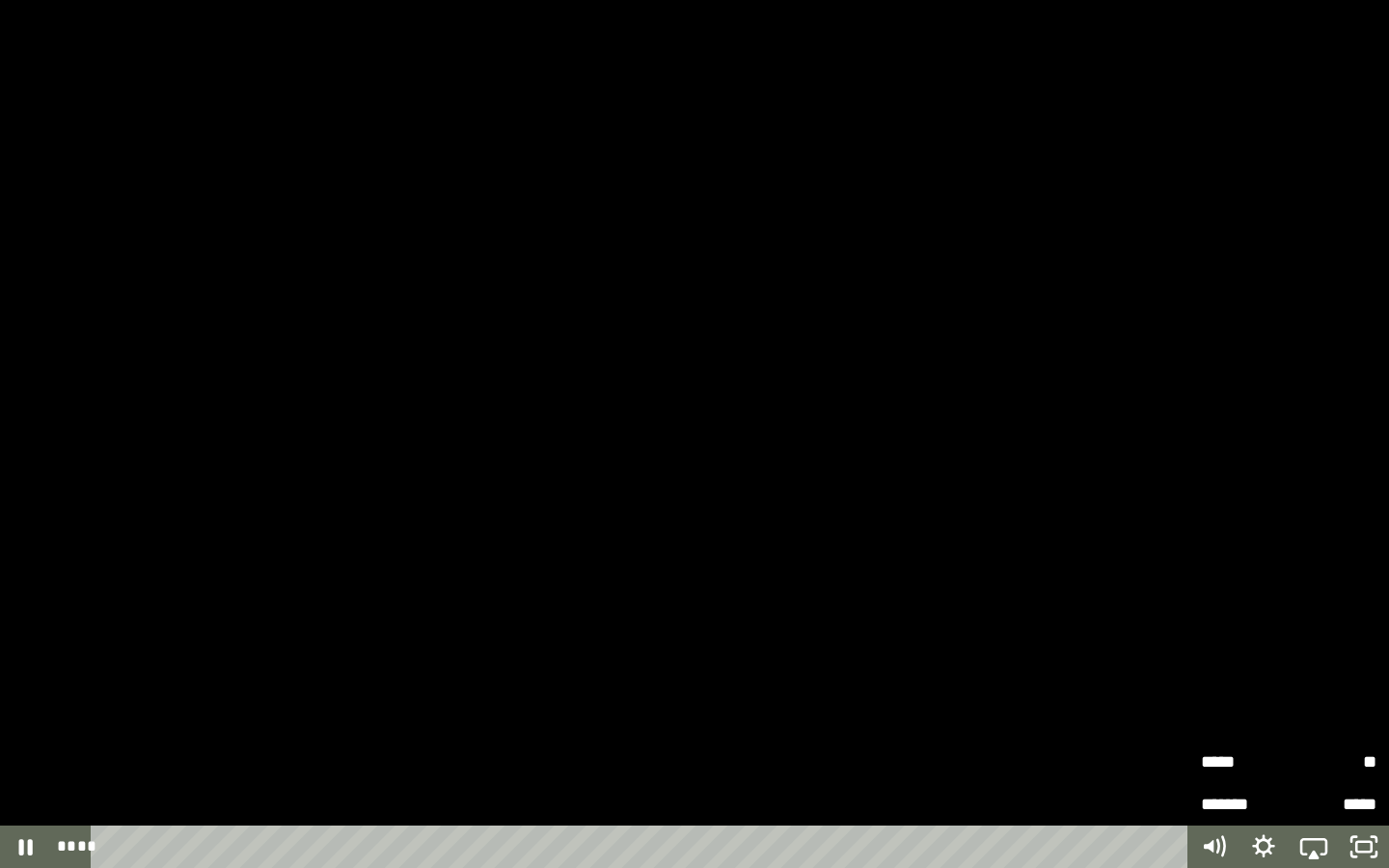 click on "**" at bounding box center (1332, 762) 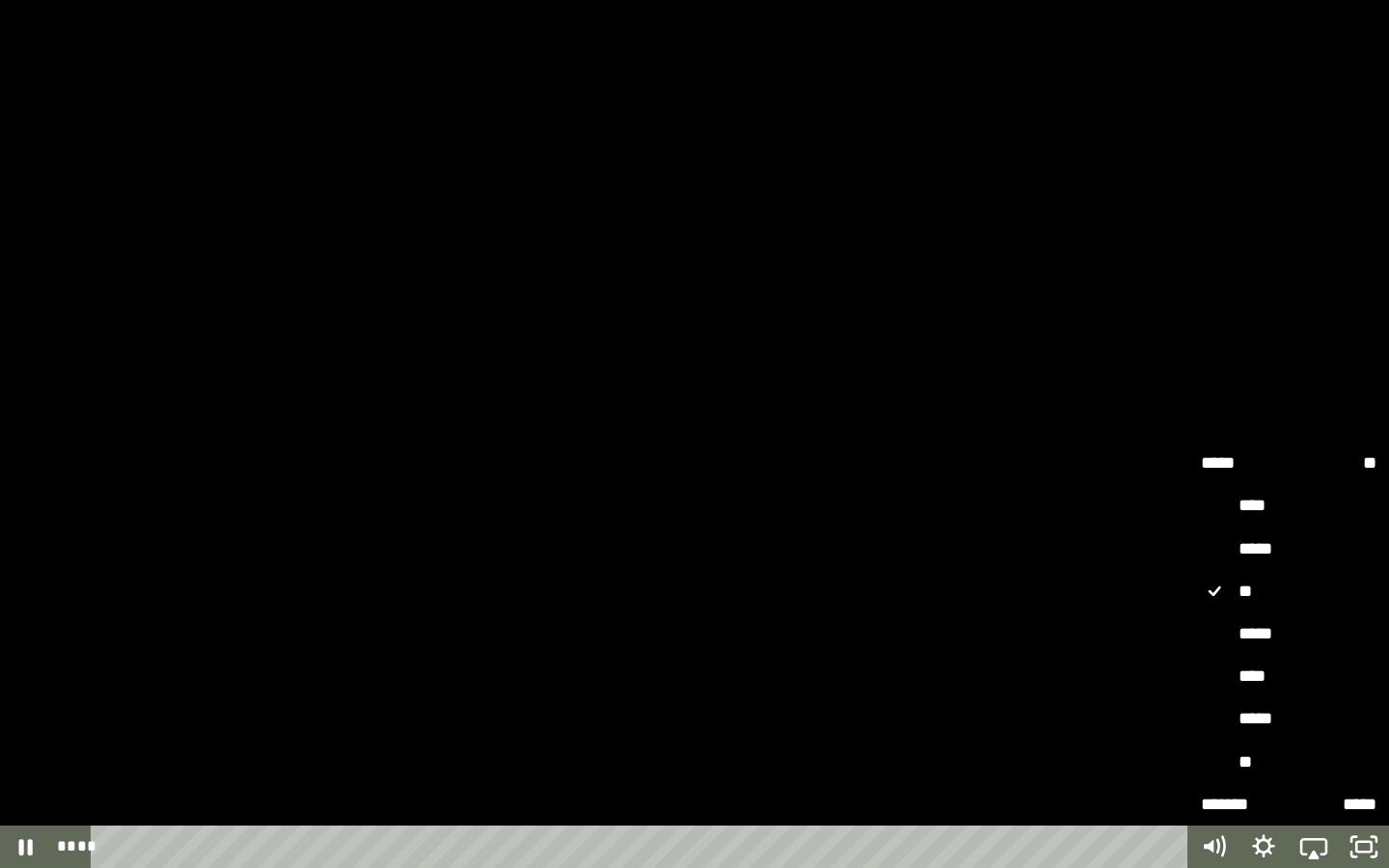 click on "****" at bounding box center (1289, 677) 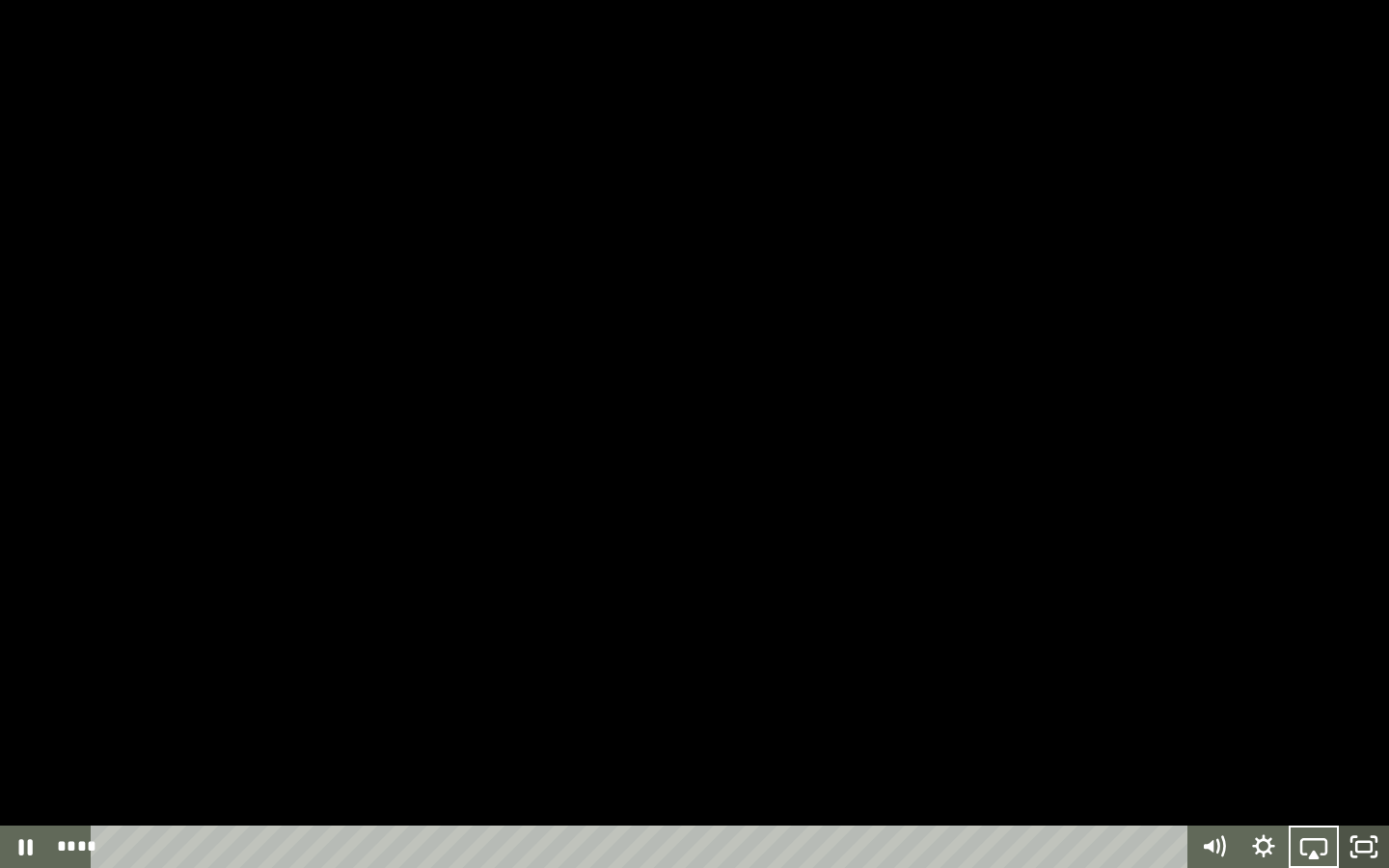 click 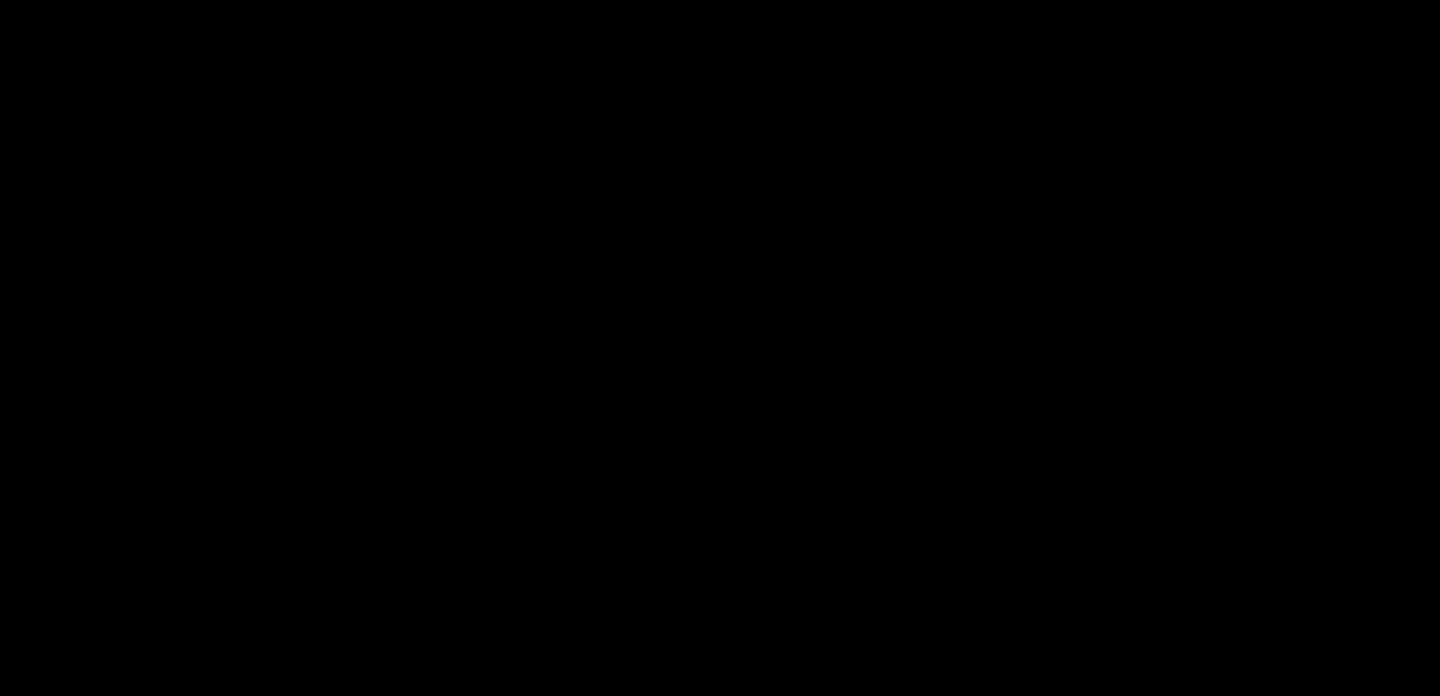scroll, scrollTop: 663, scrollLeft: 0, axis: vertical 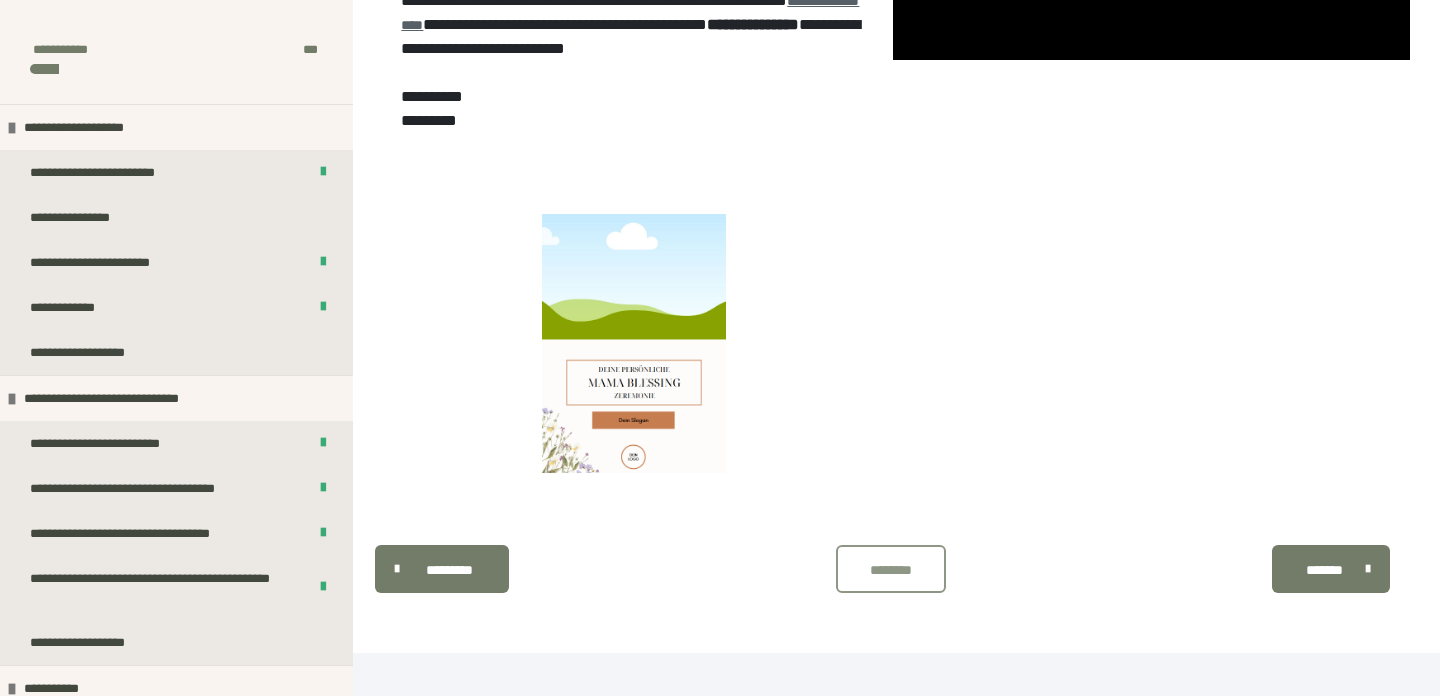 click on "********" at bounding box center (891, 569) 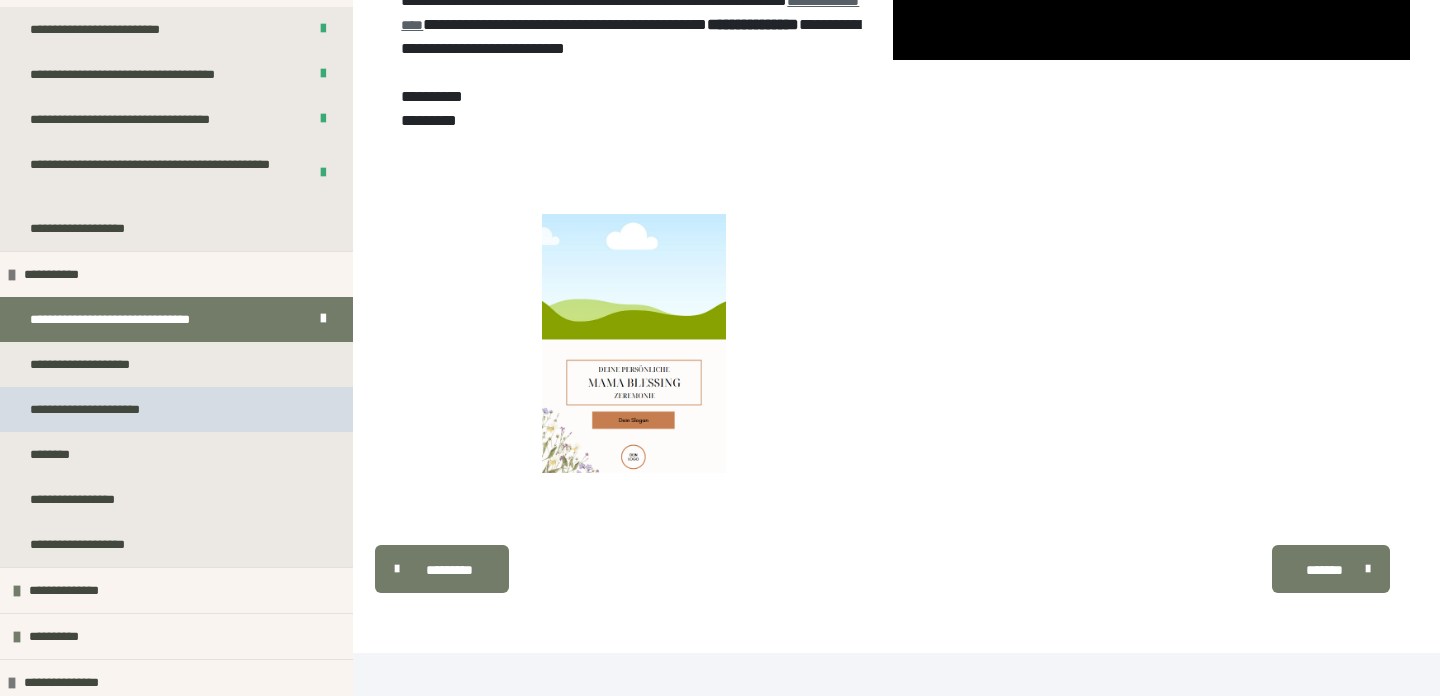 scroll, scrollTop: 420, scrollLeft: 0, axis: vertical 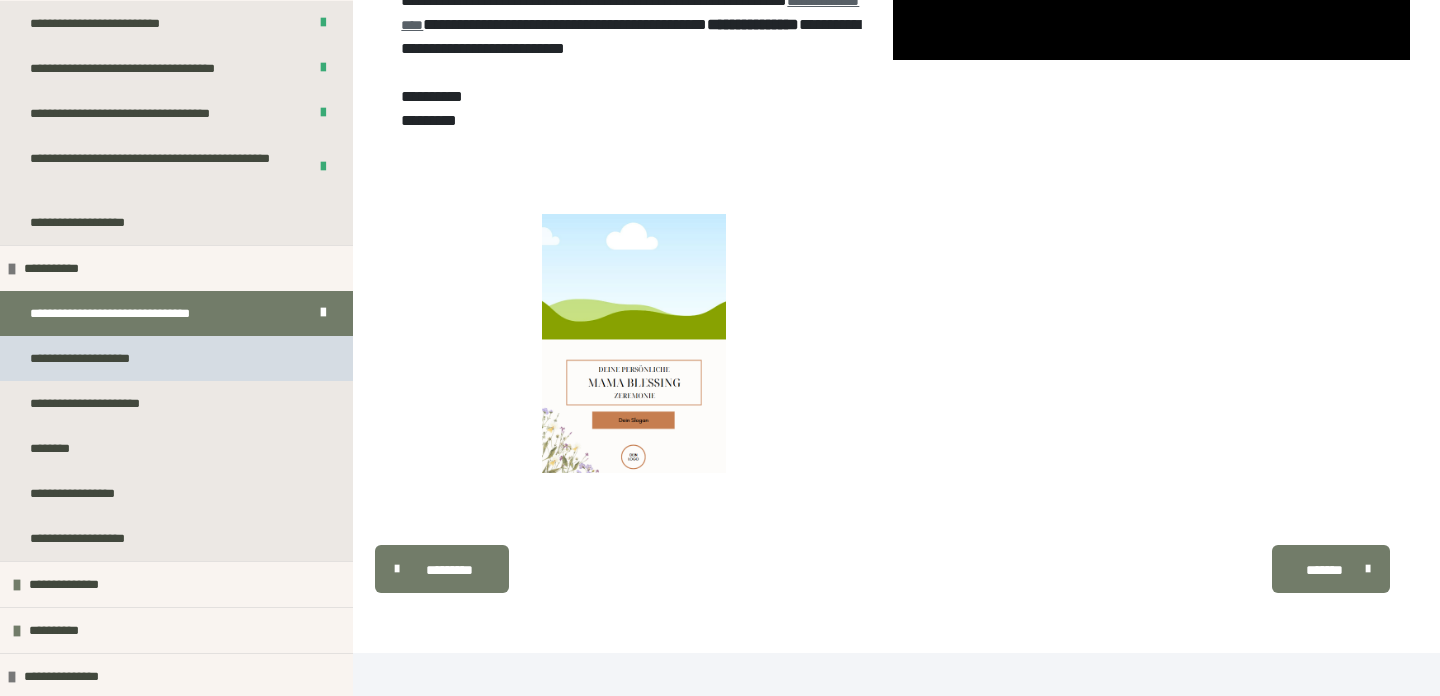 click on "**********" at bounding box center [90, 358] 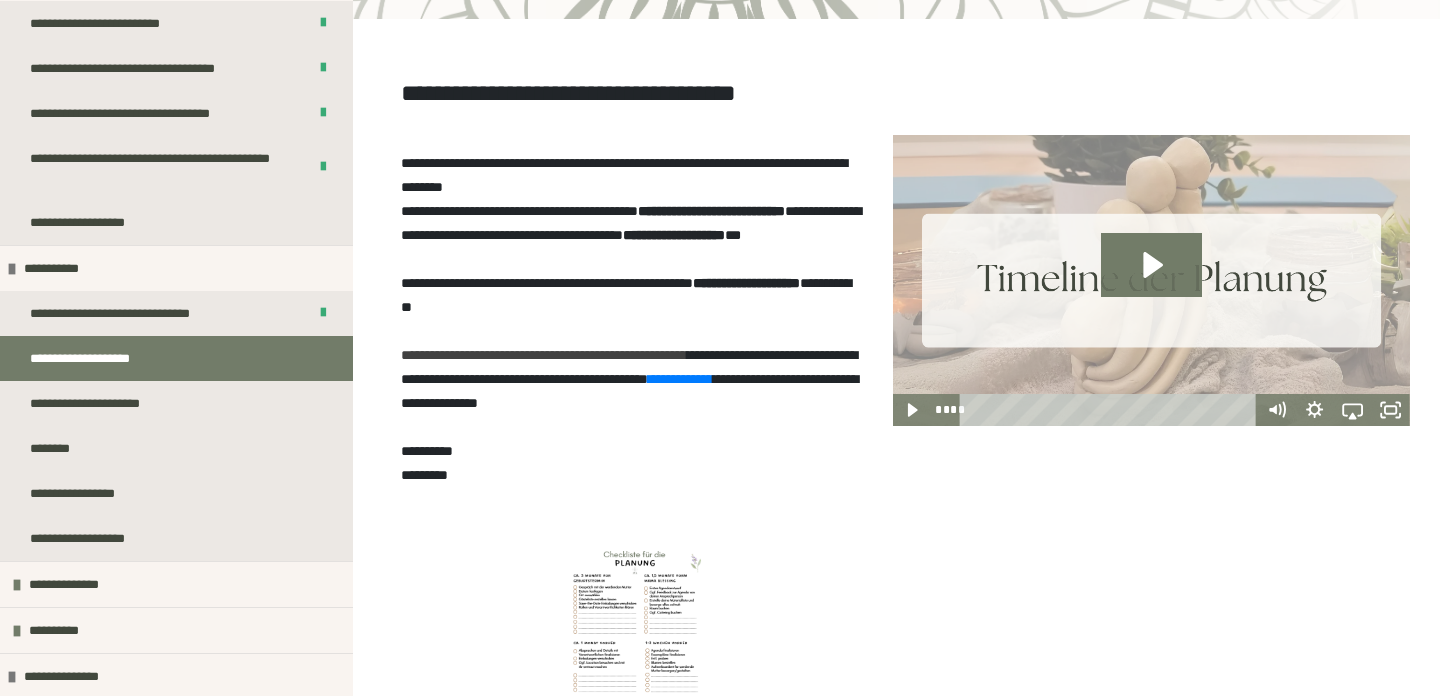 scroll, scrollTop: 258, scrollLeft: 0, axis: vertical 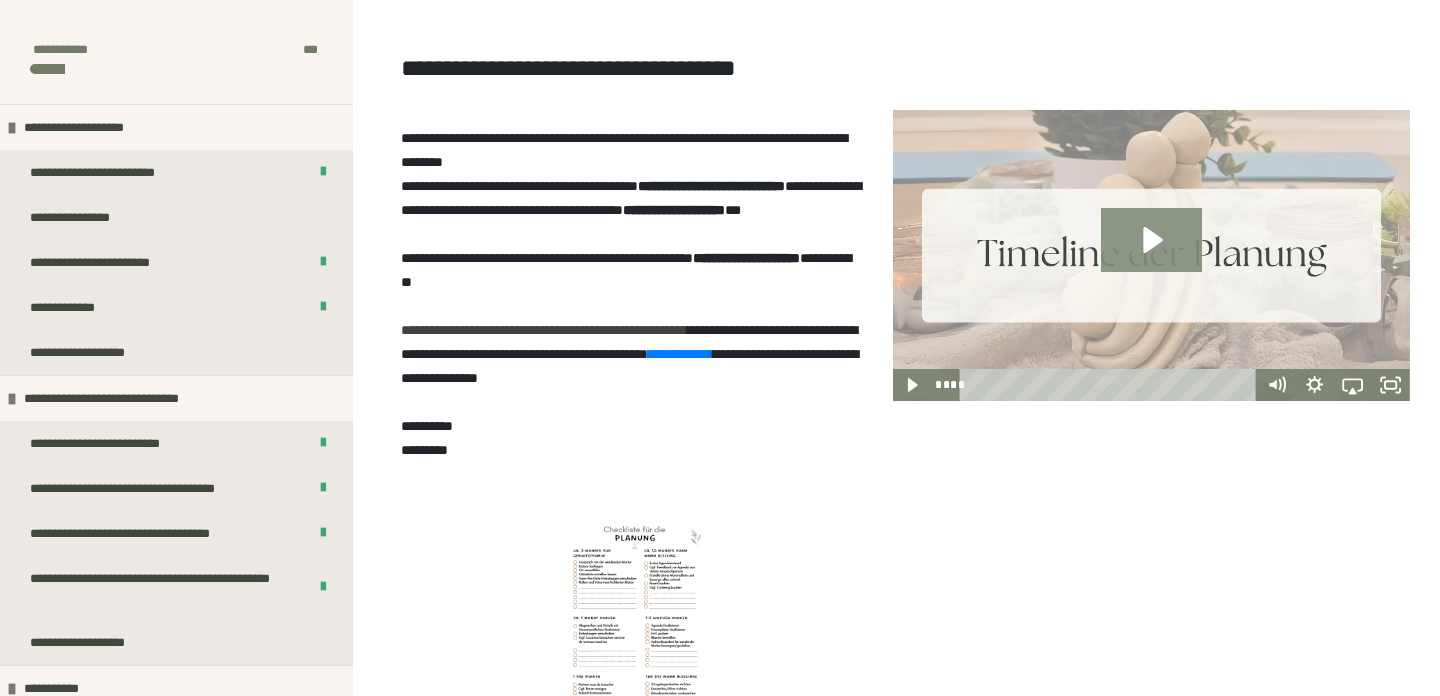 click 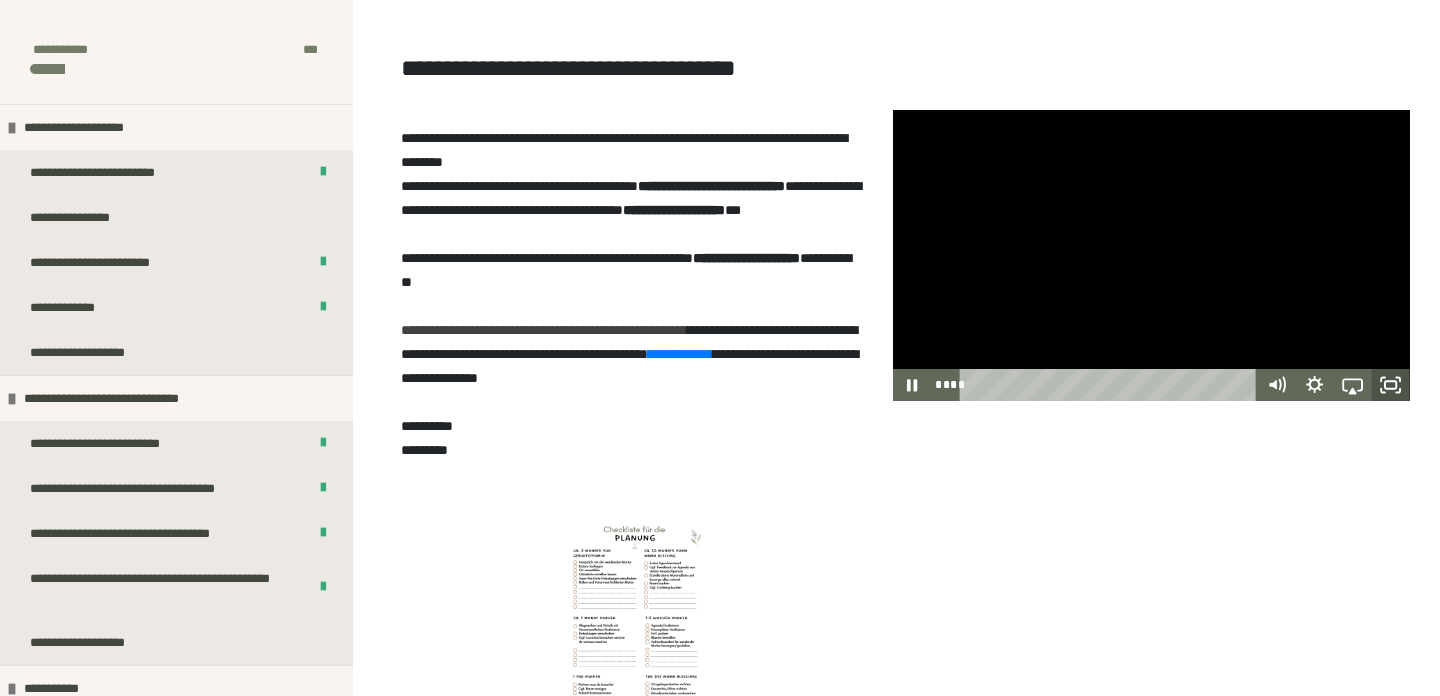 click 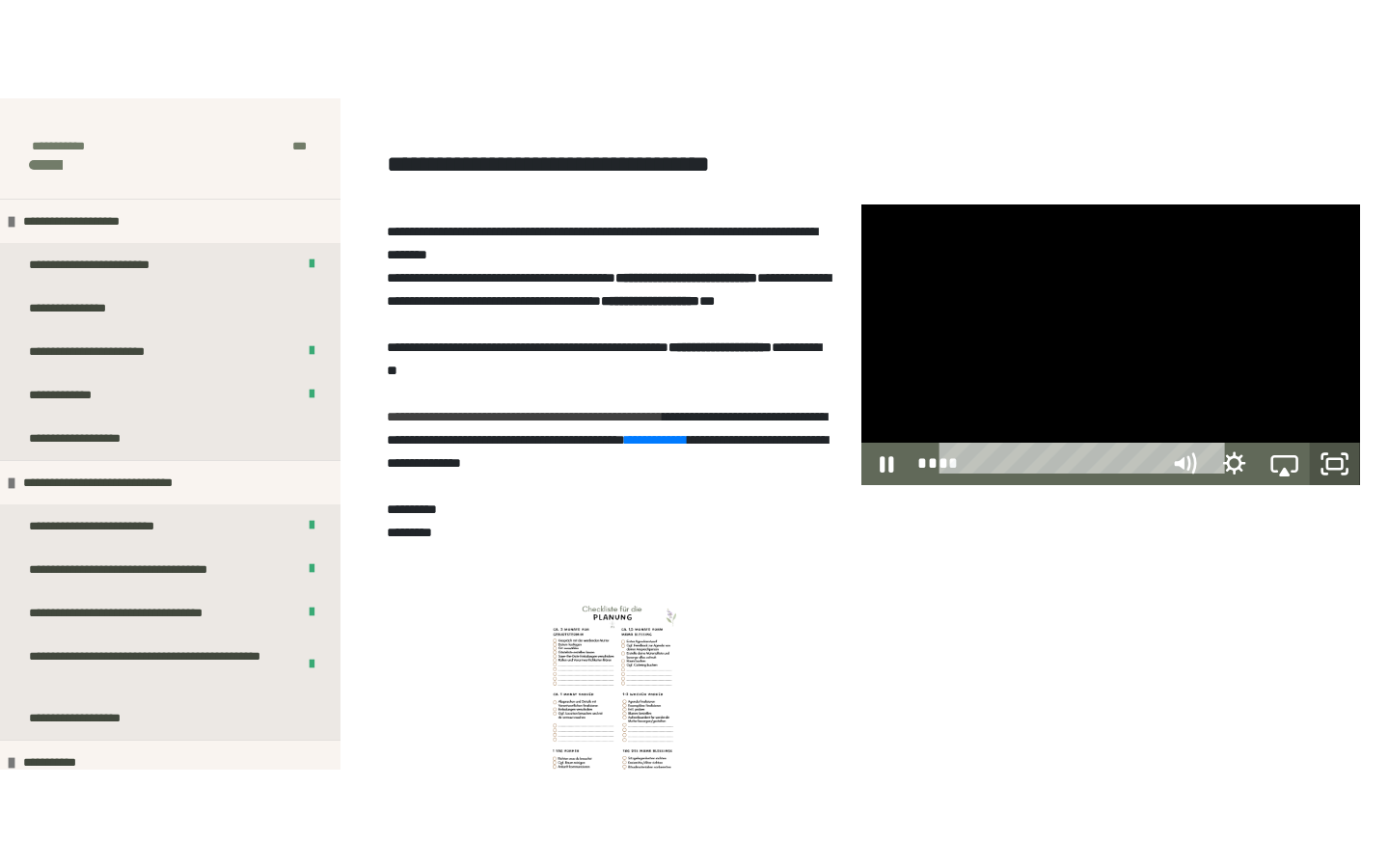 scroll, scrollTop: 0, scrollLeft: 0, axis: both 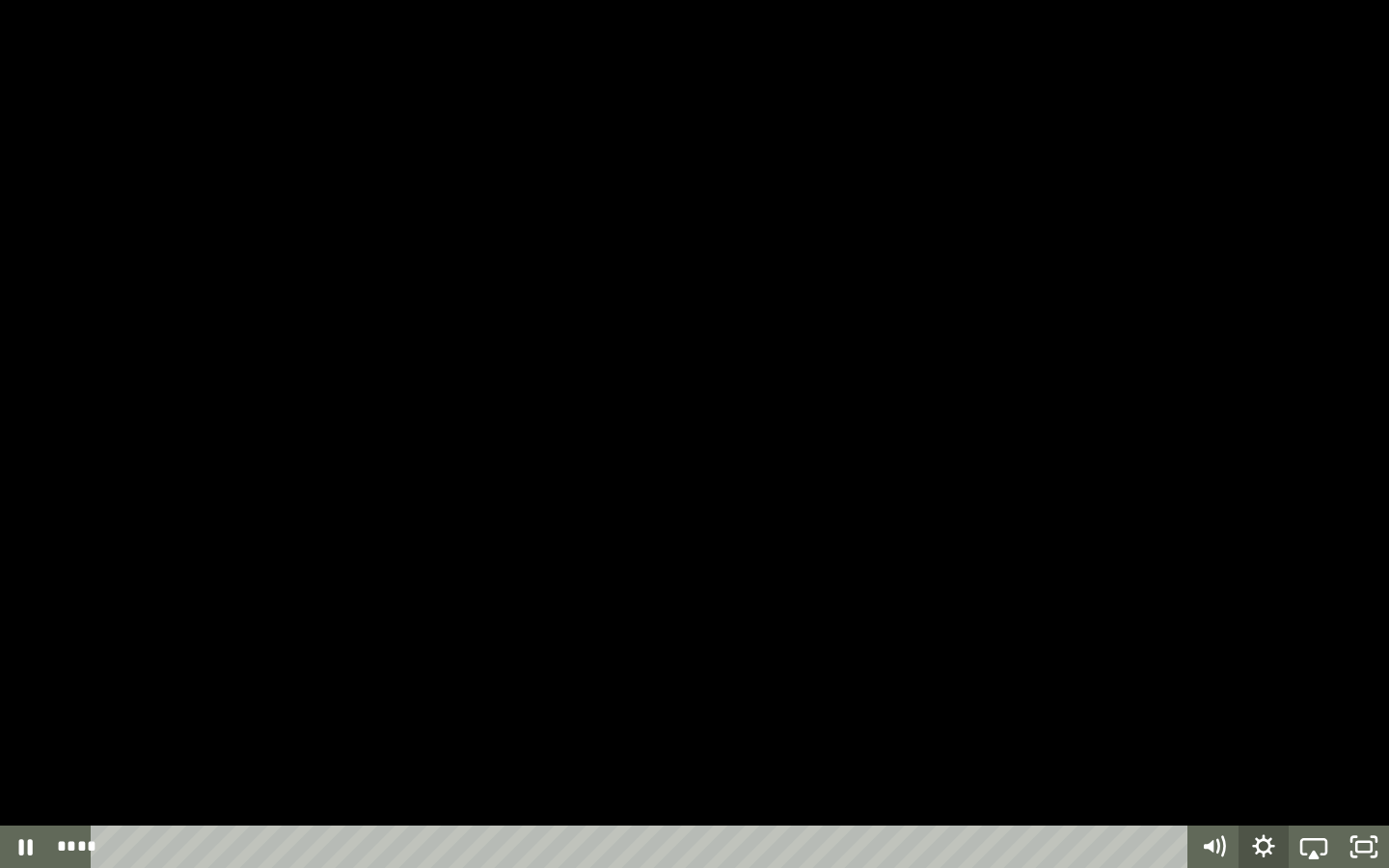 click 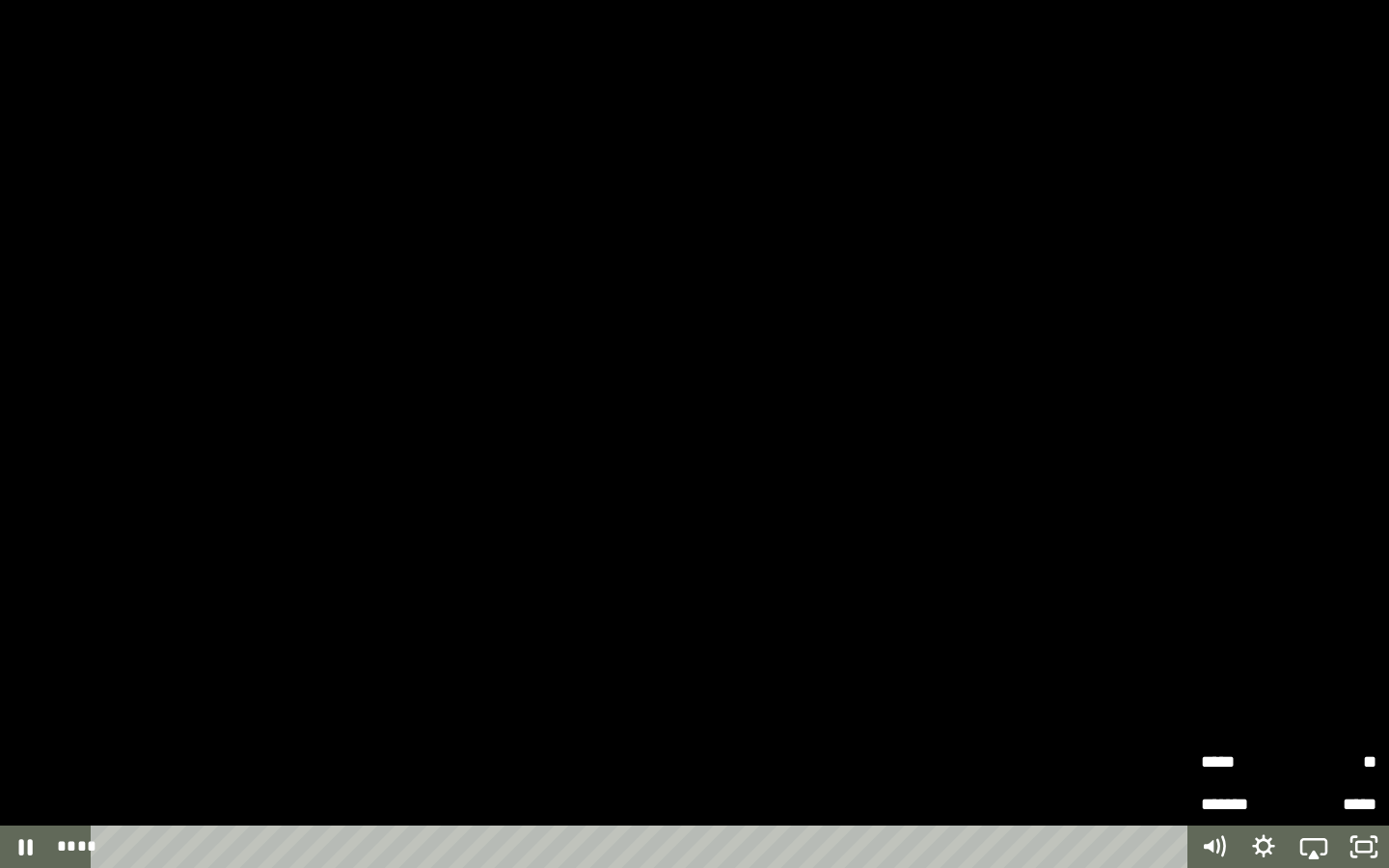 click on "*****" at bounding box center (1244, 762) 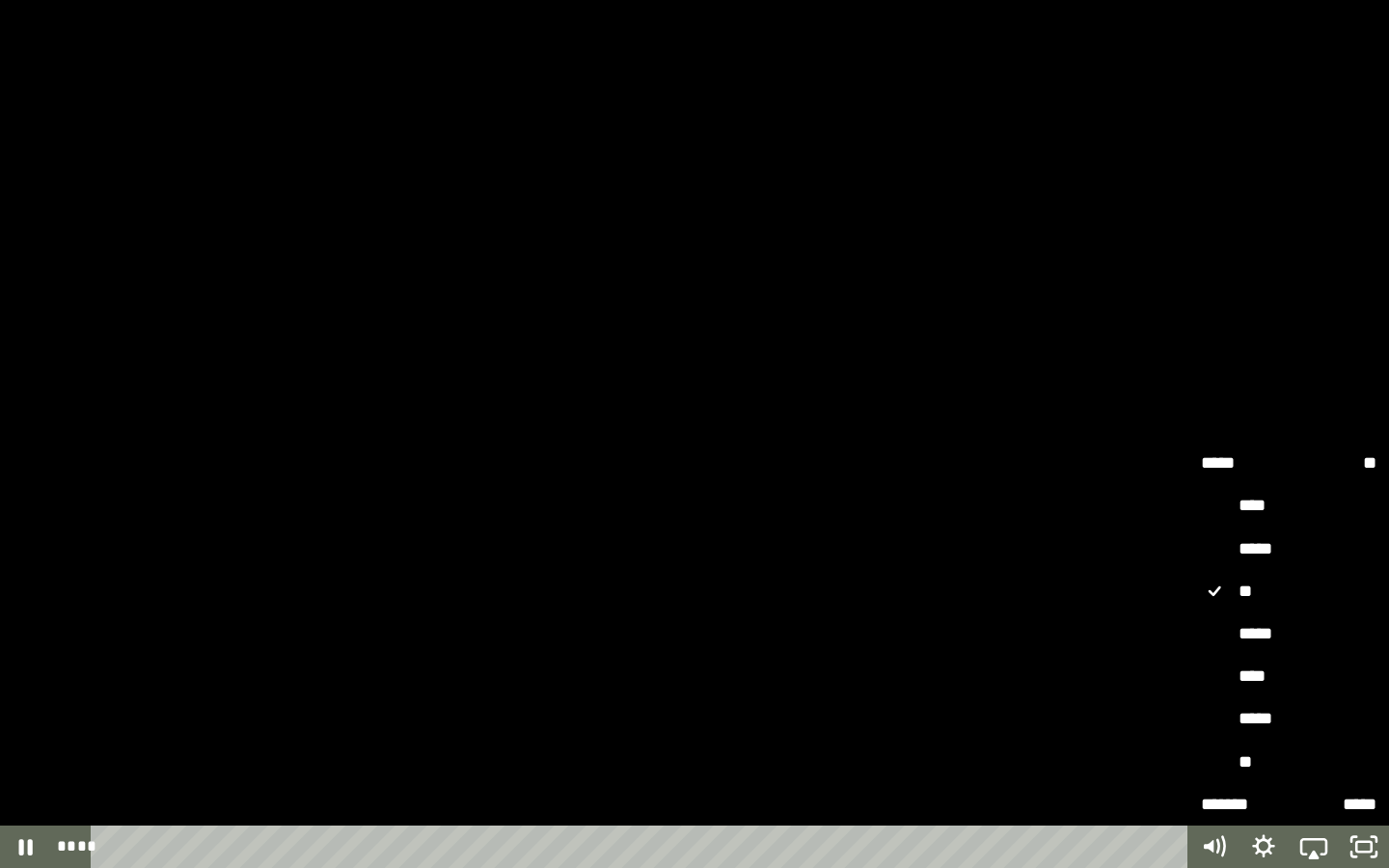click on "****" at bounding box center [1289, 677] 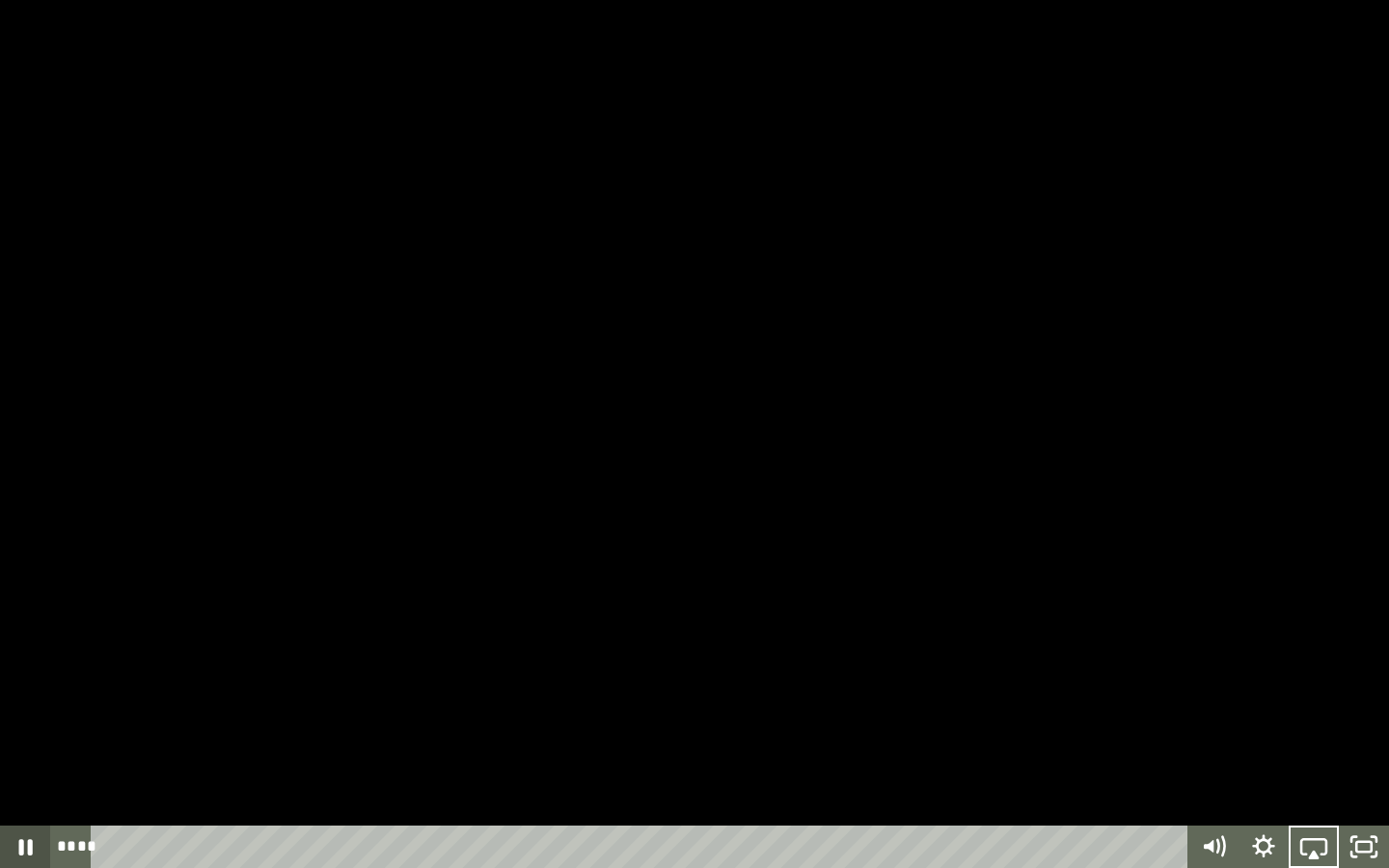 click 